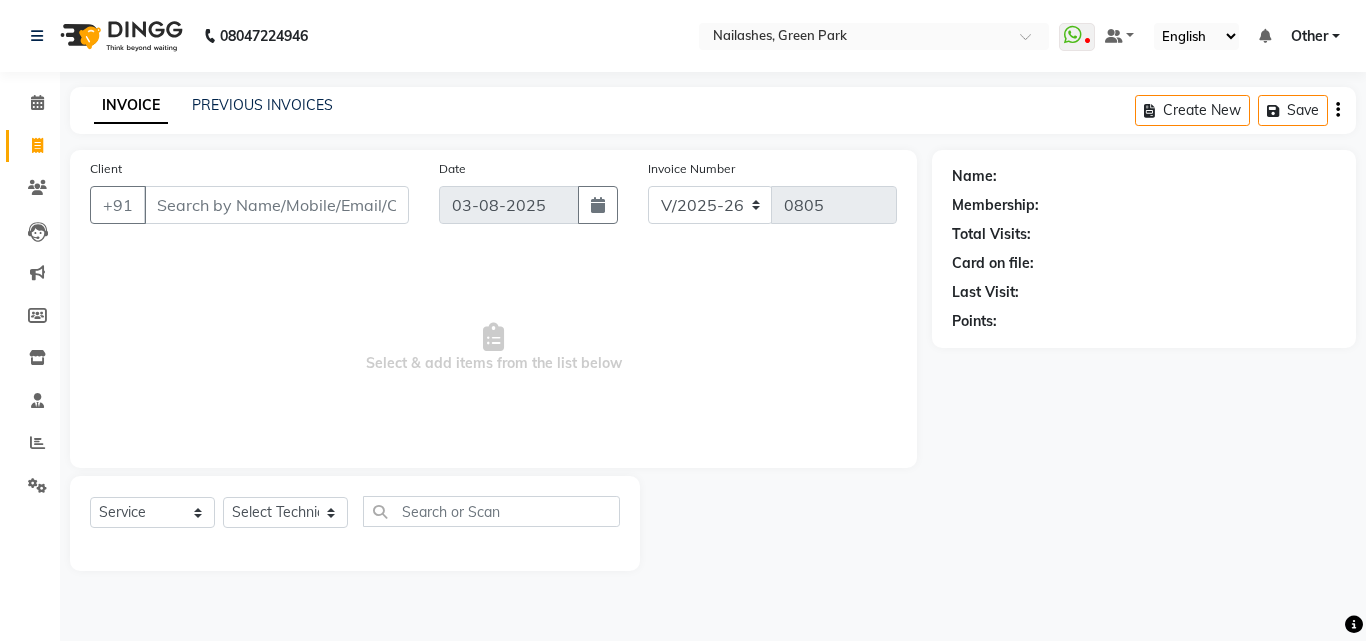 select on "3755" 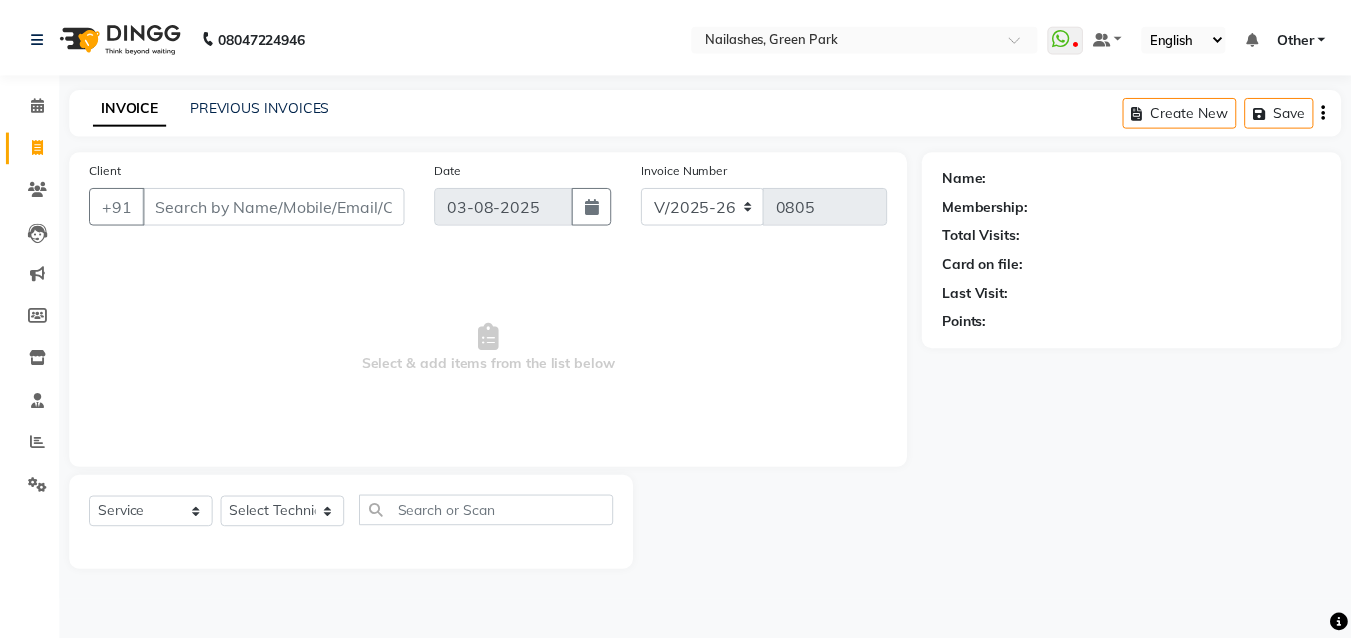 scroll, scrollTop: 0, scrollLeft: 0, axis: both 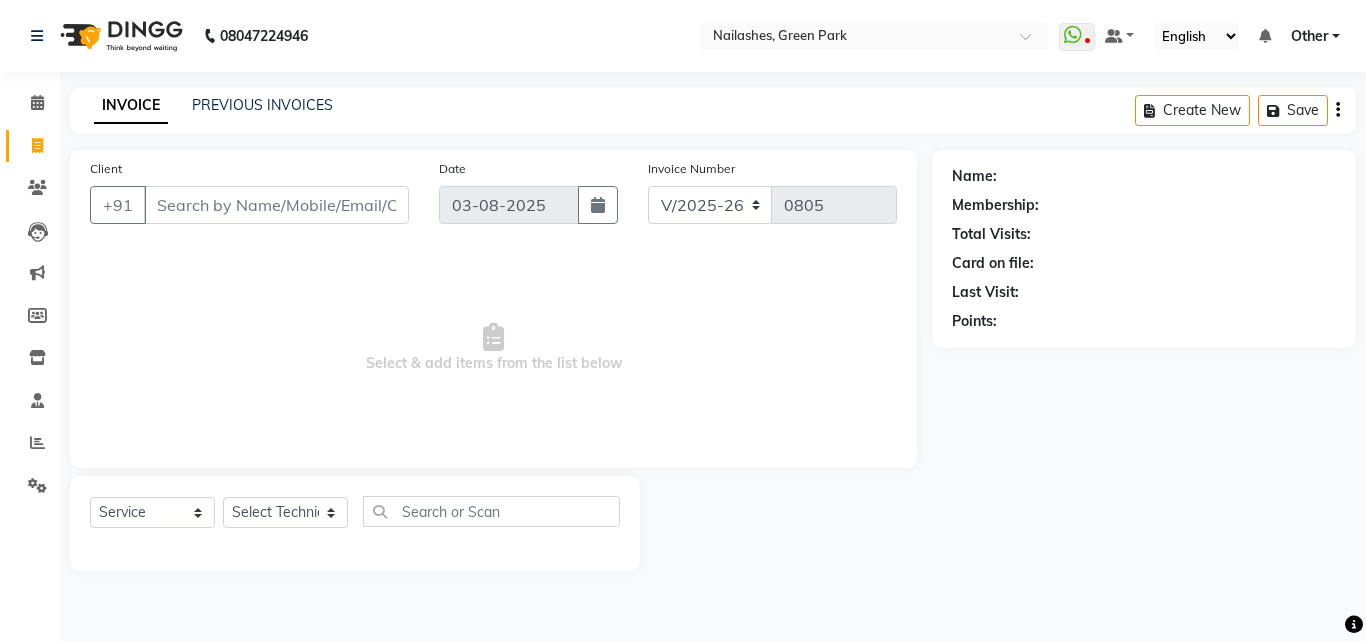 select on "80823" 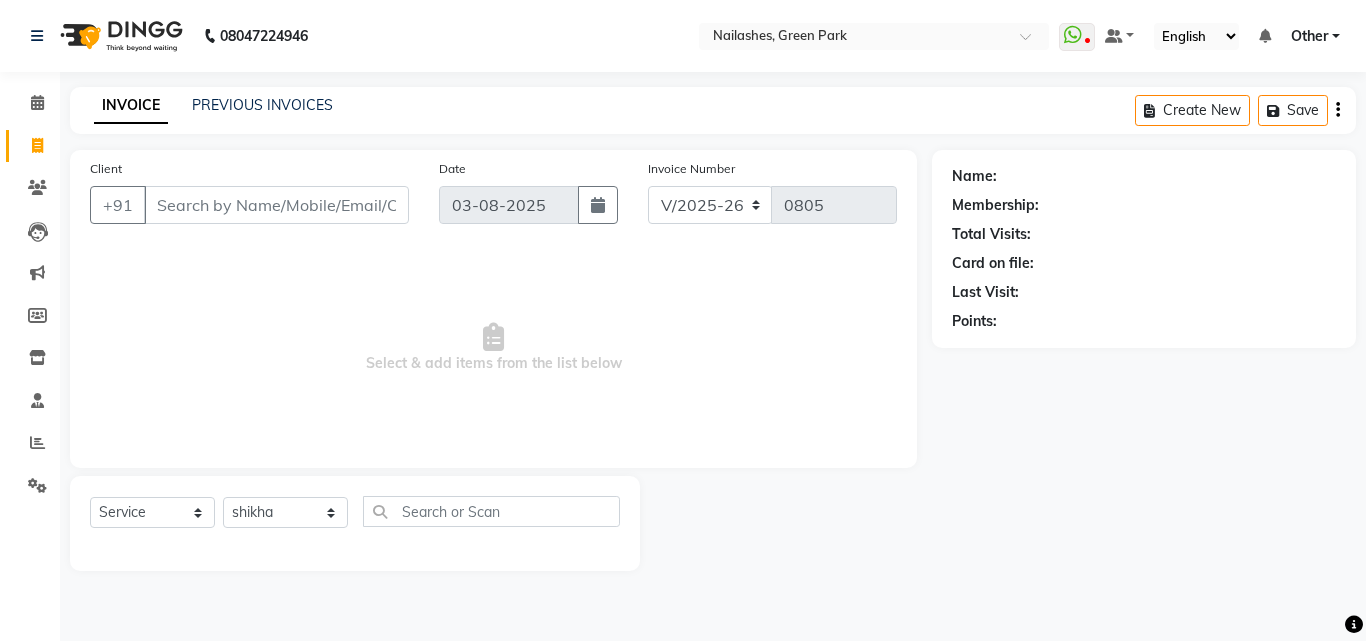 click on "Select Technician anchal Other  rajat shikha Shruti Varsha" 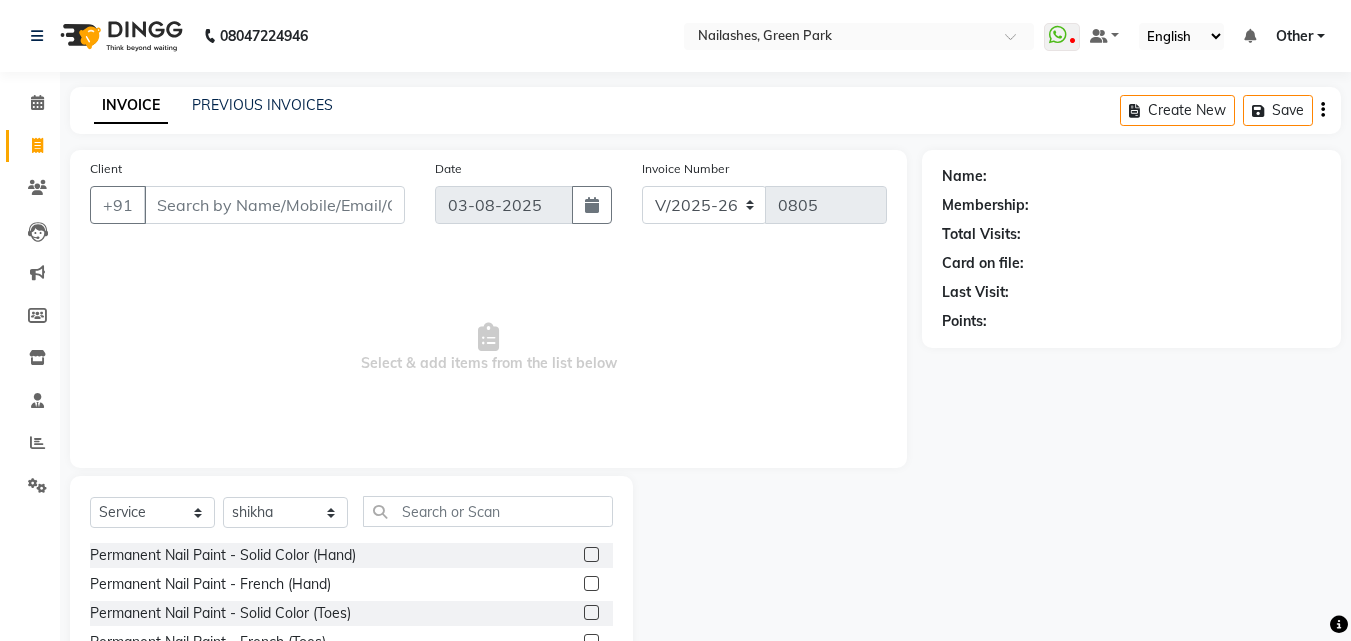 click 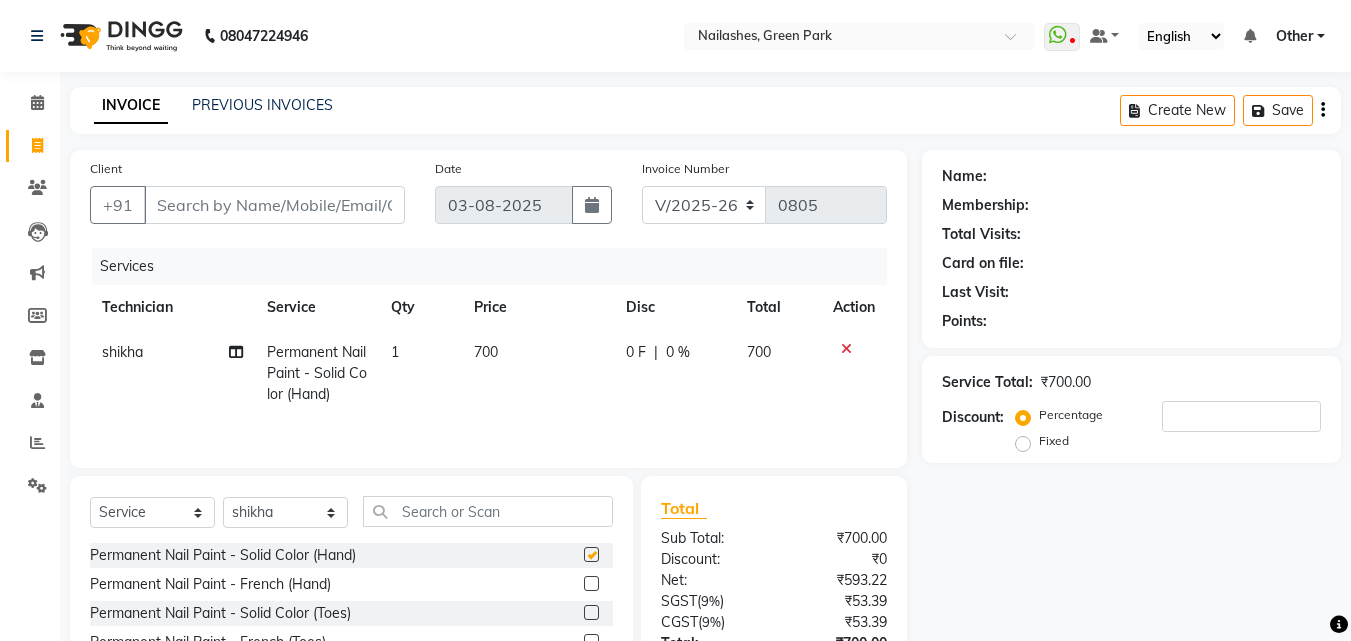 checkbox on "false" 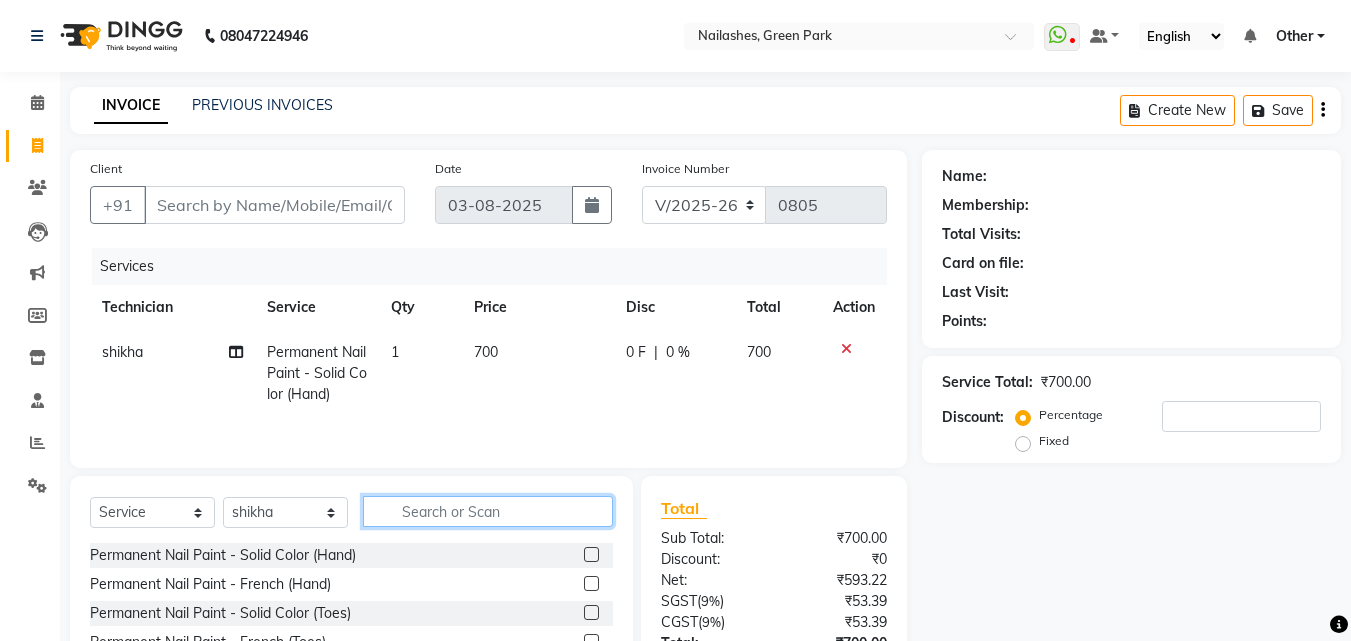 click 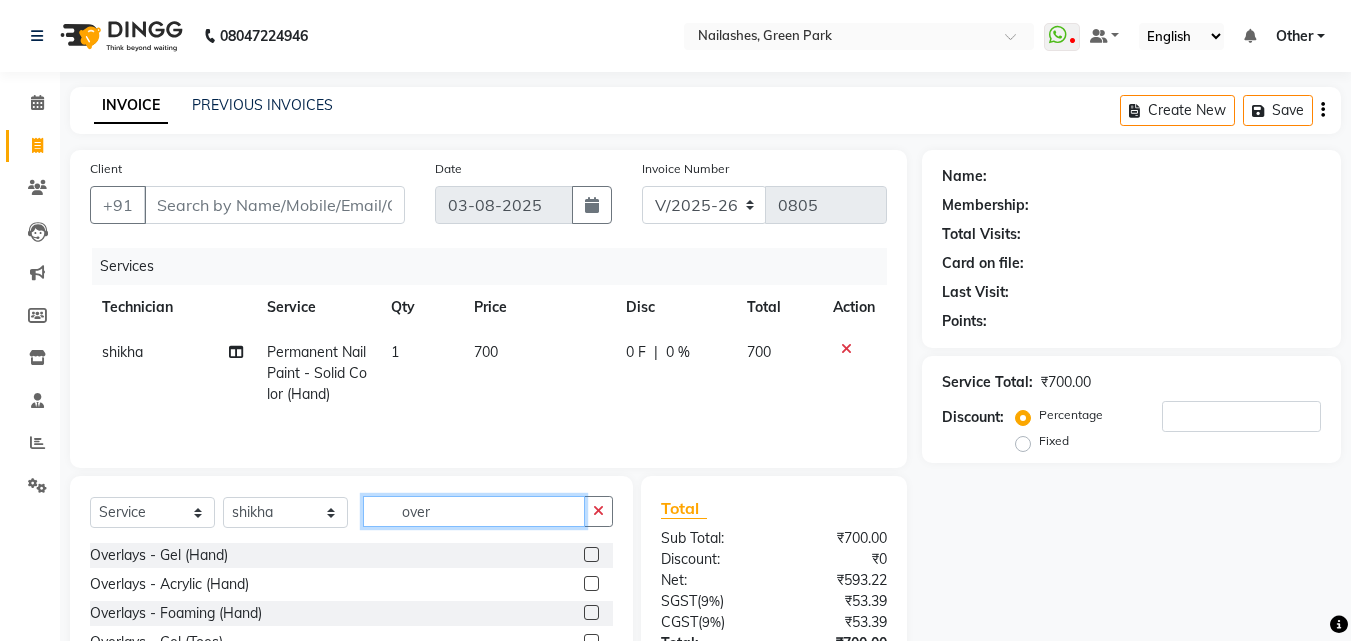 type on "over" 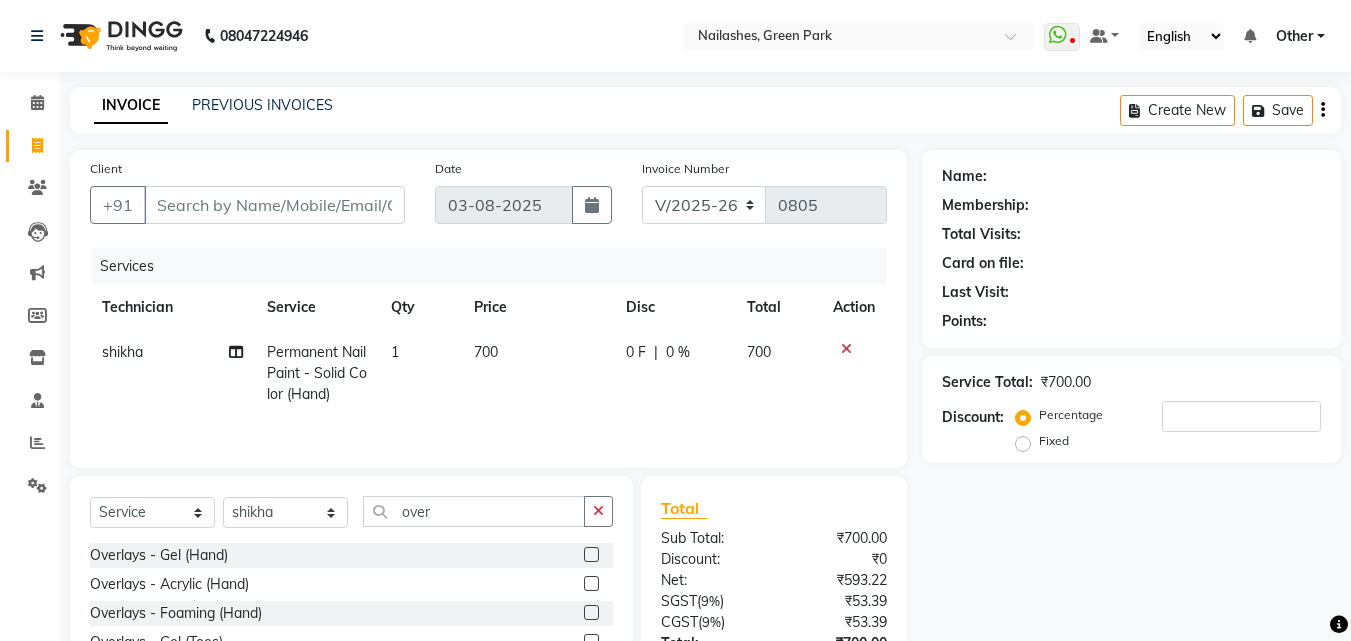 click 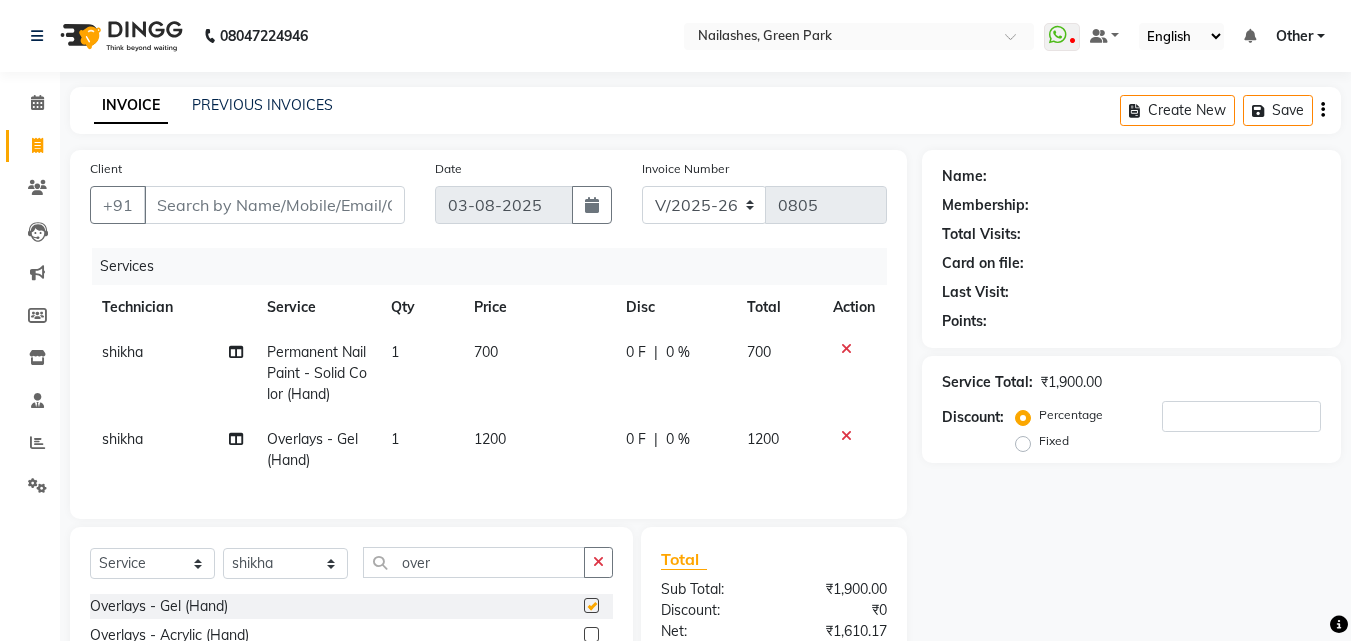 checkbox on "false" 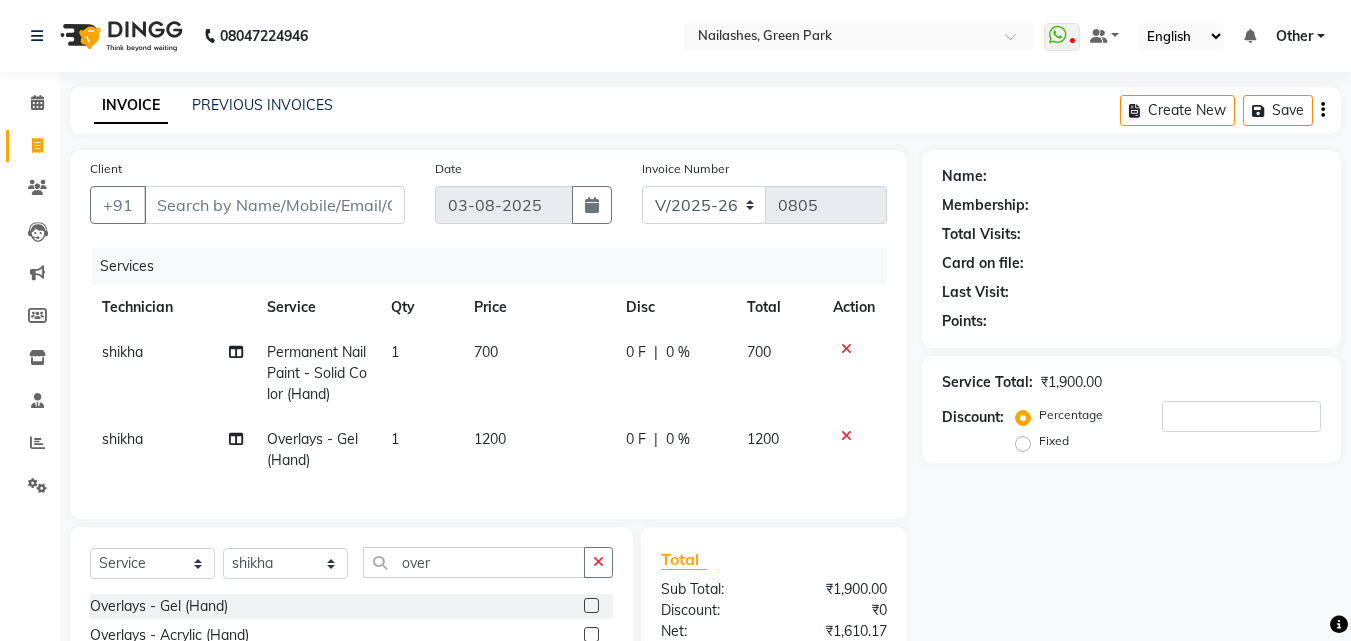 click on "1200" 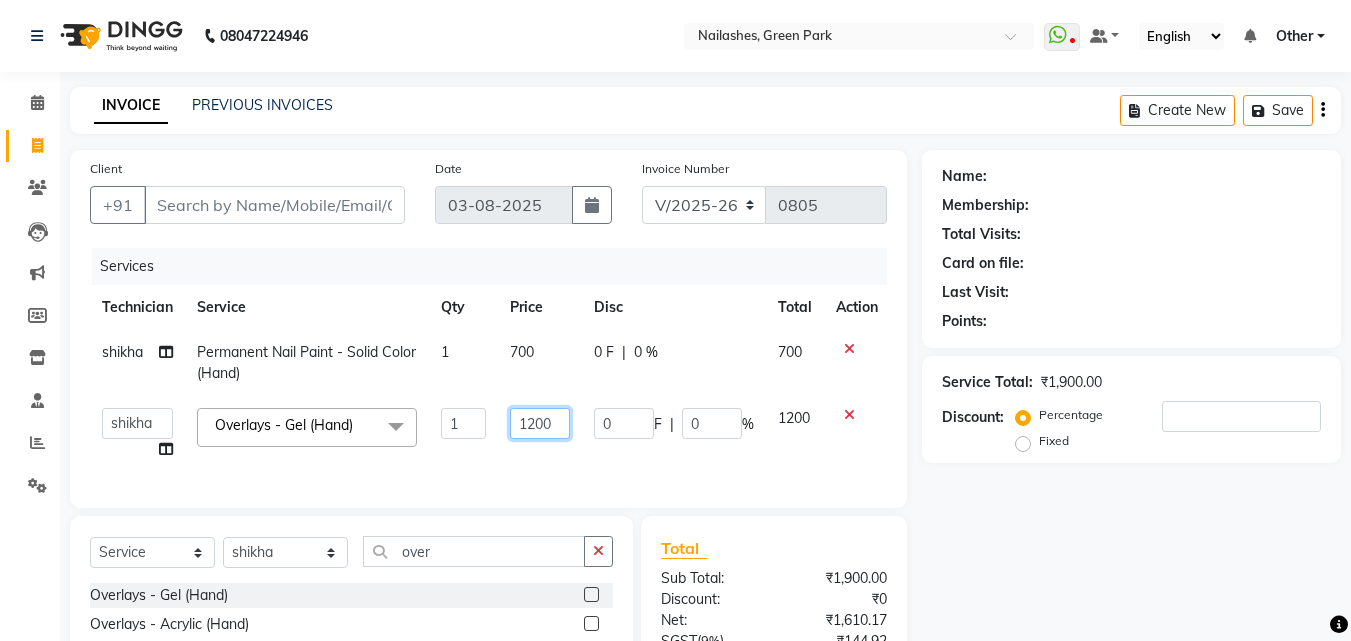 click on "1200" 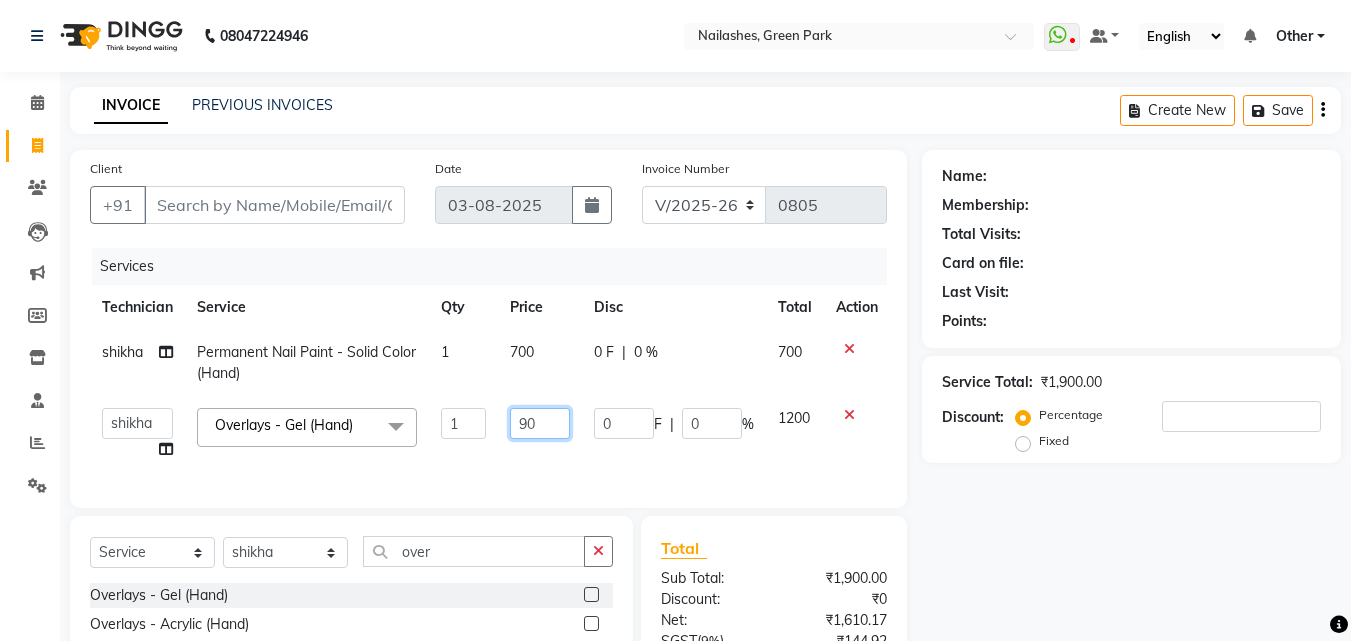 type on "900" 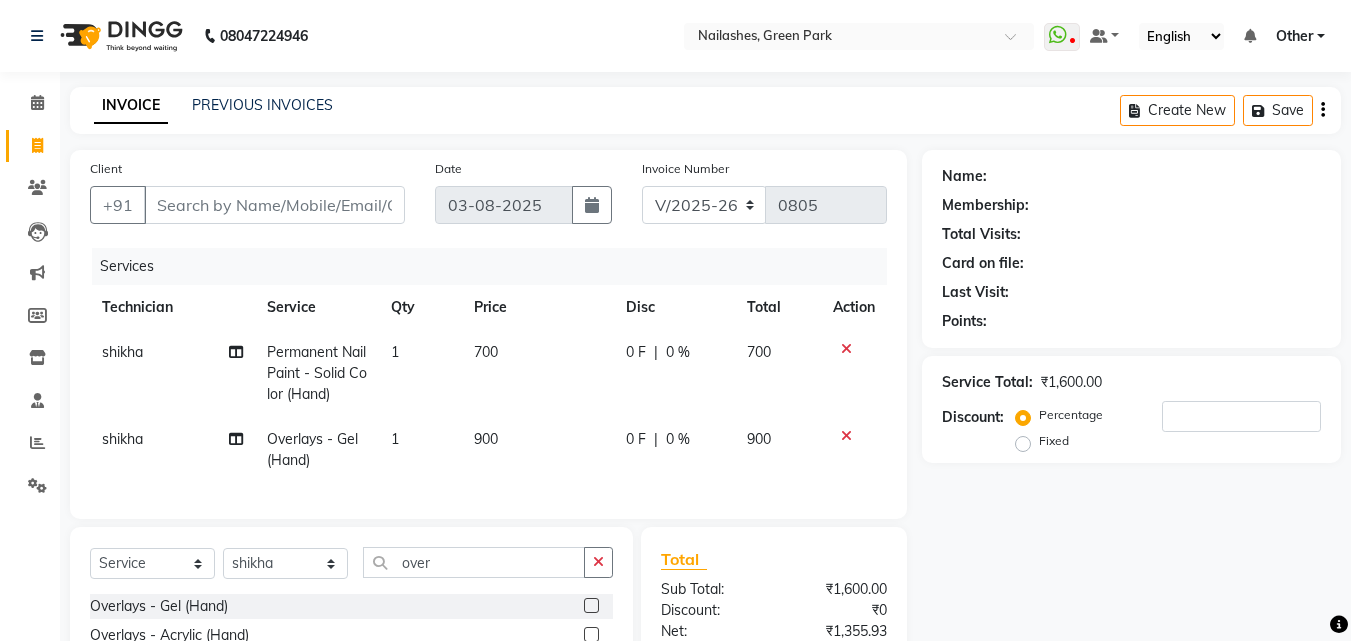 click on "700" 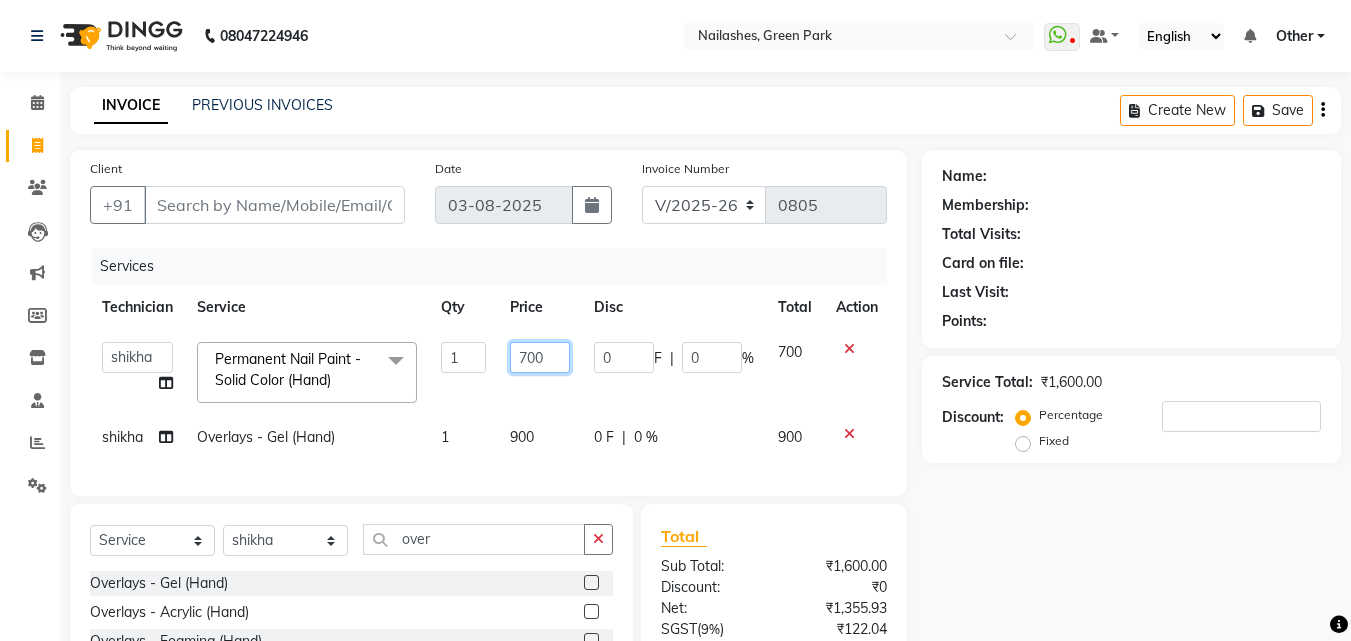 click on "700" 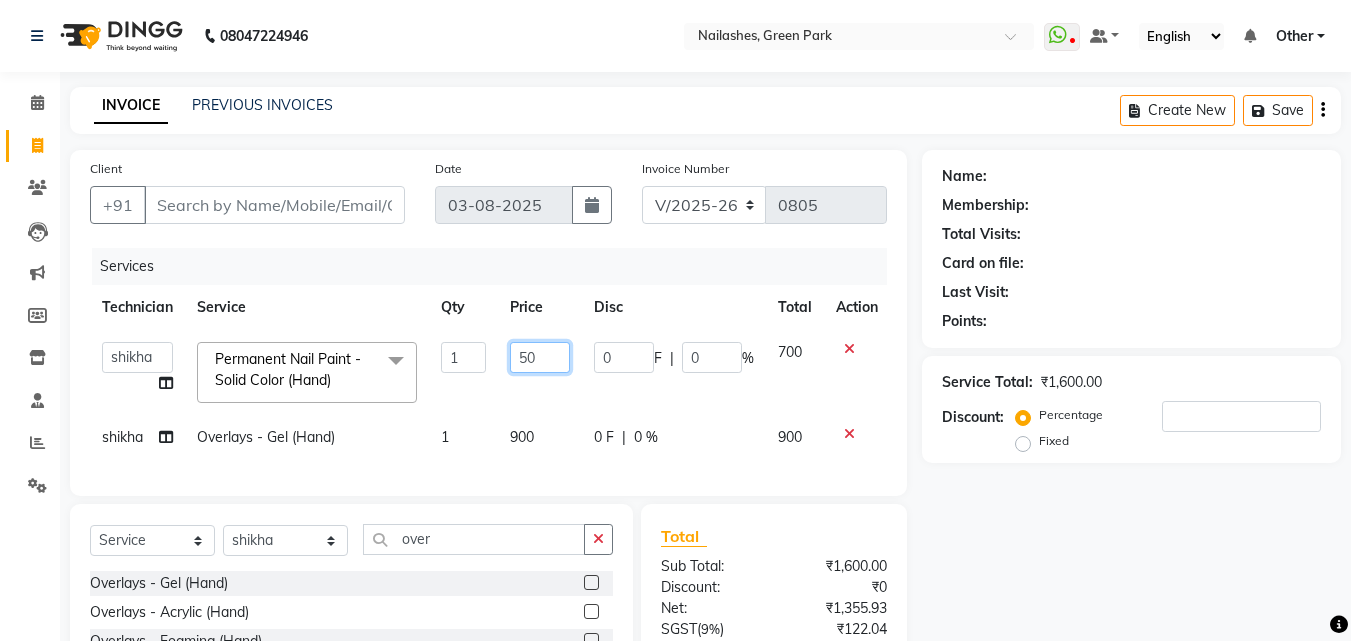 type on "500" 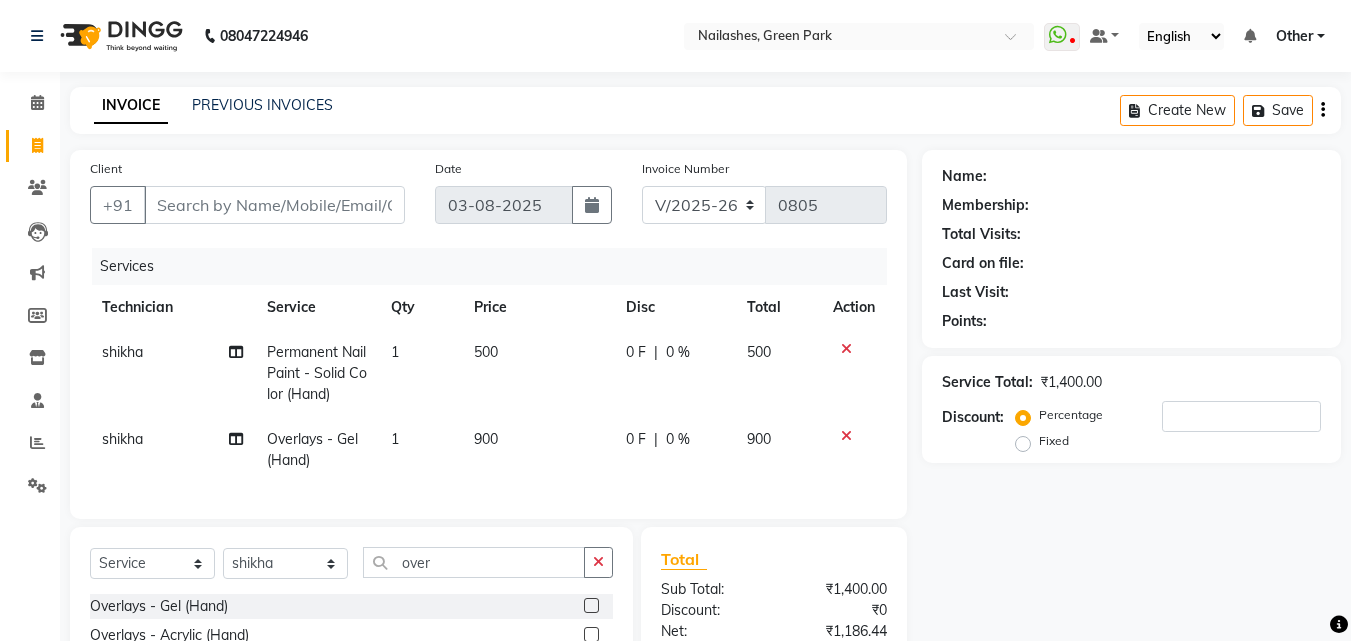 click on "500" 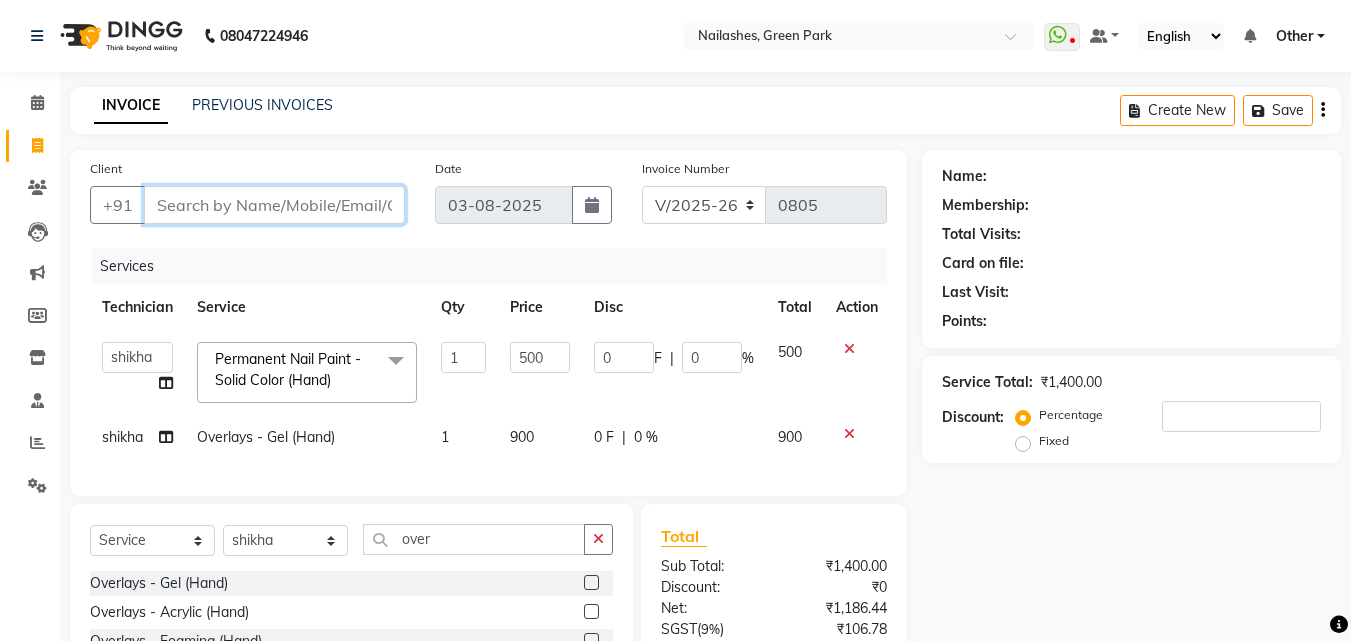 click on "Client" at bounding box center [274, 205] 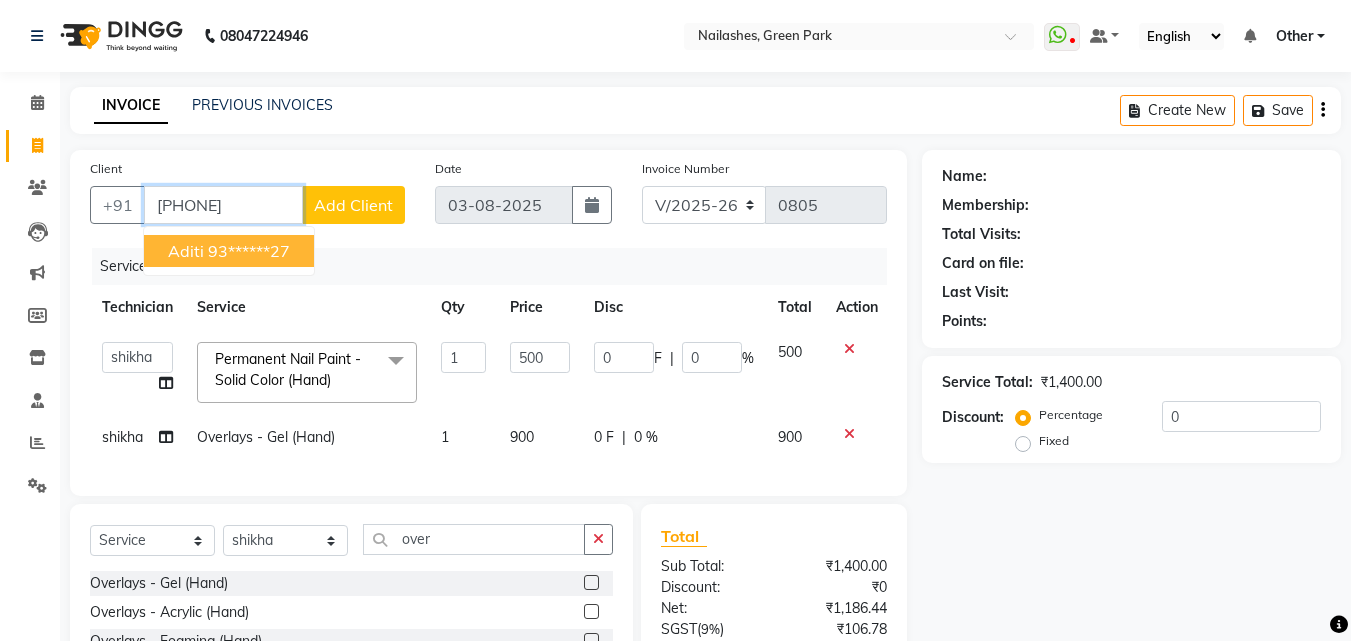 click on "93******27" at bounding box center [249, 251] 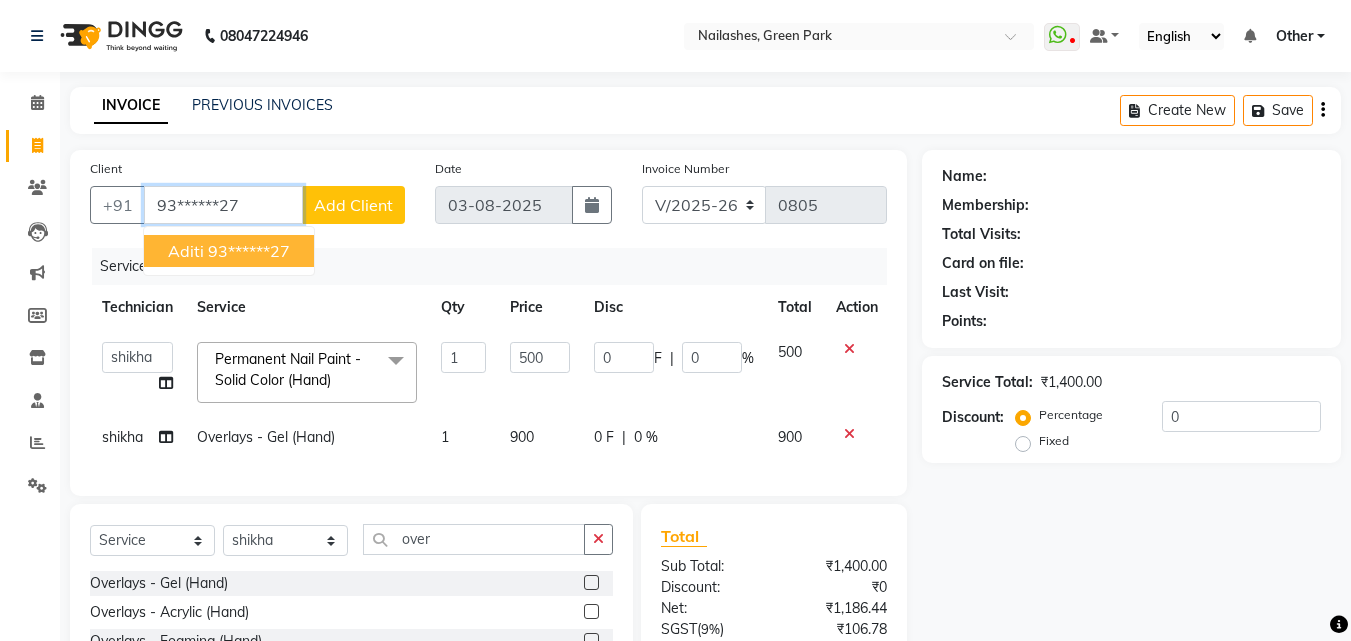 type on "93******27" 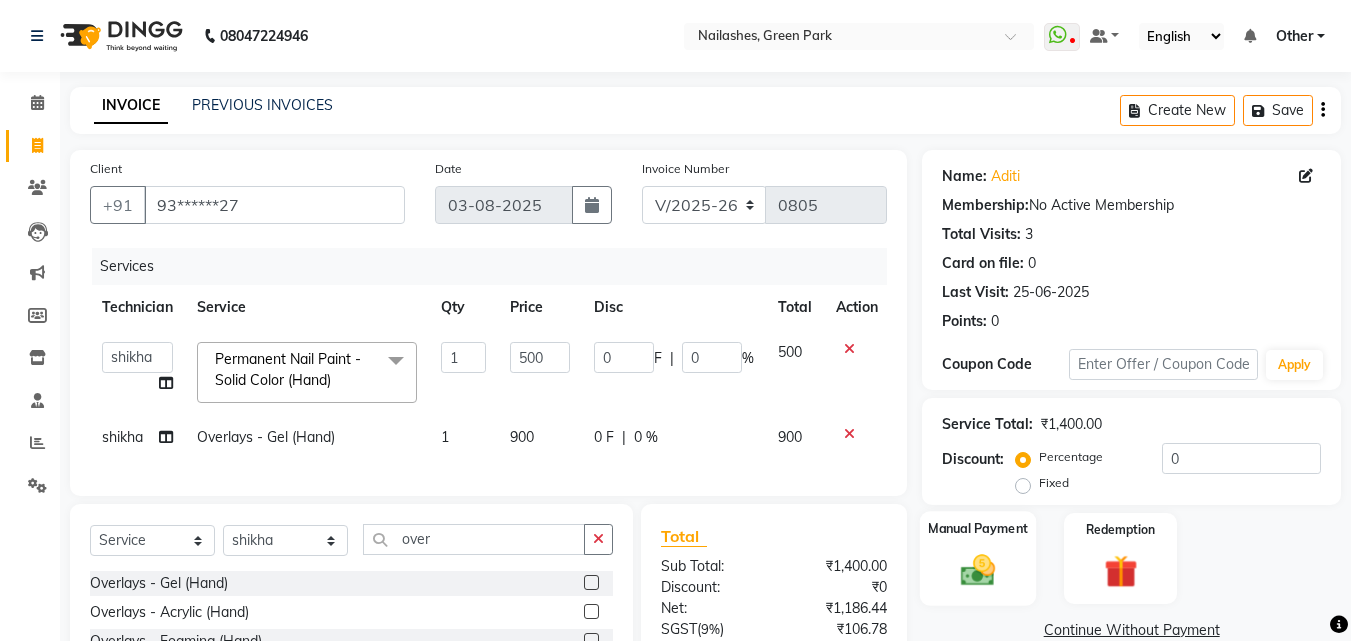 click 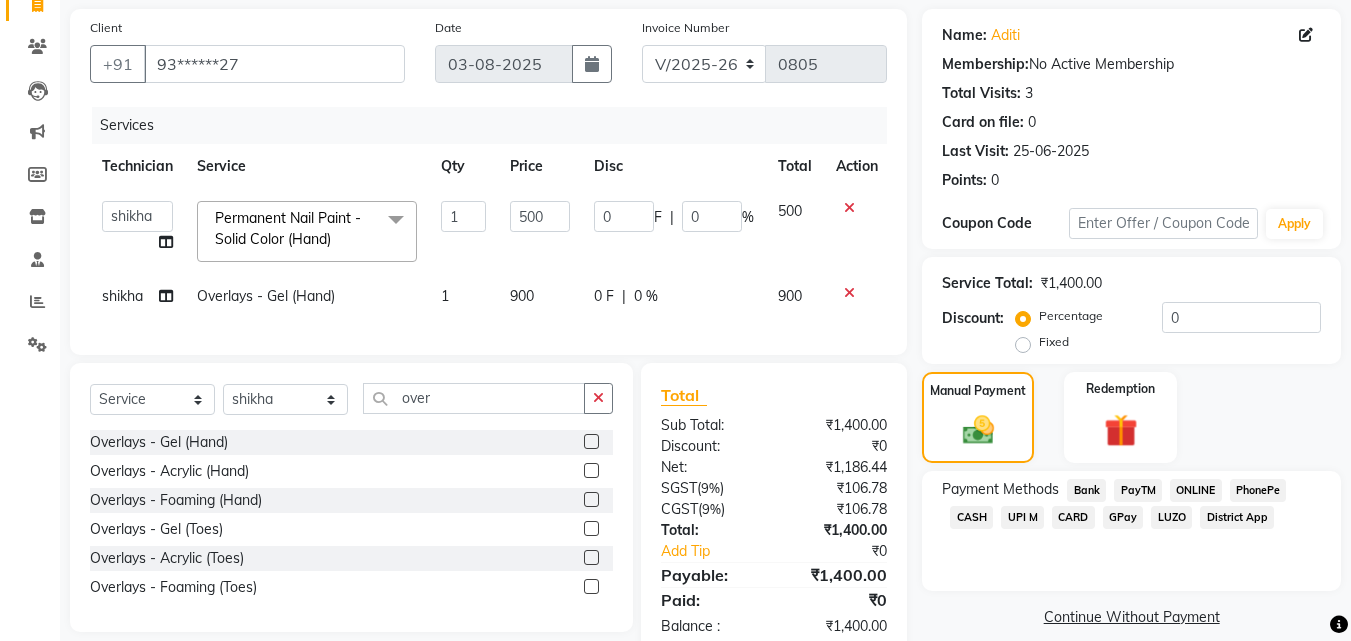 scroll, scrollTop: 170, scrollLeft: 0, axis: vertical 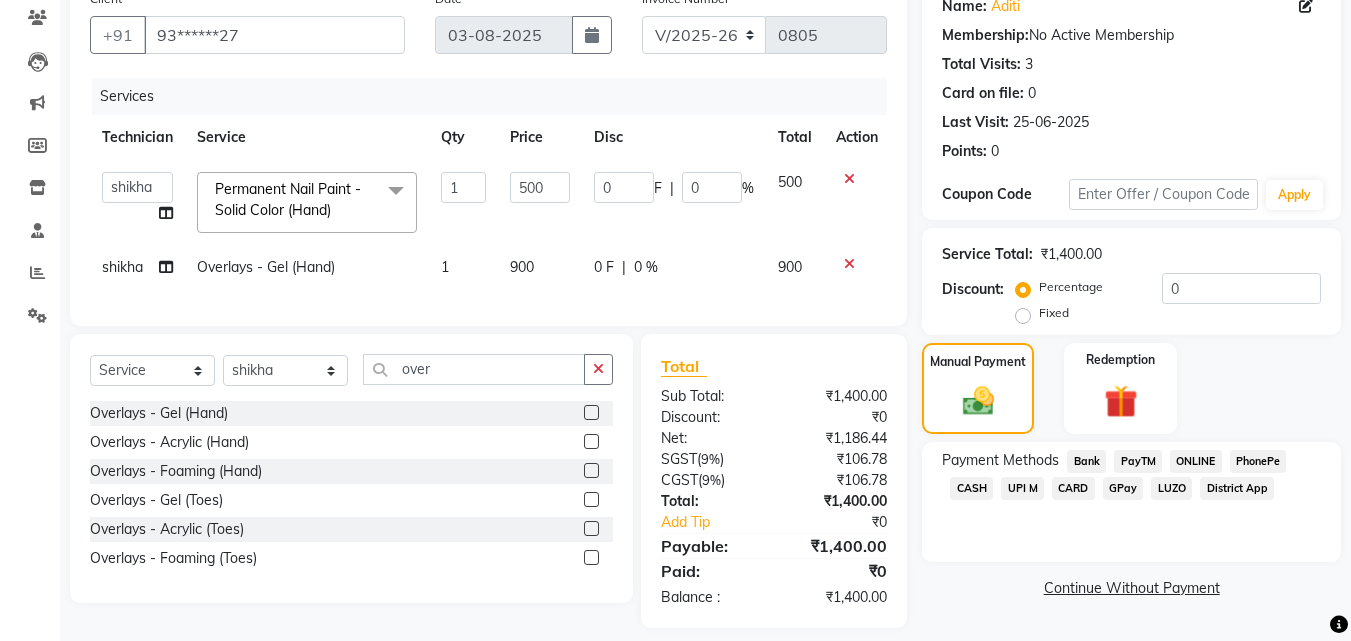 click on "CASH" 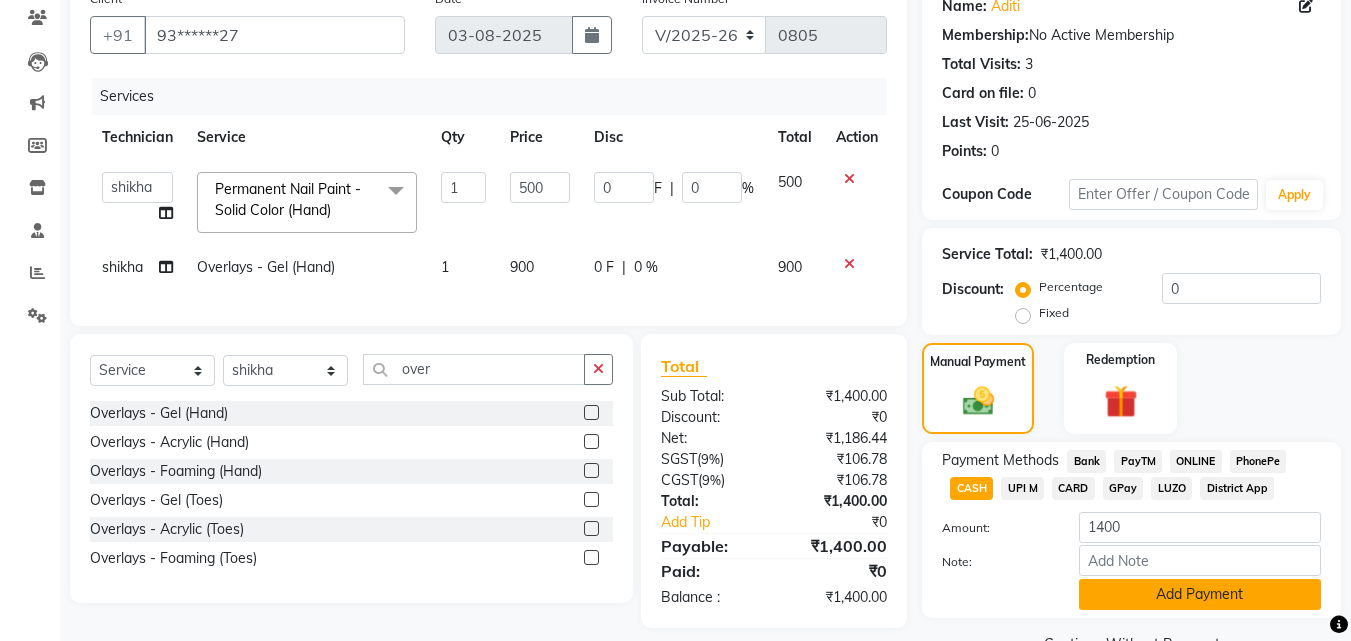 click on "Add Payment" 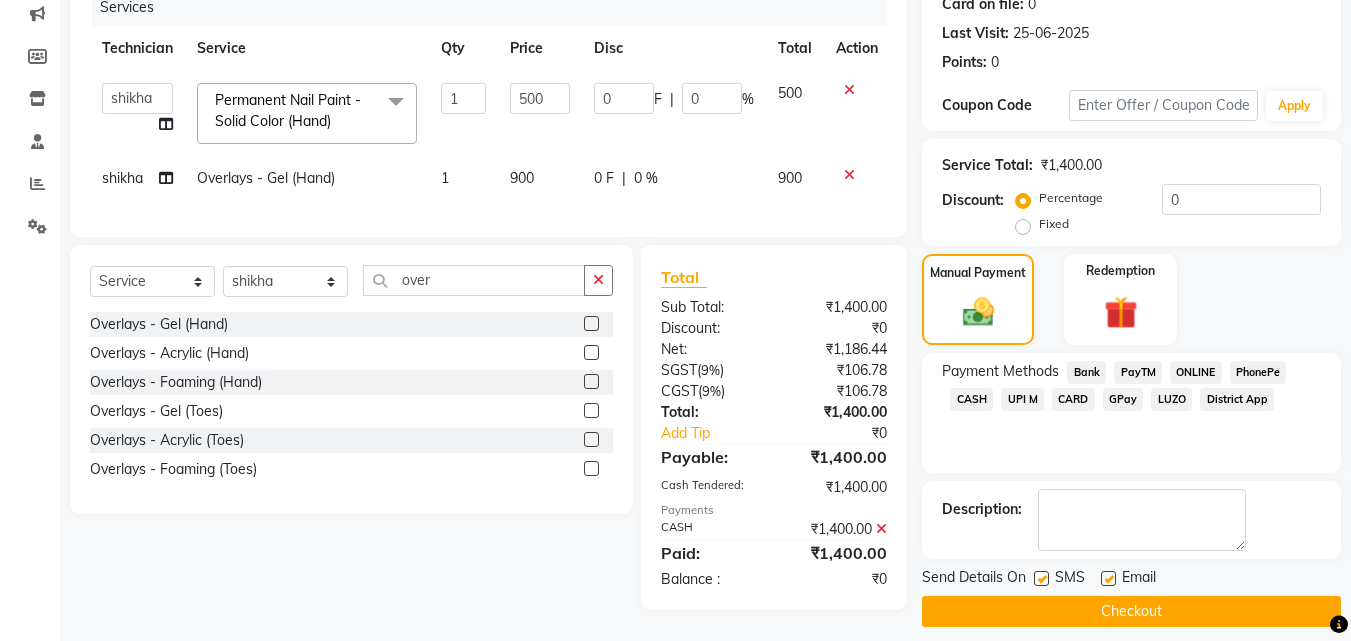 scroll, scrollTop: 268, scrollLeft: 0, axis: vertical 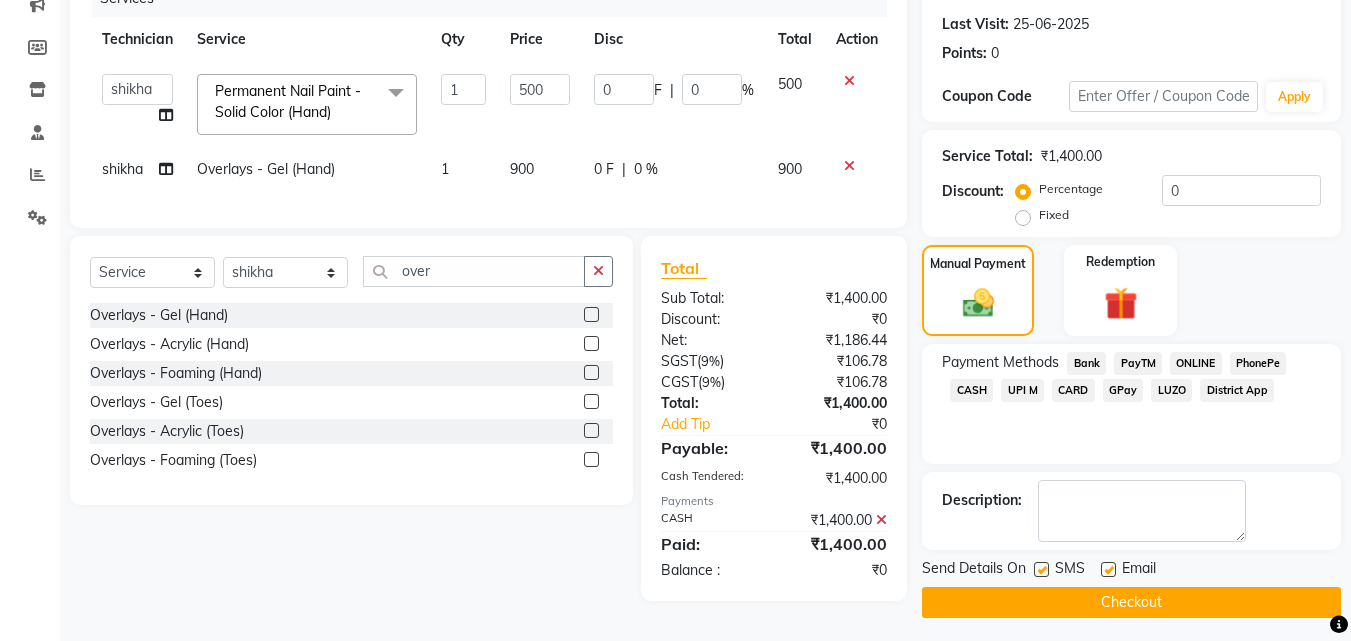 click on "Checkout" 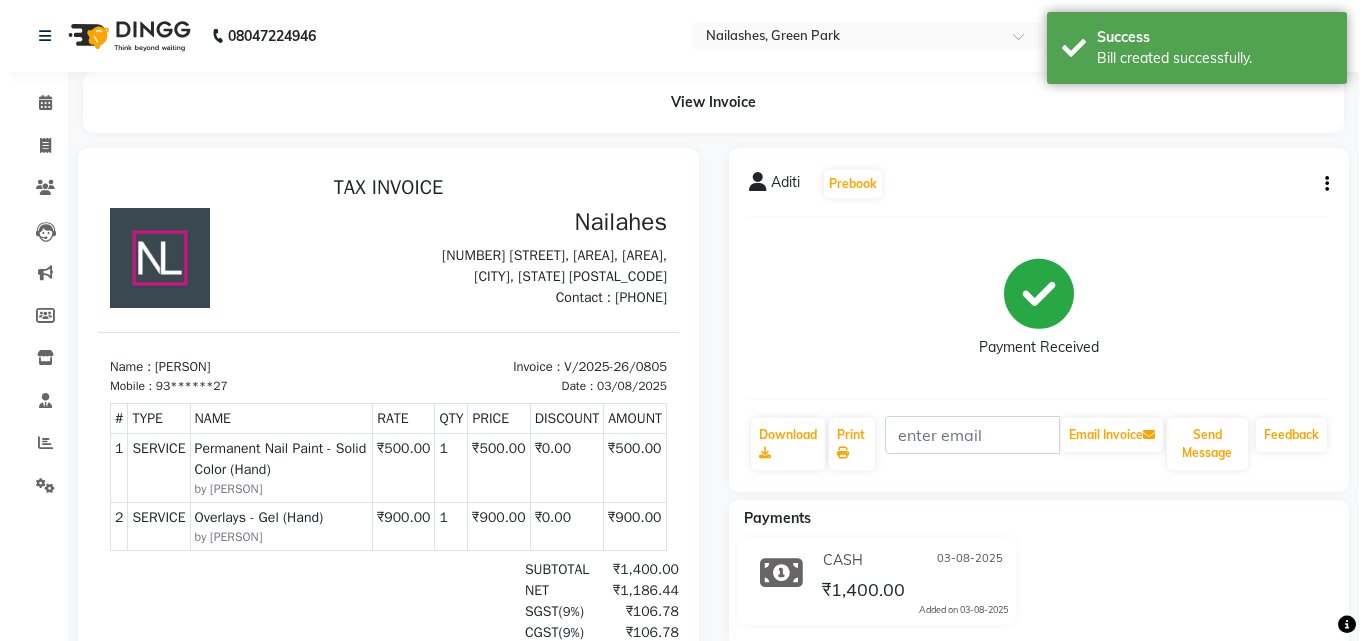 scroll, scrollTop: 0, scrollLeft: 0, axis: both 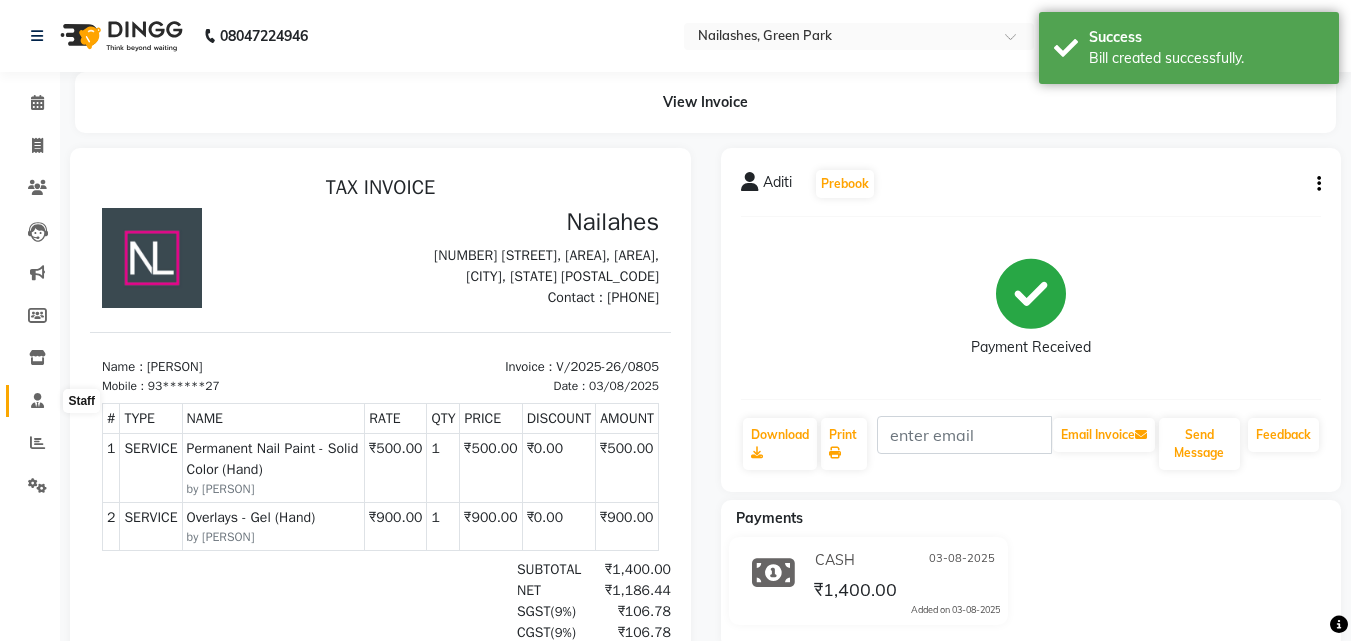 click 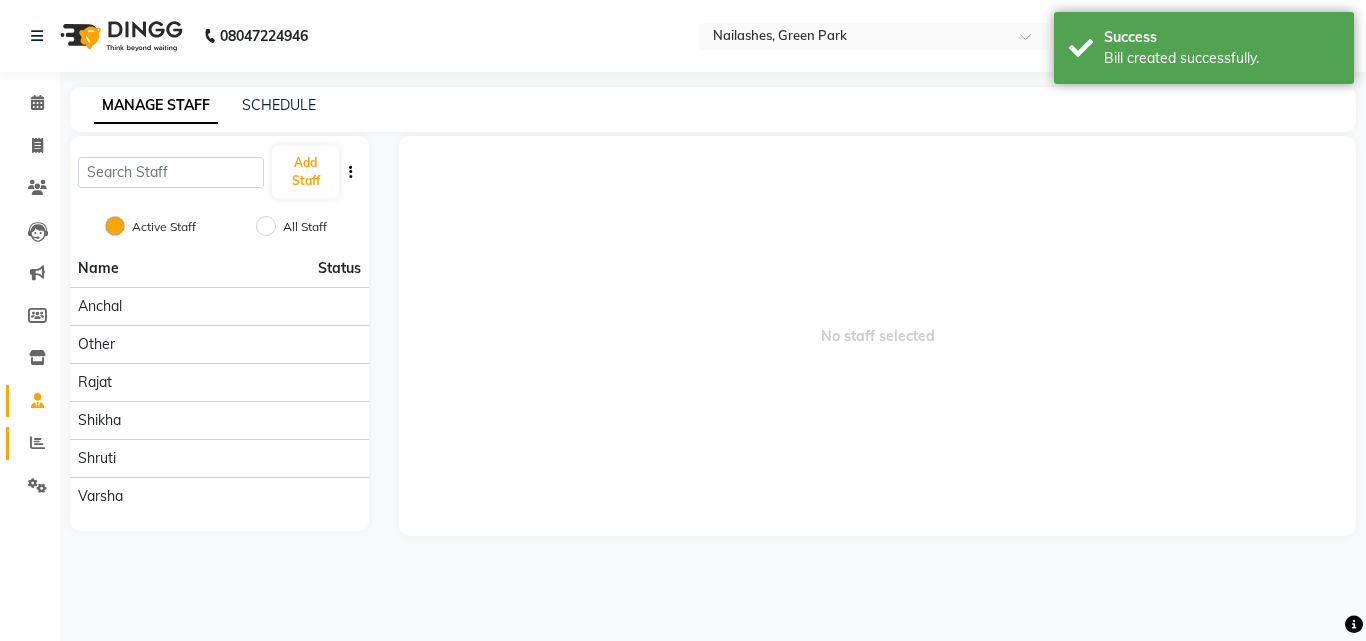 click on "Reports" 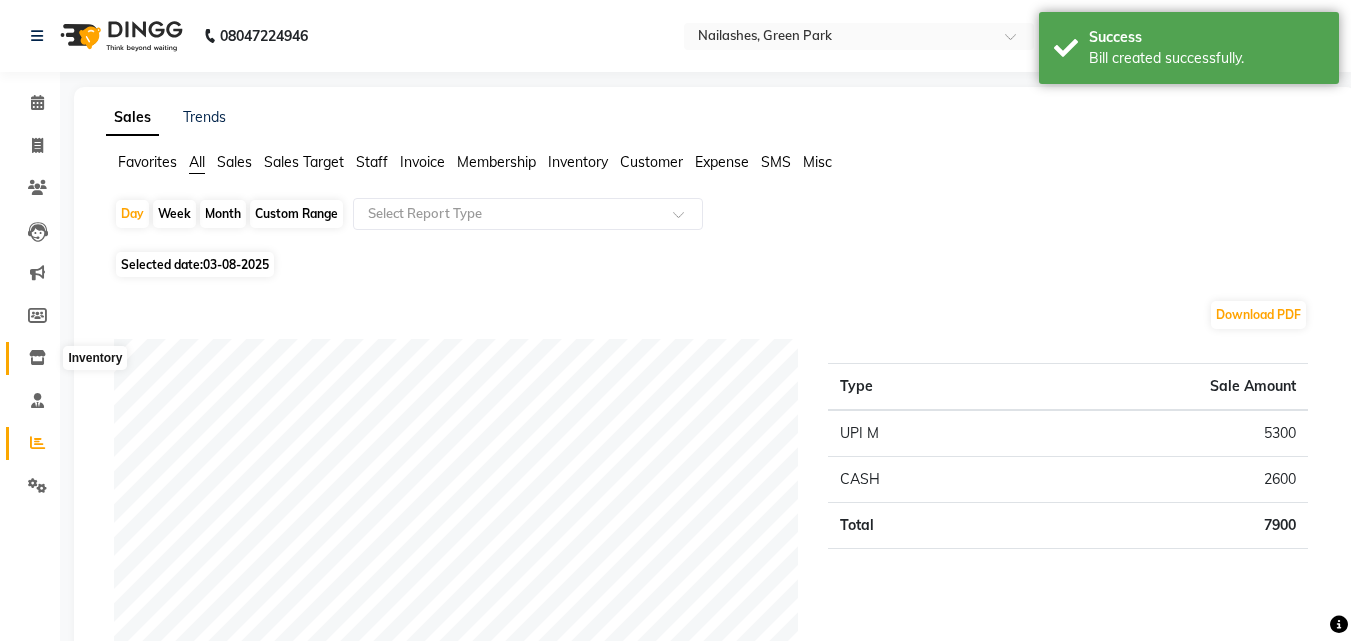 click 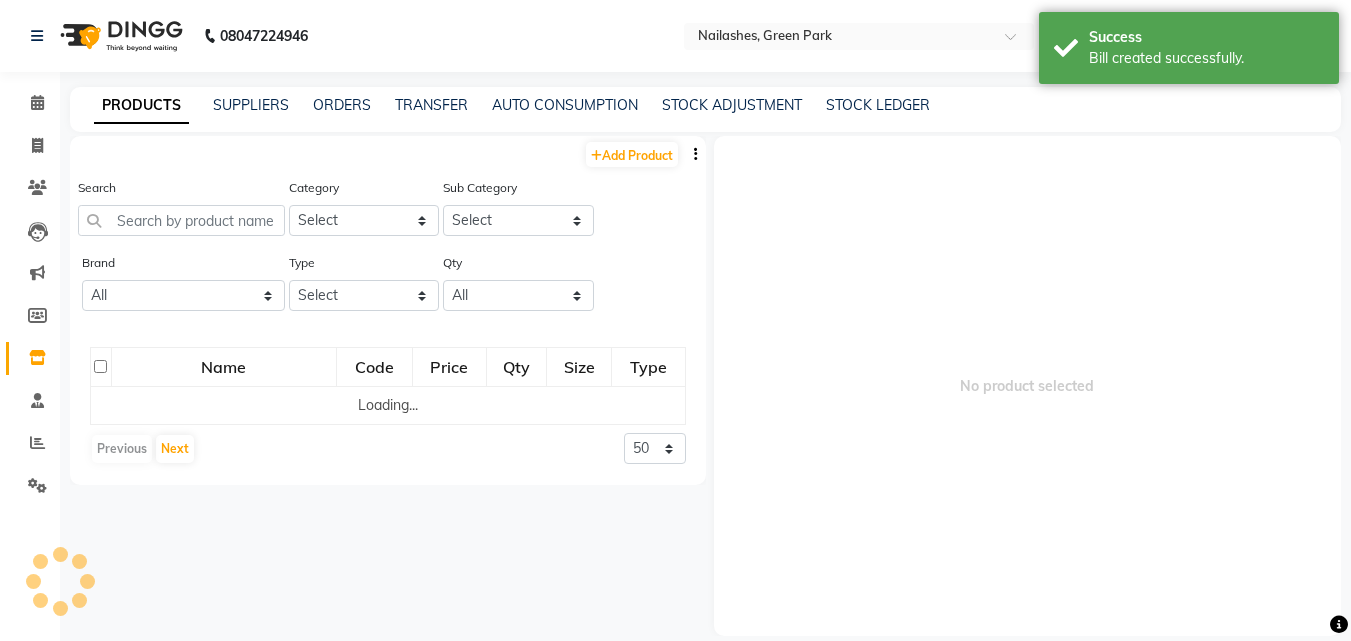 click 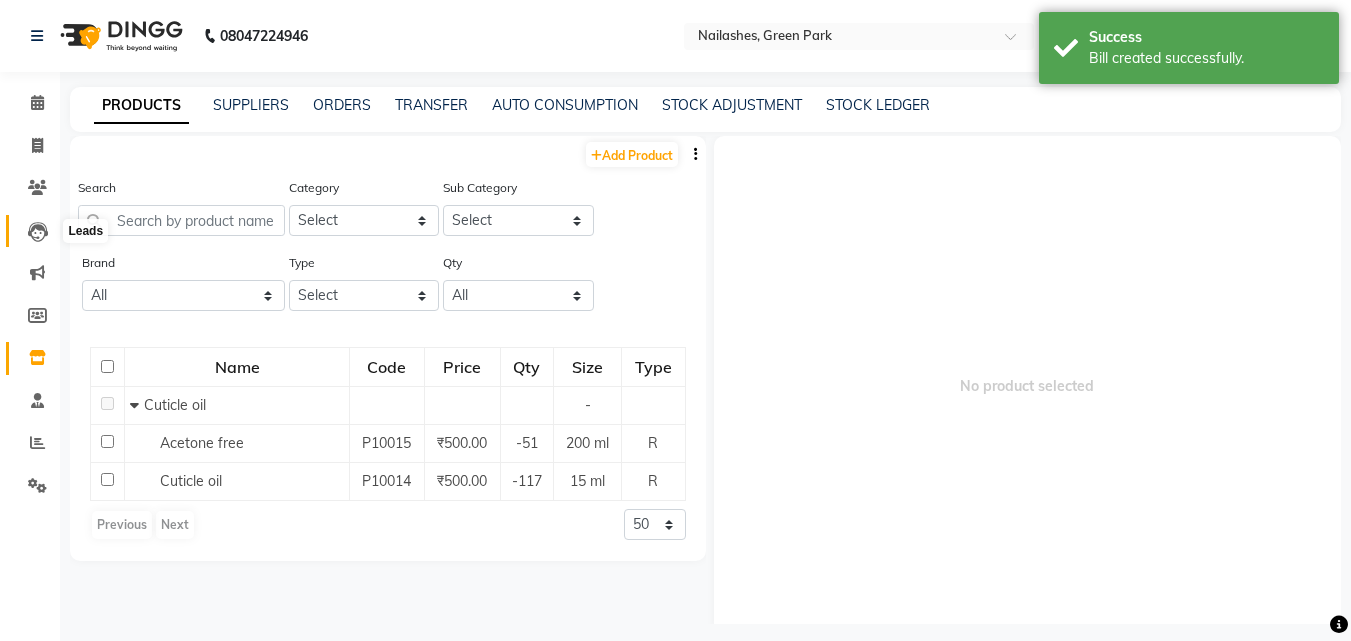 click 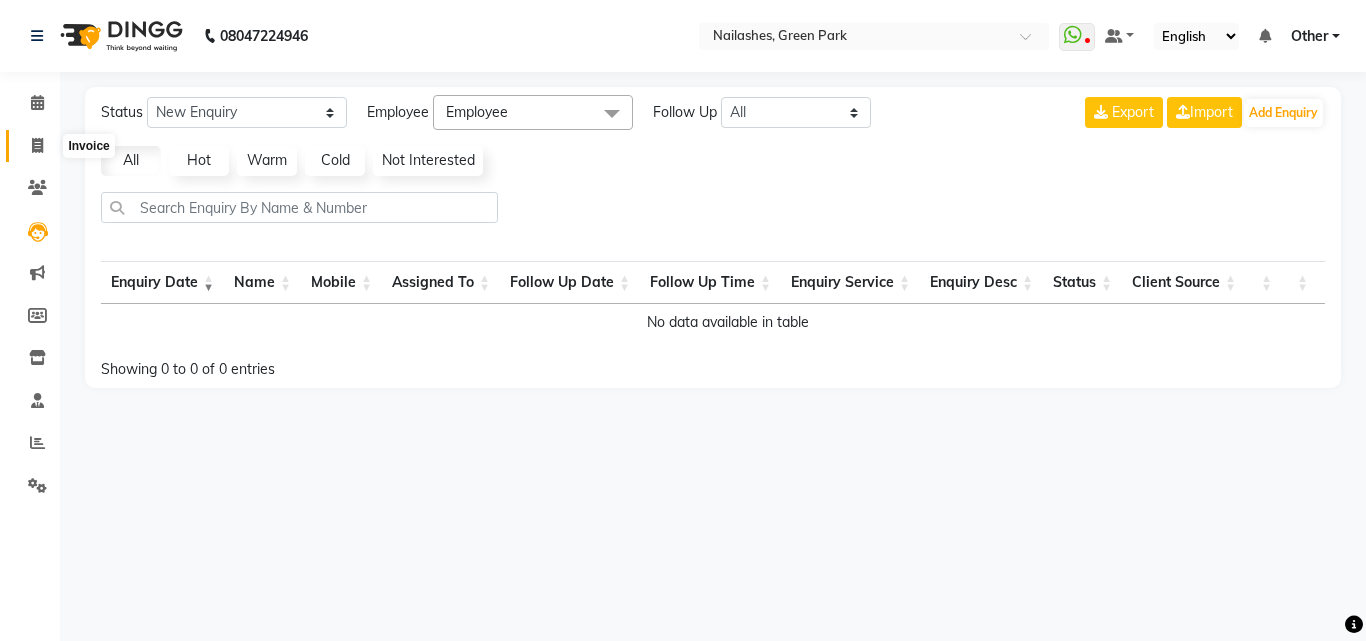 click 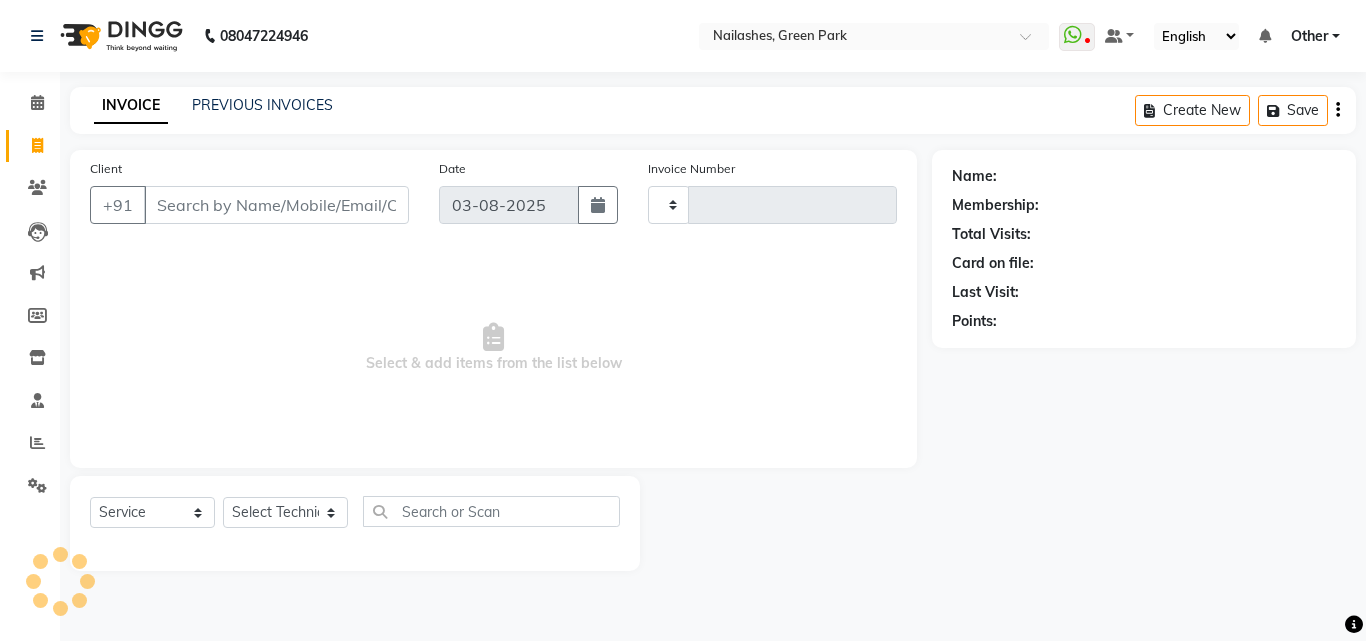 type on "0806" 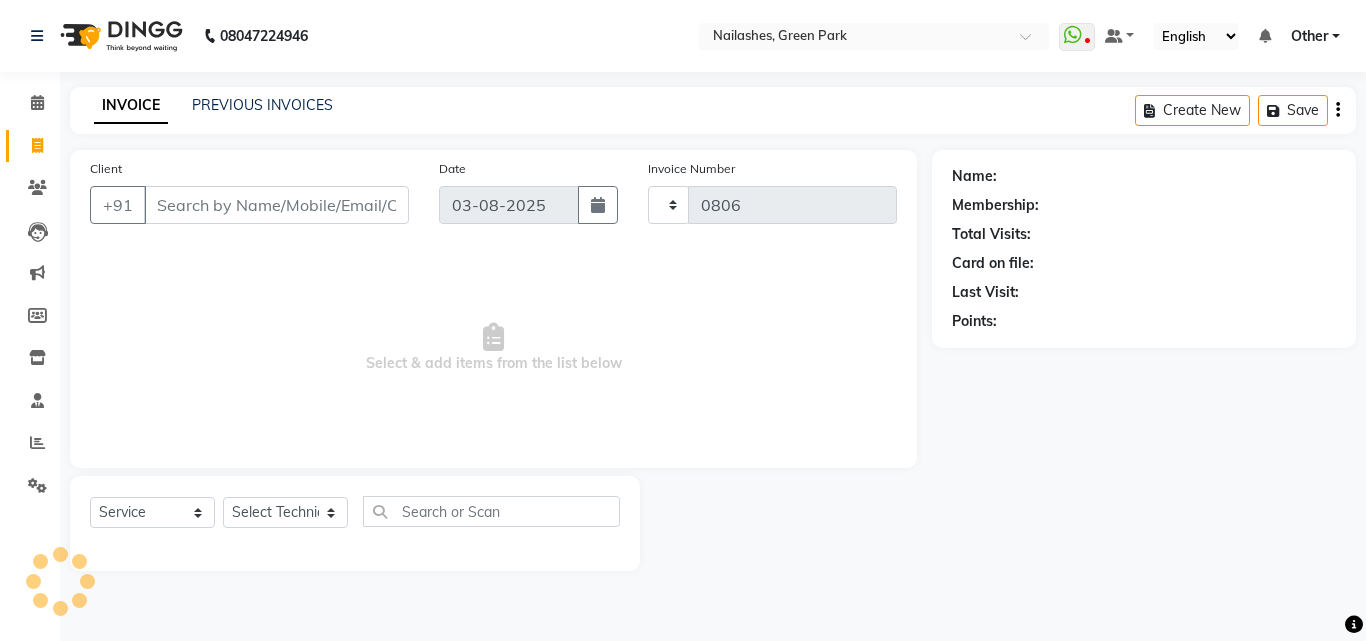 select on "3755" 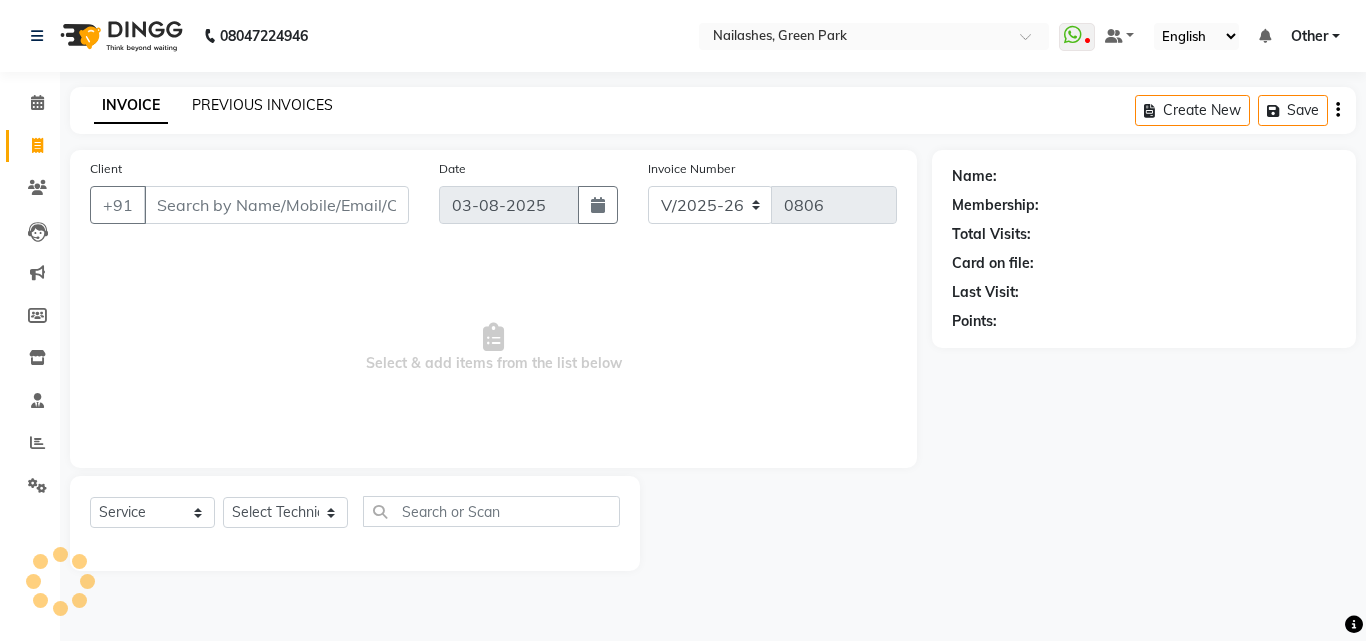 click on "PREVIOUS INVOICES" 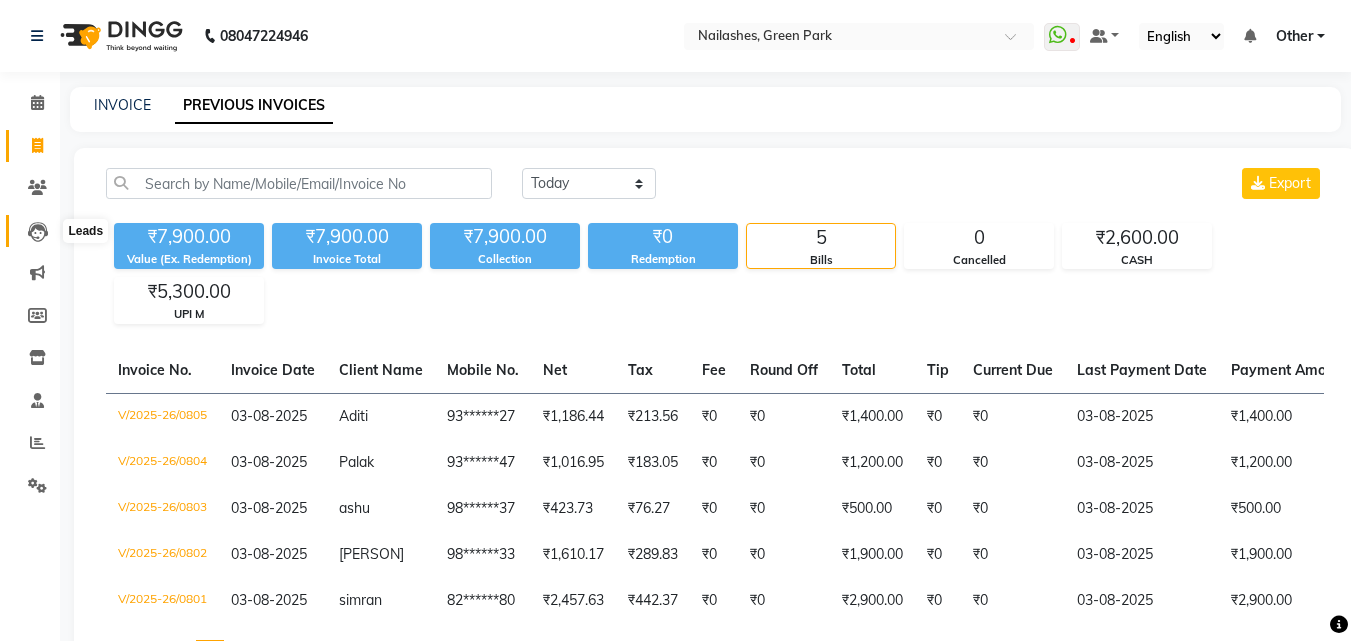 click 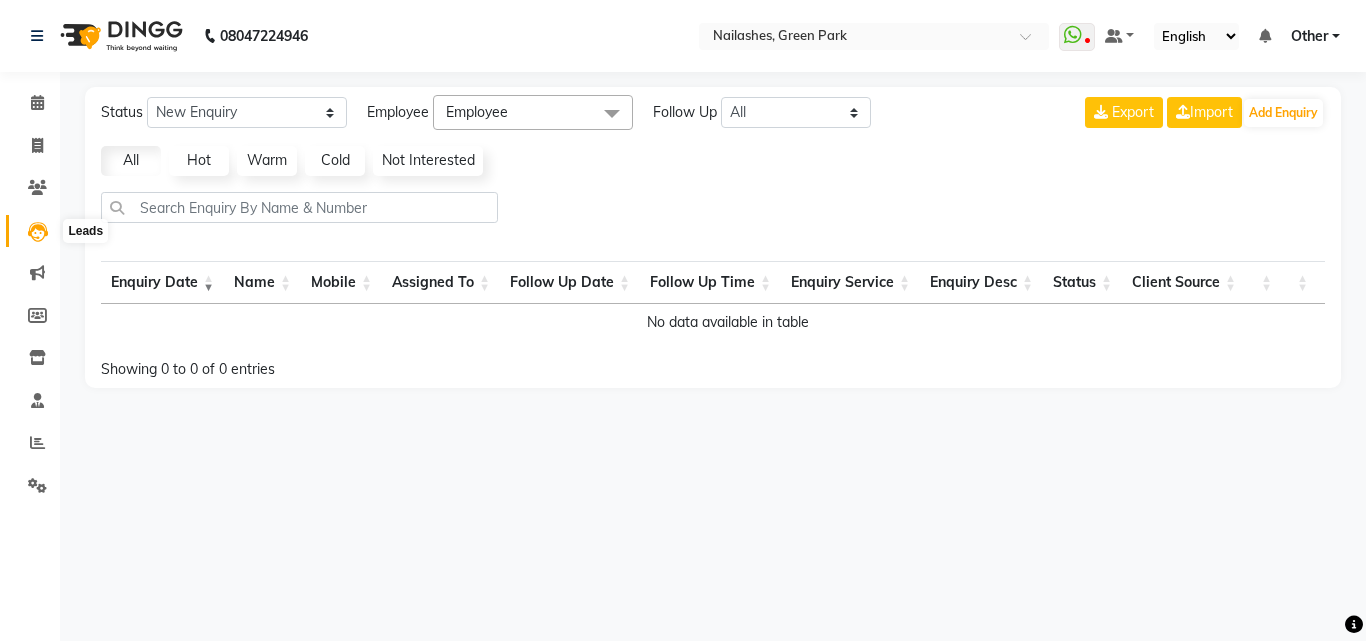 click 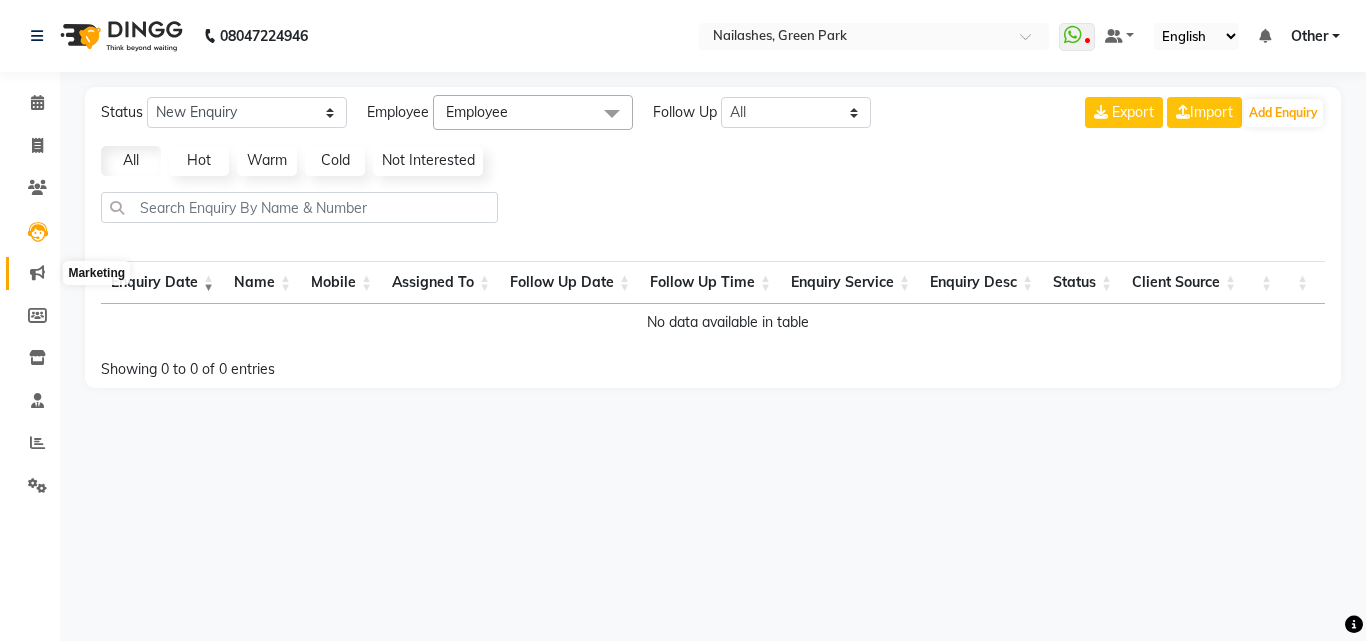 click 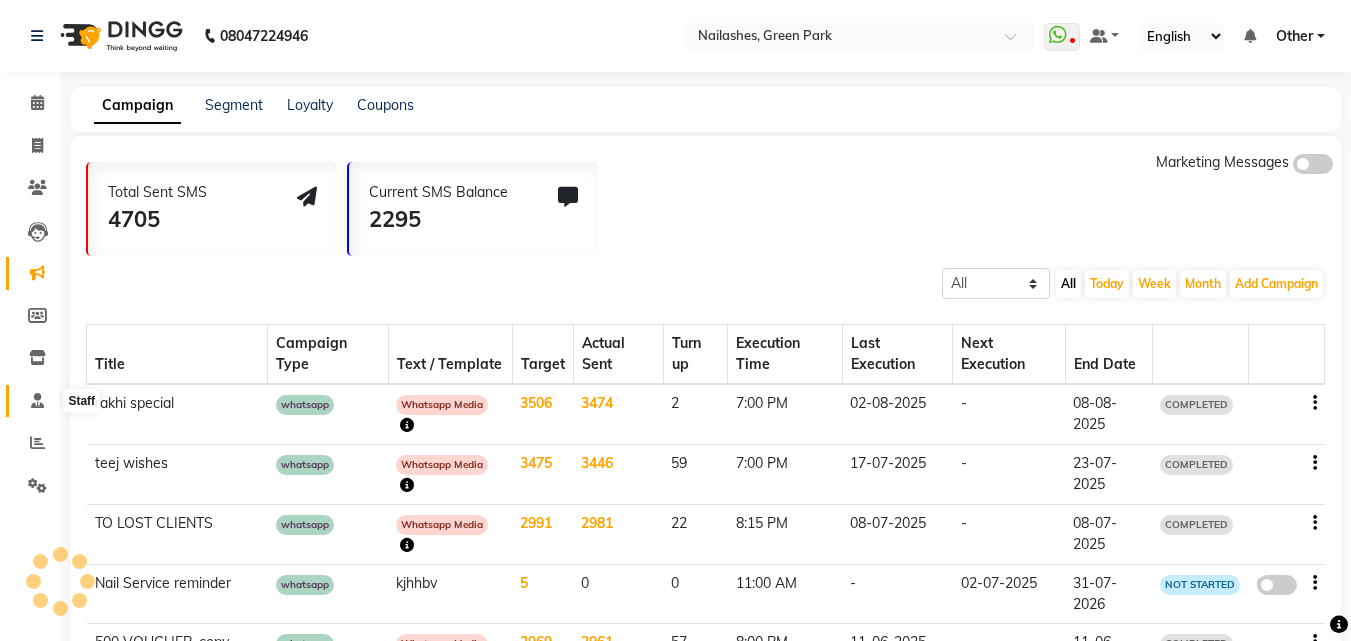 click 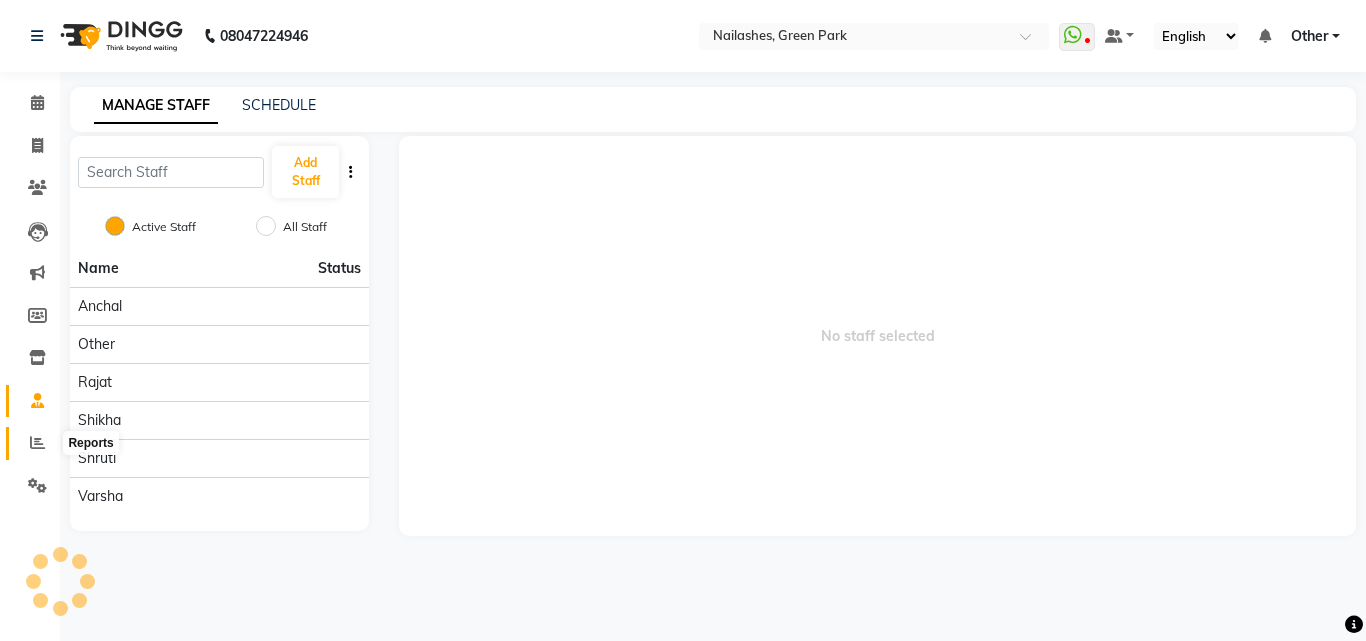 click 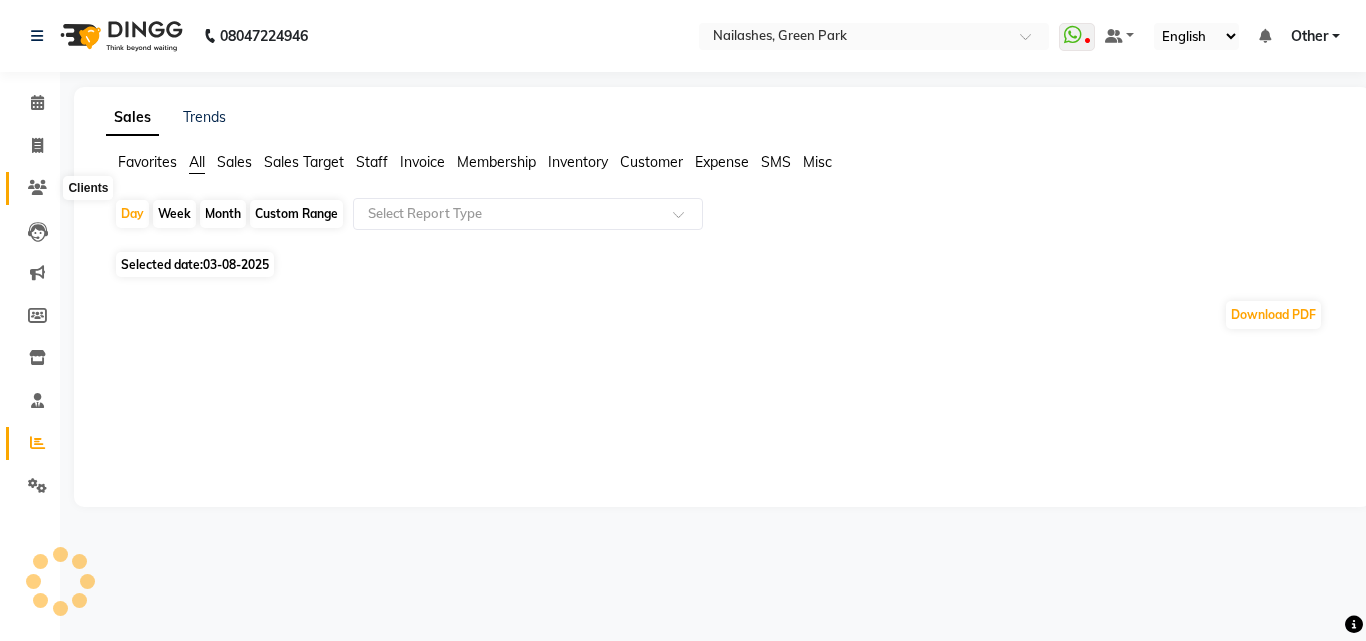 click 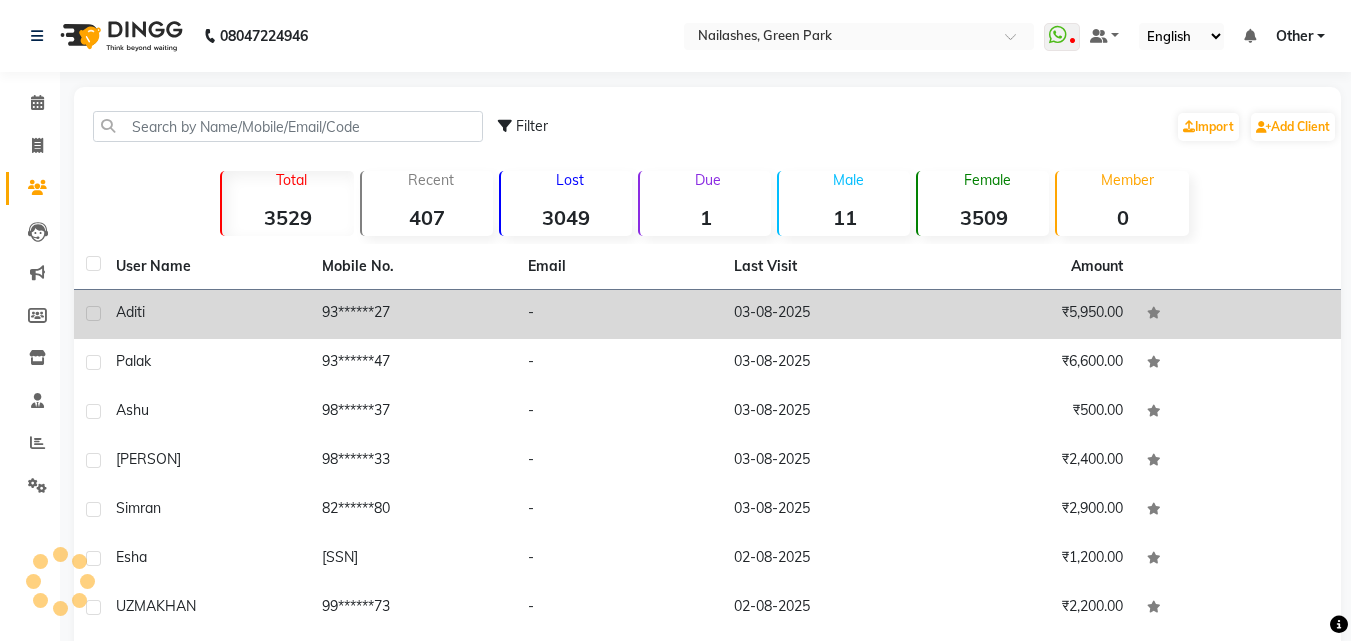 click on "Aditi" 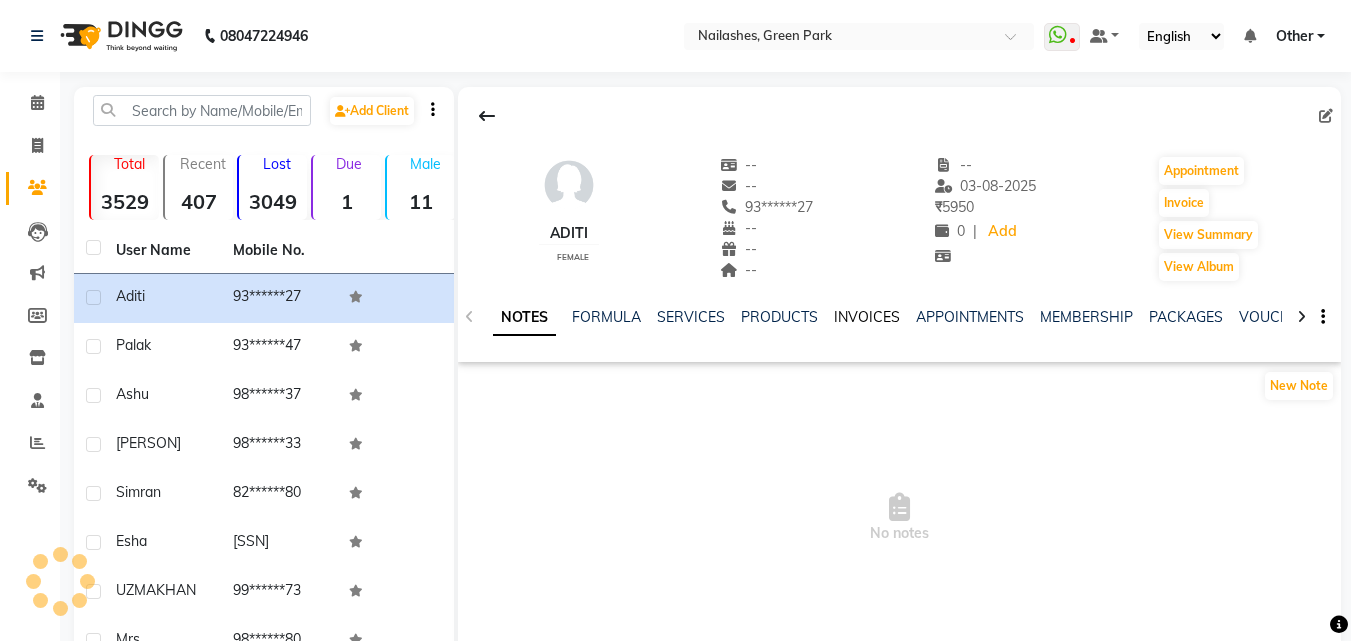 click on "INVOICES" 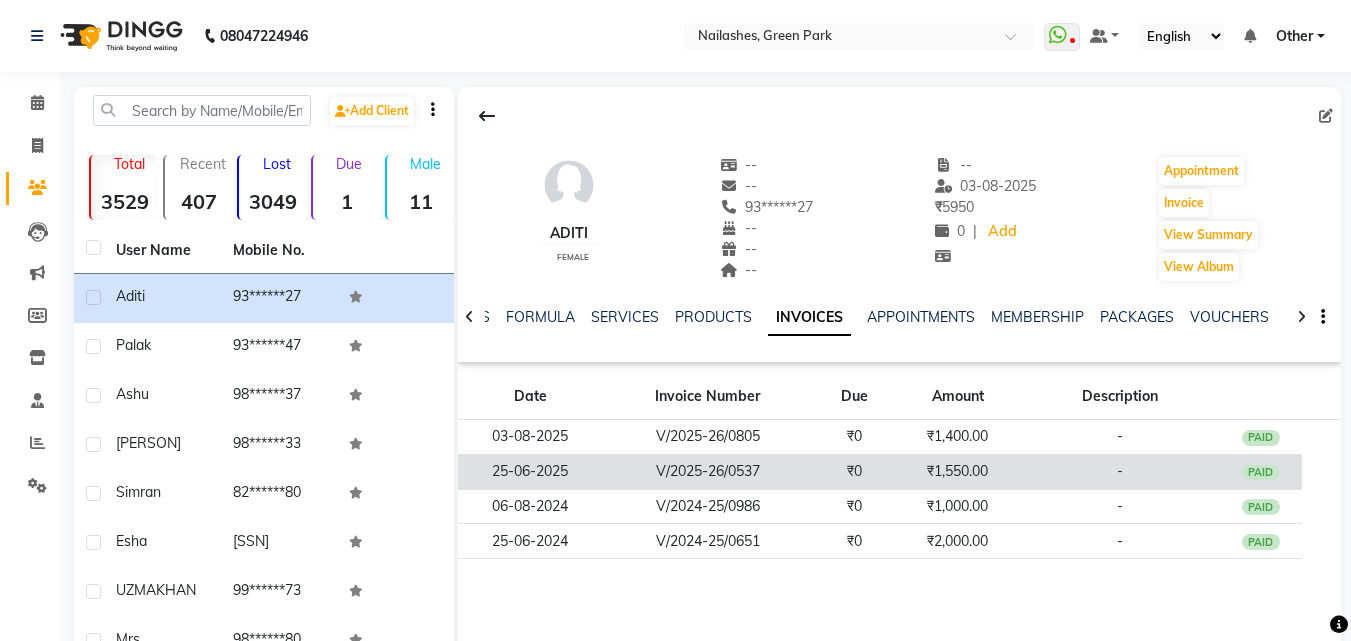 click on "₹1,550.00" 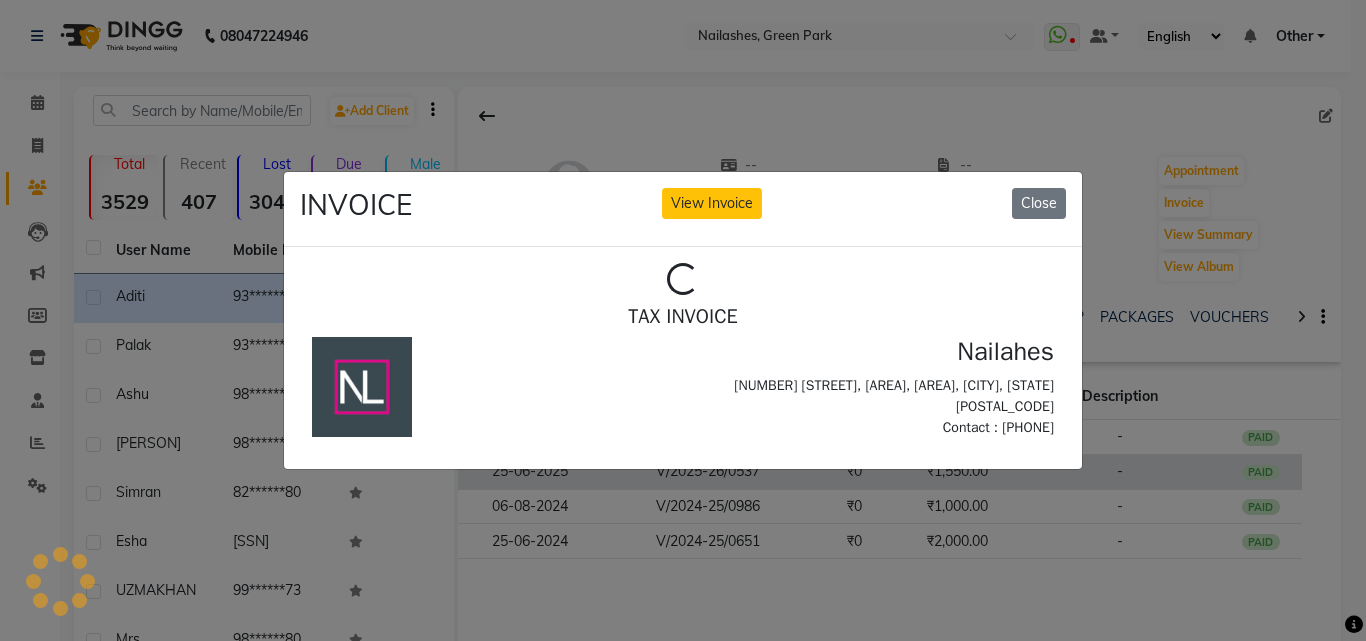scroll, scrollTop: 0, scrollLeft: 0, axis: both 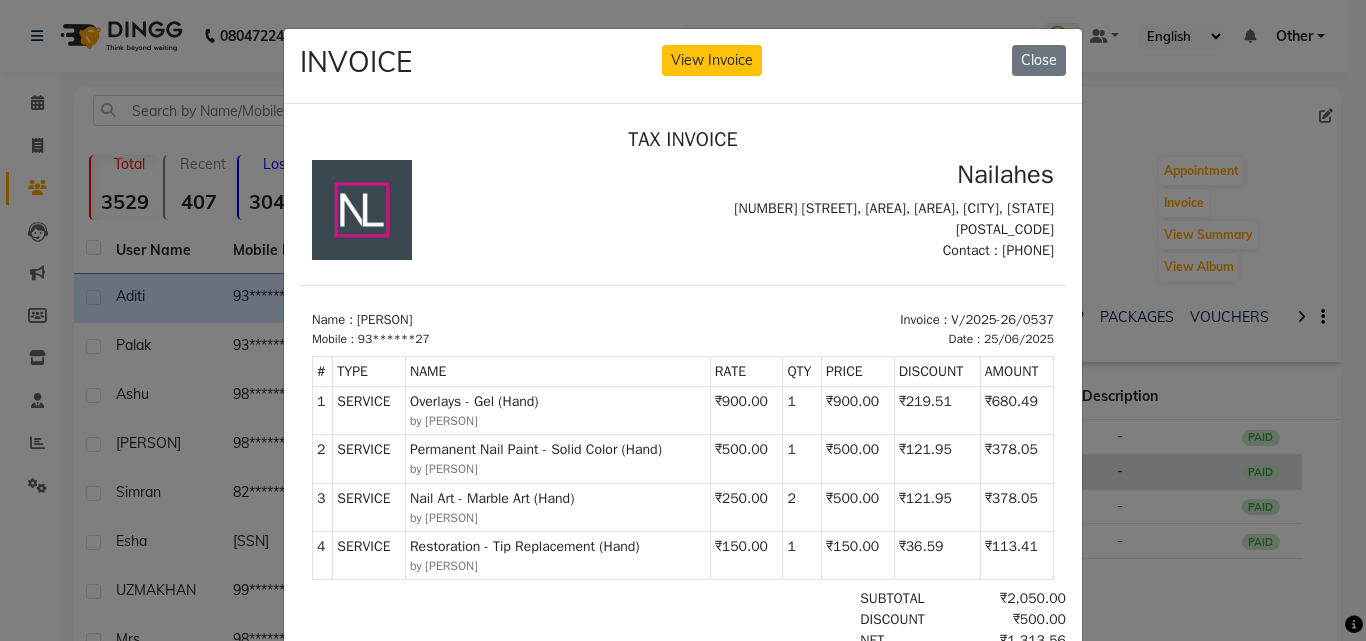 type 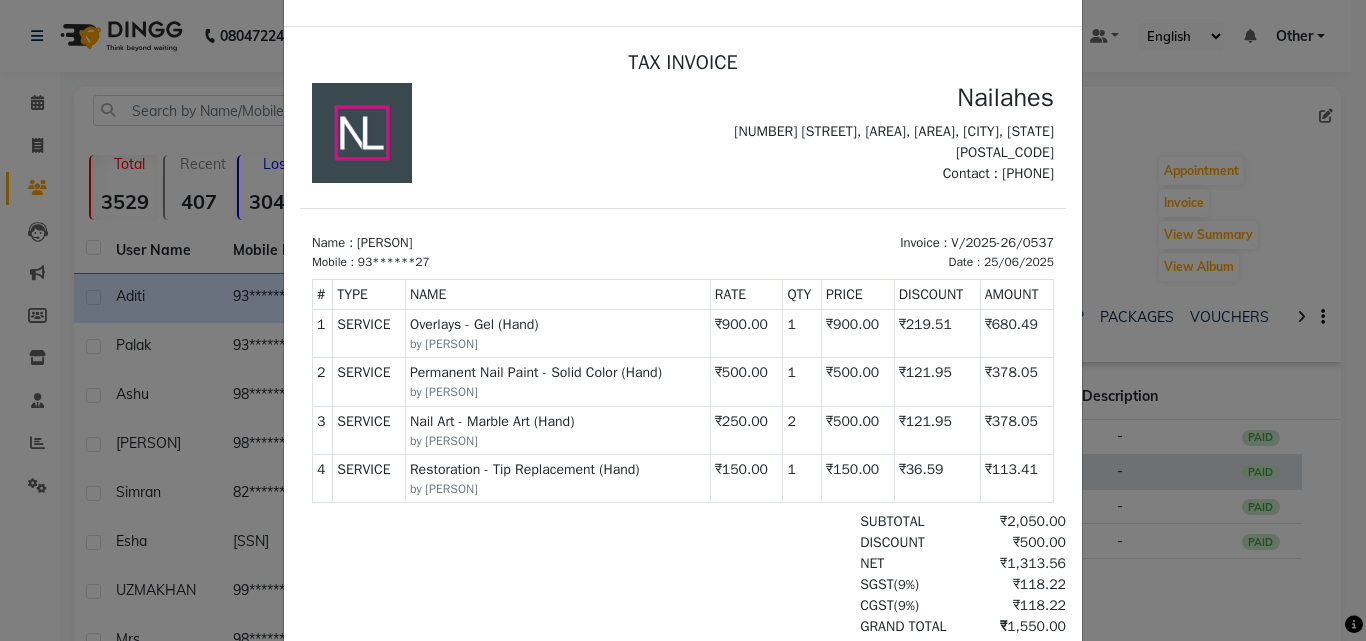 scroll, scrollTop: 80, scrollLeft: 0, axis: vertical 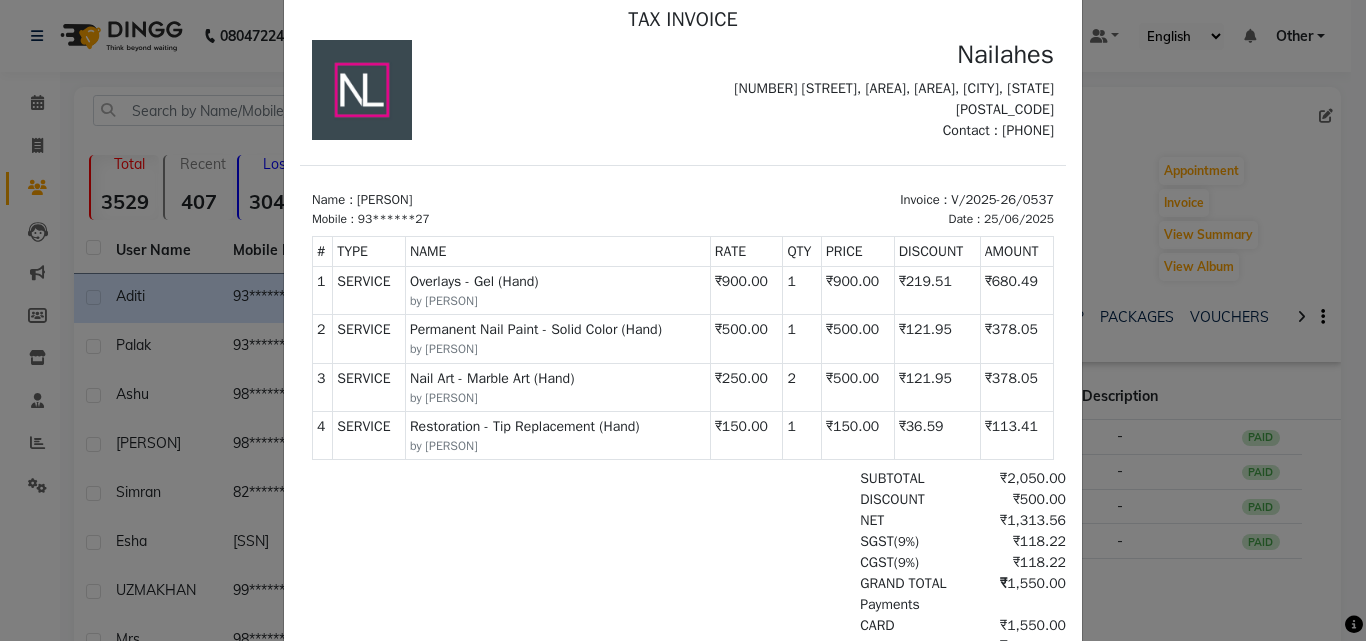 click on "INVOICE View Invoice Close" 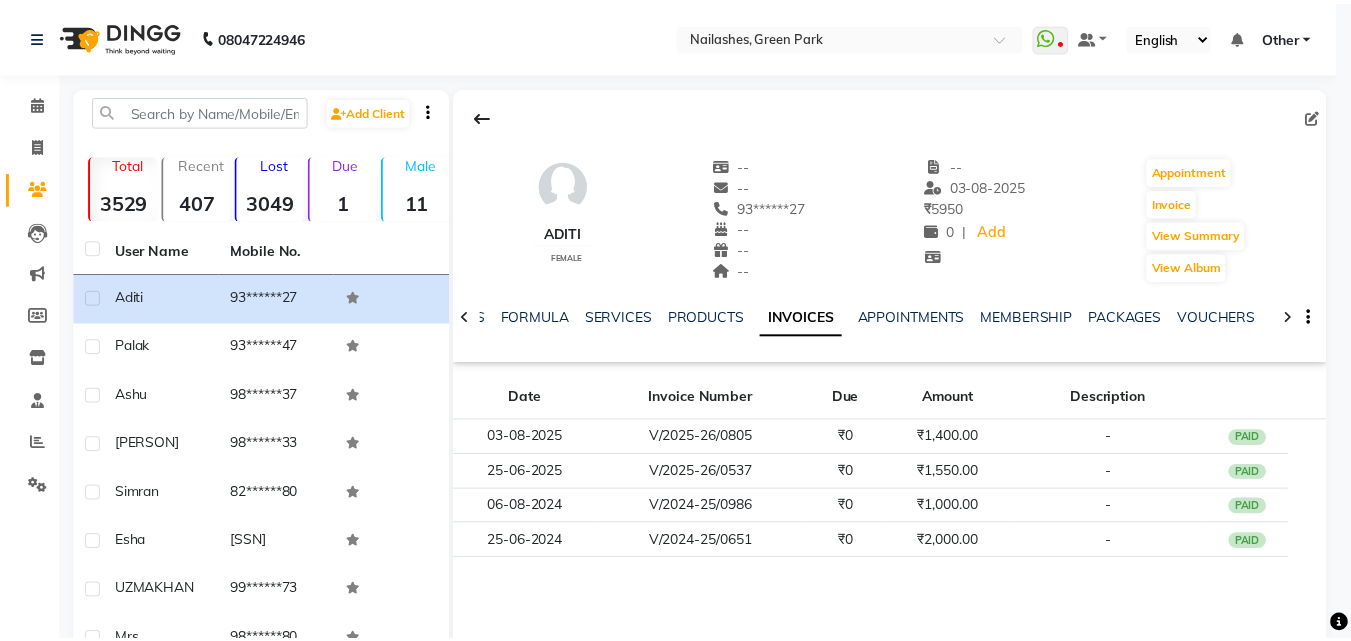 scroll, scrollTop: 204, scrollLeft: 0, axis: vertical 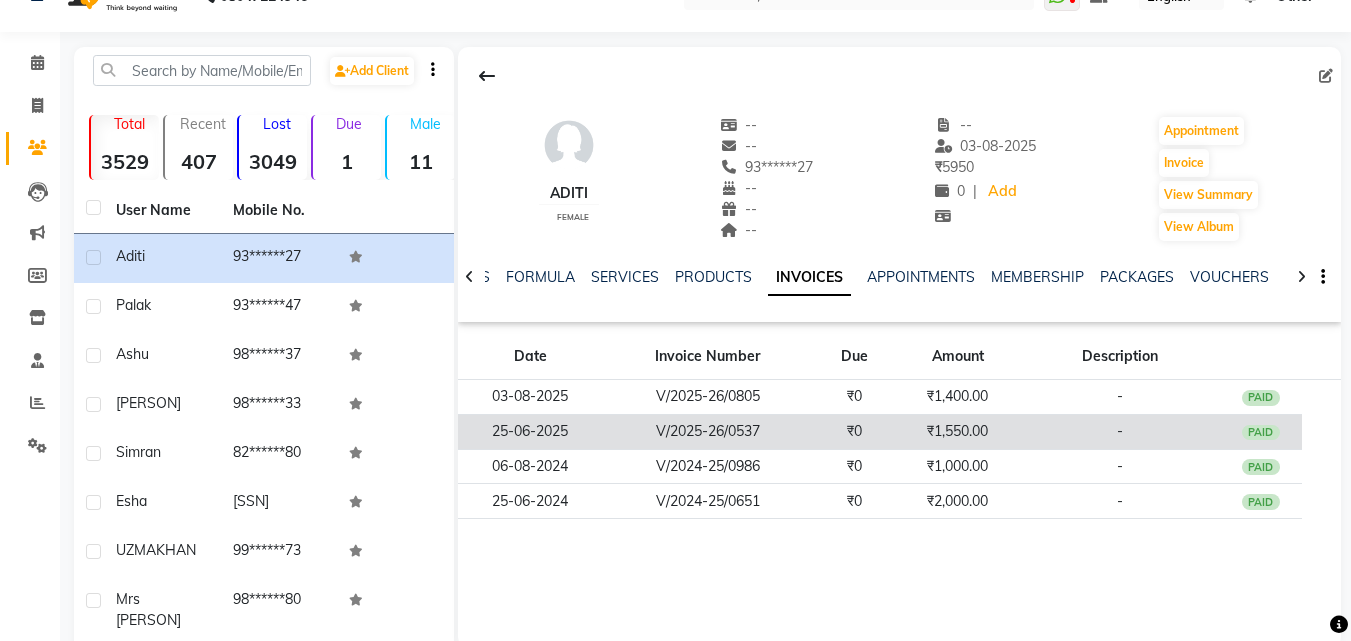 click on "-" 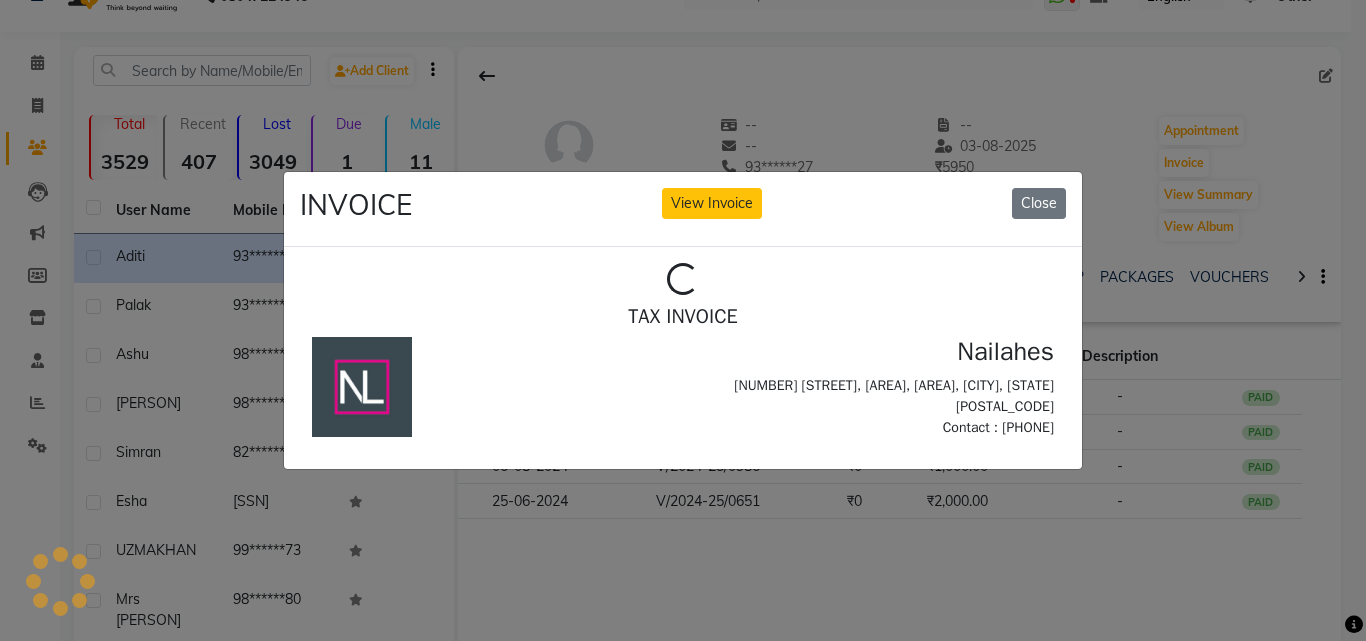 scroll, scrollTop: 0, scrollLeft: 0, axis: both 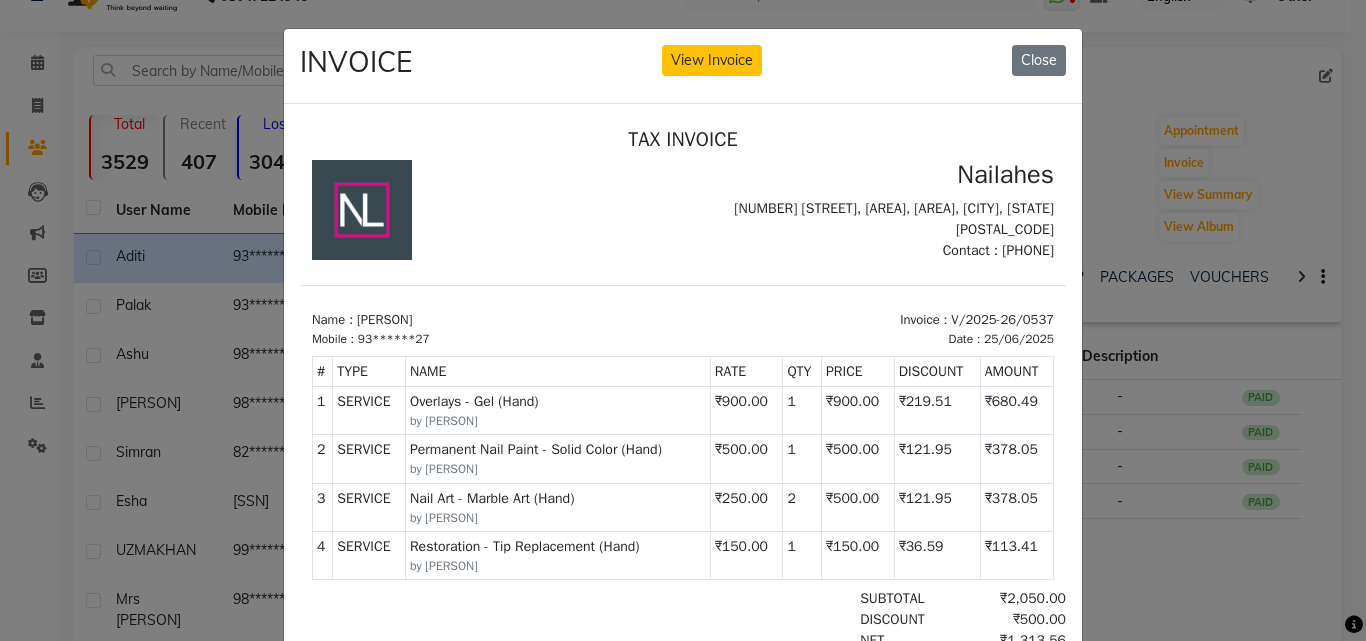 type 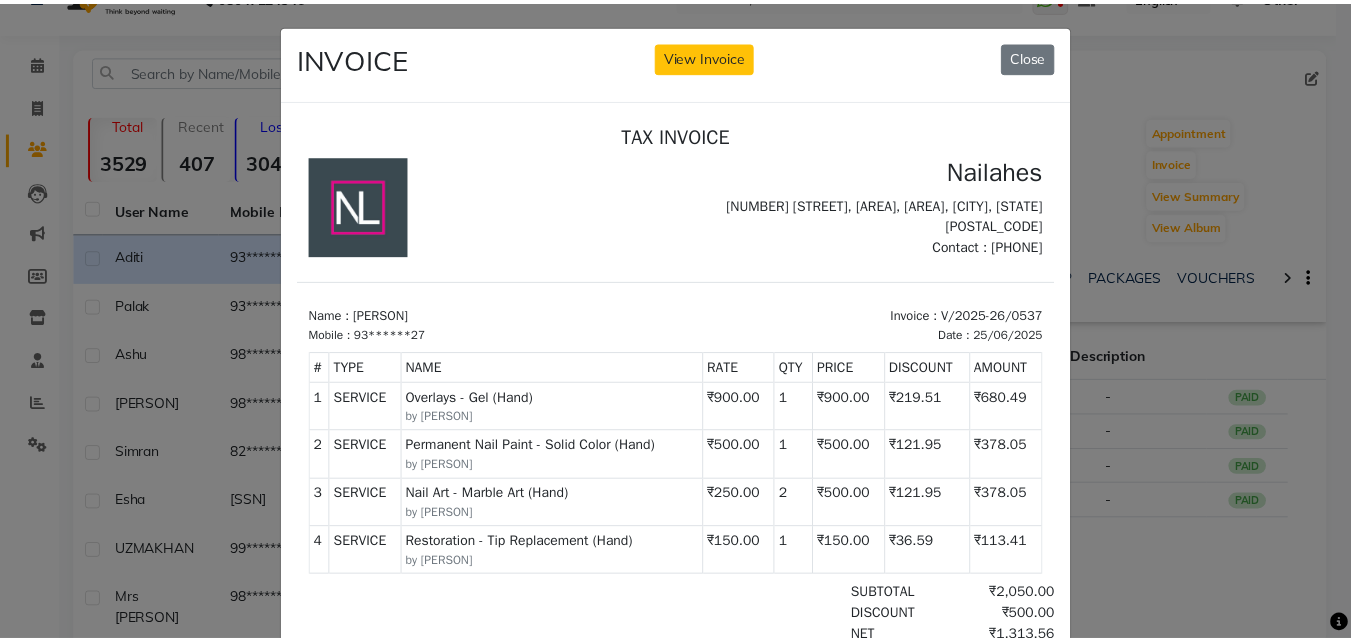 scroll, scrollTop: 0, scrollLeft: 0, axis: both 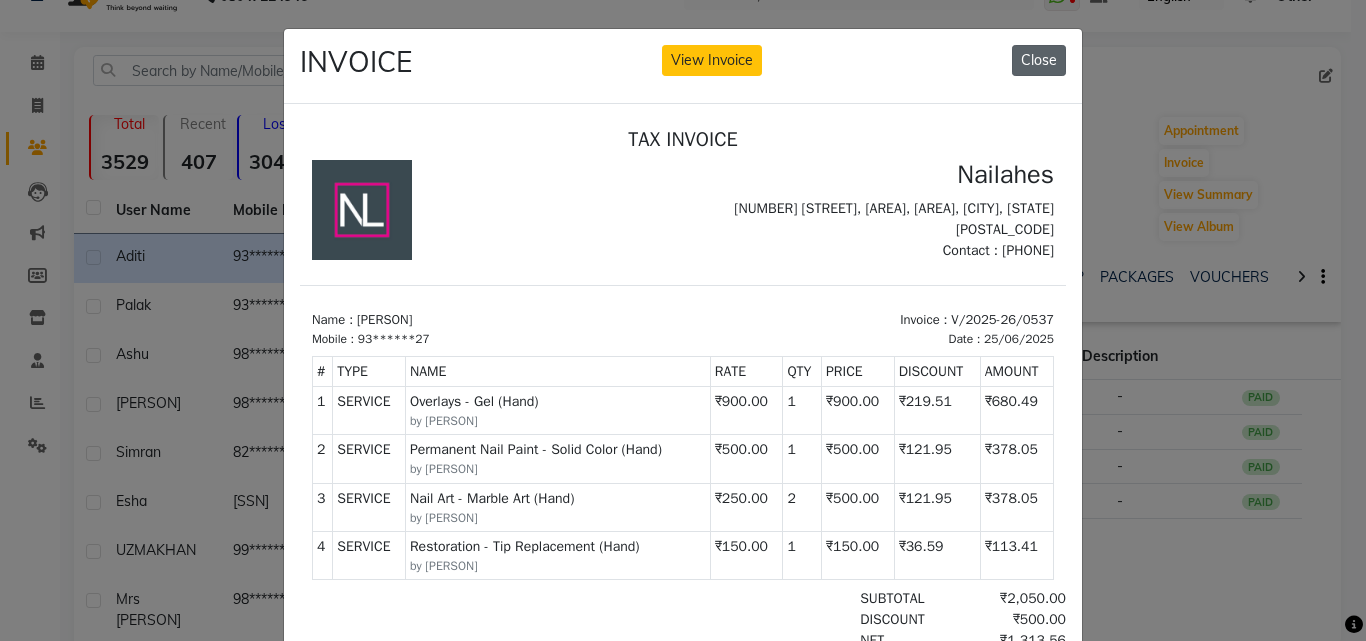 click on "Close" 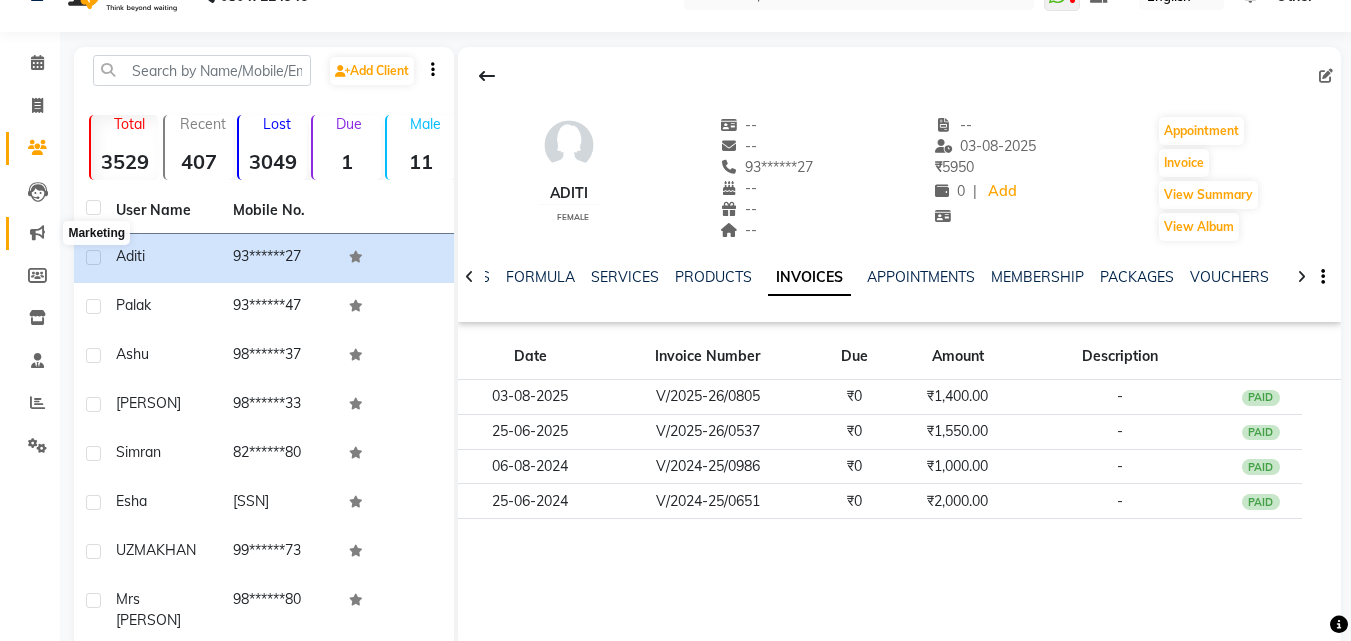 click 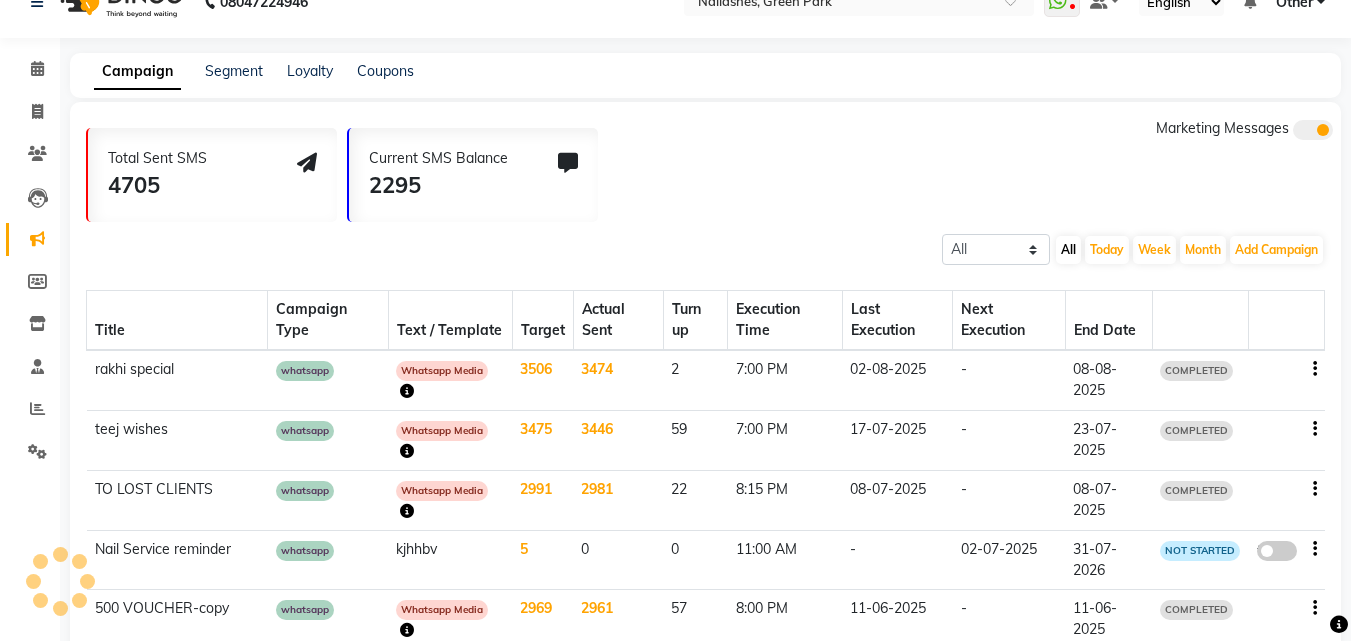 scroll, scrollTop: 40, scrollLeft: 0, axis: vertical 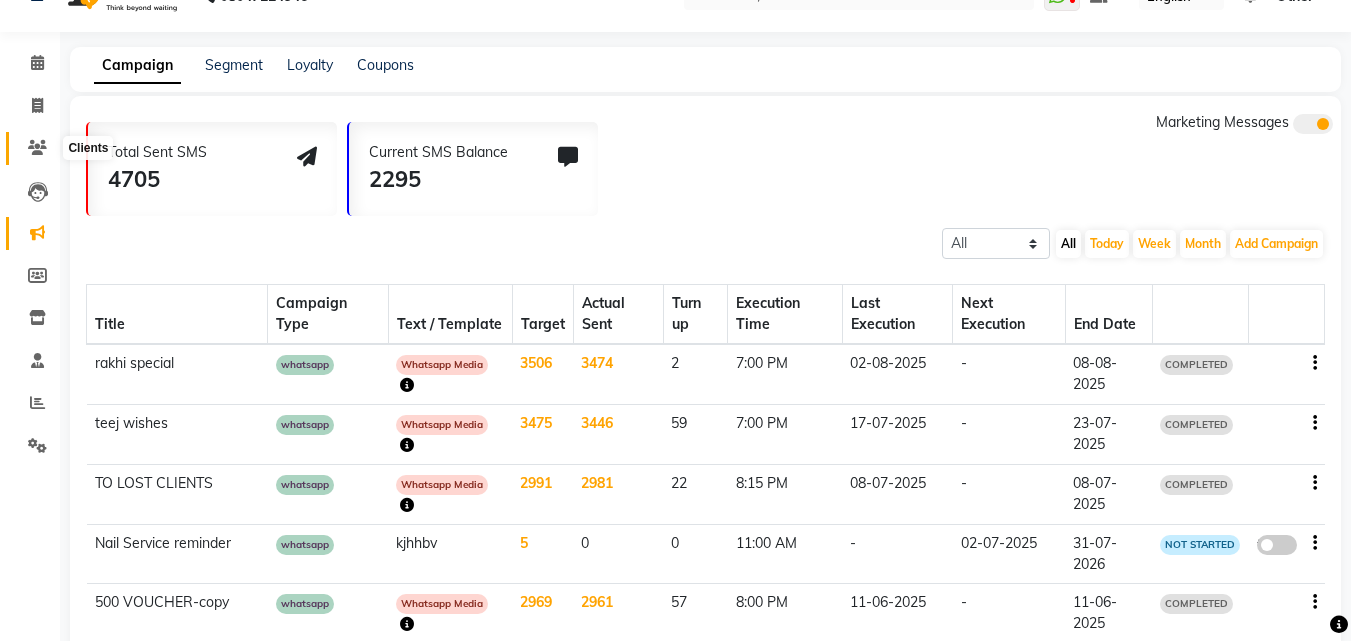 click 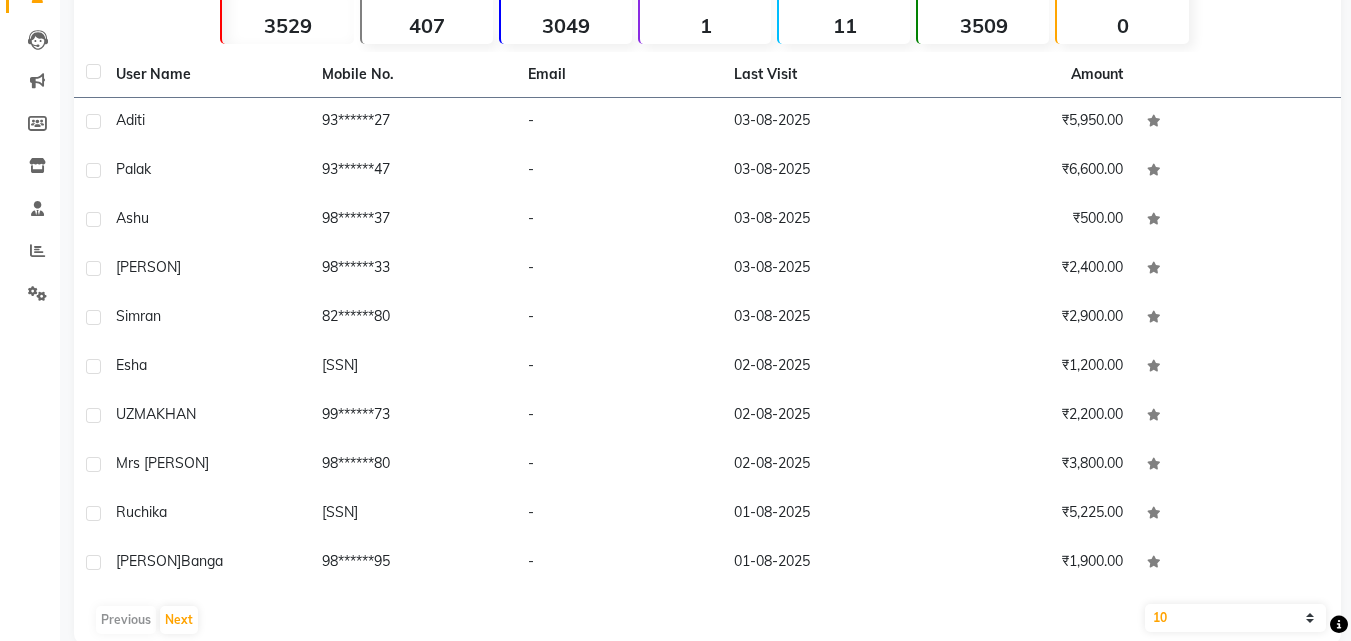 scroll, scrollTop: 200, scrollLeft: 0, axis: vertical 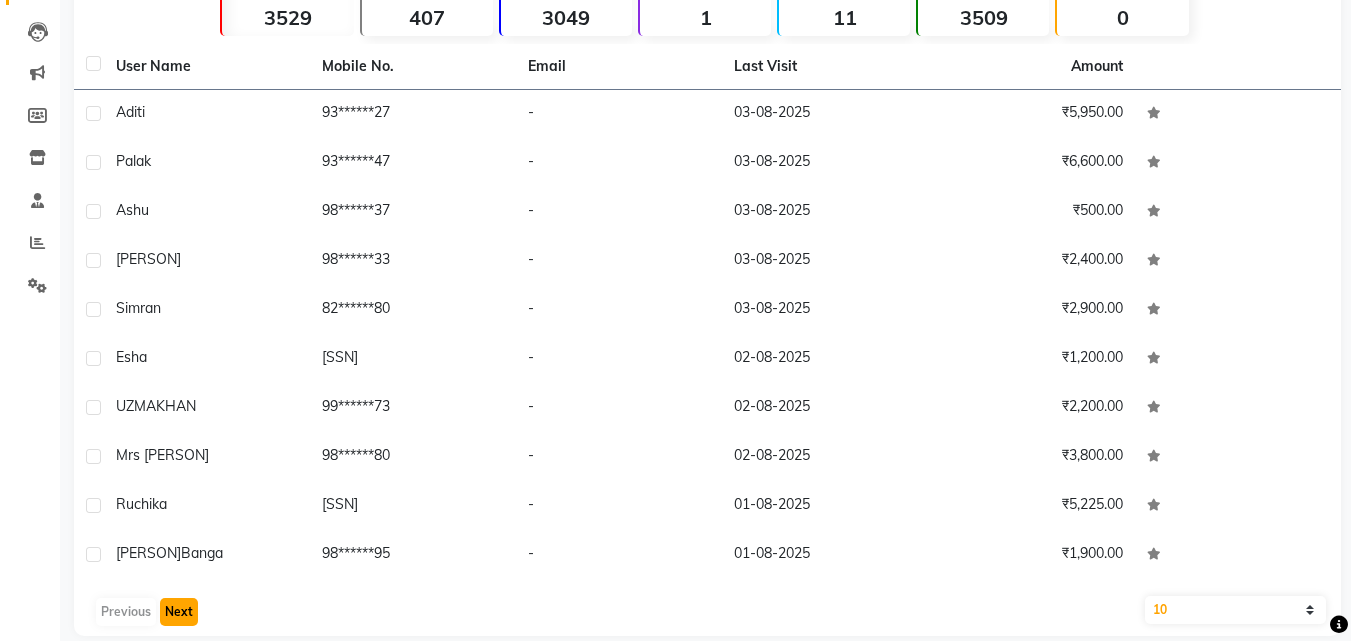 click on "Next" 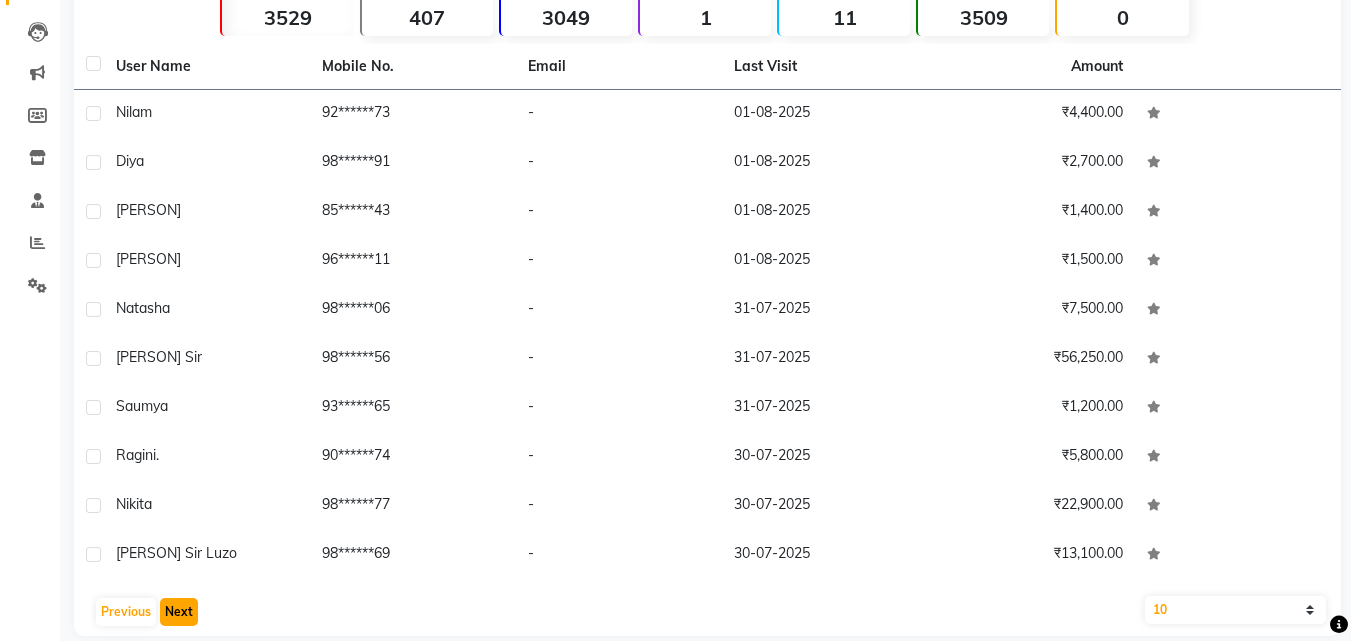 click on "Next" 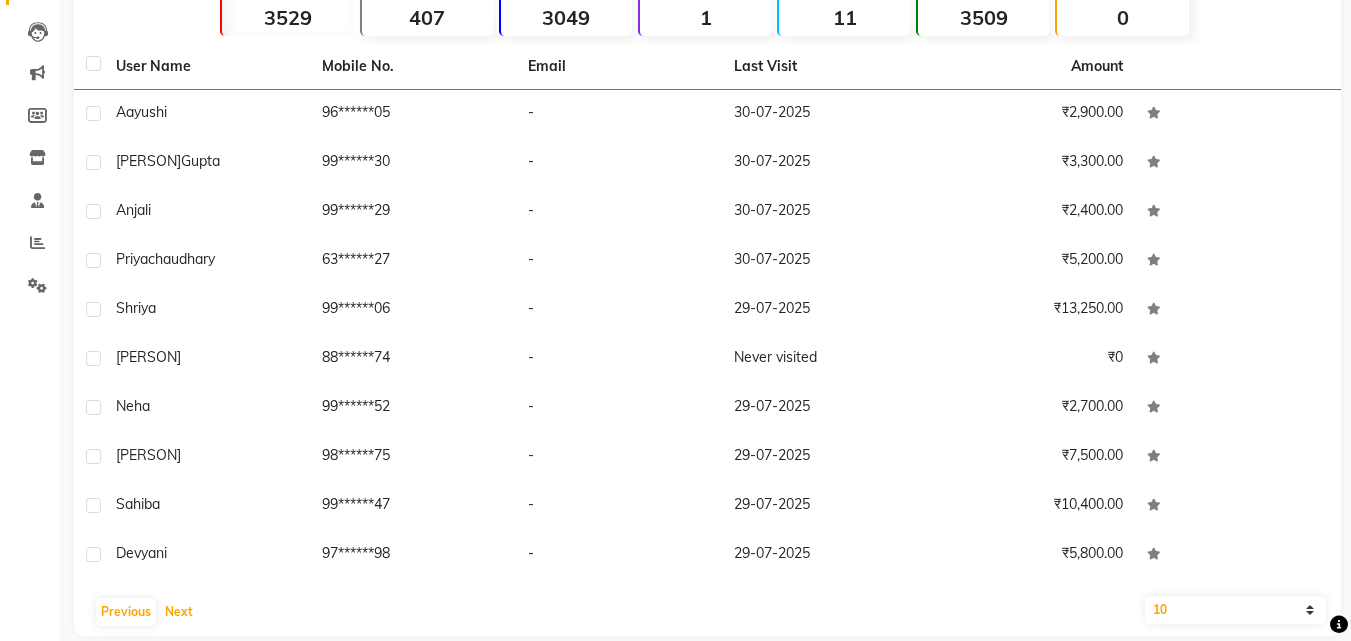 scroll, scrollTop: 77, scrollLeft: 0, axis: vertical 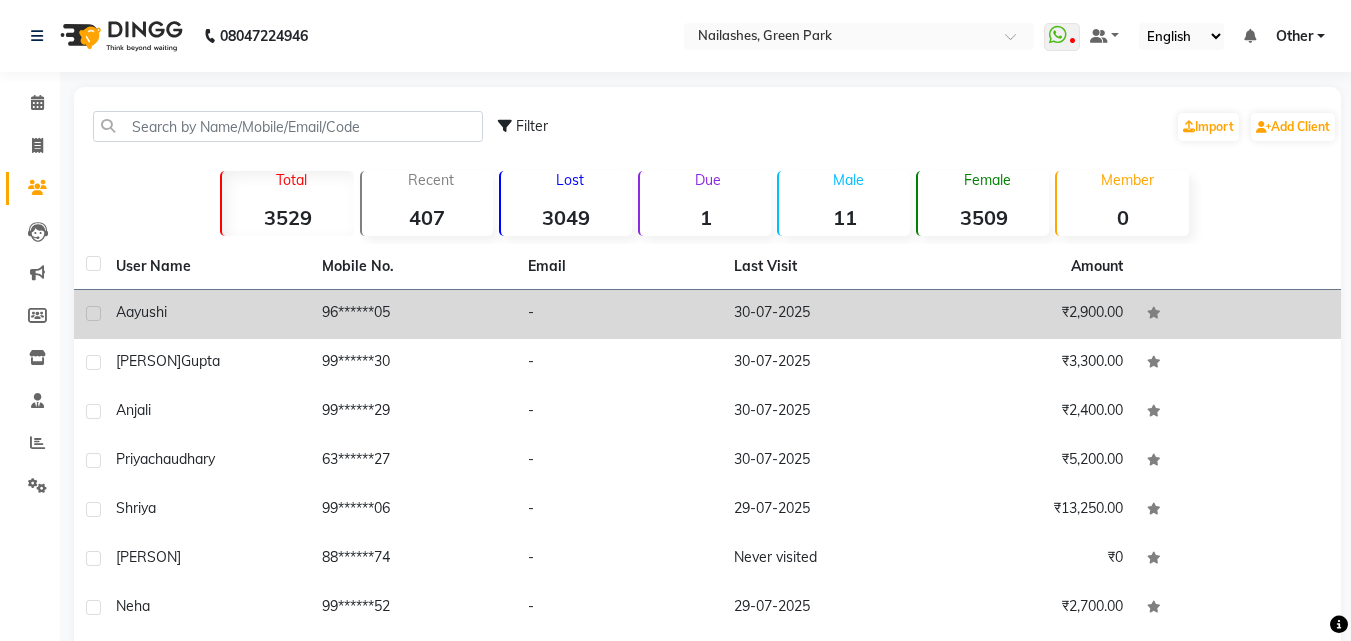 type 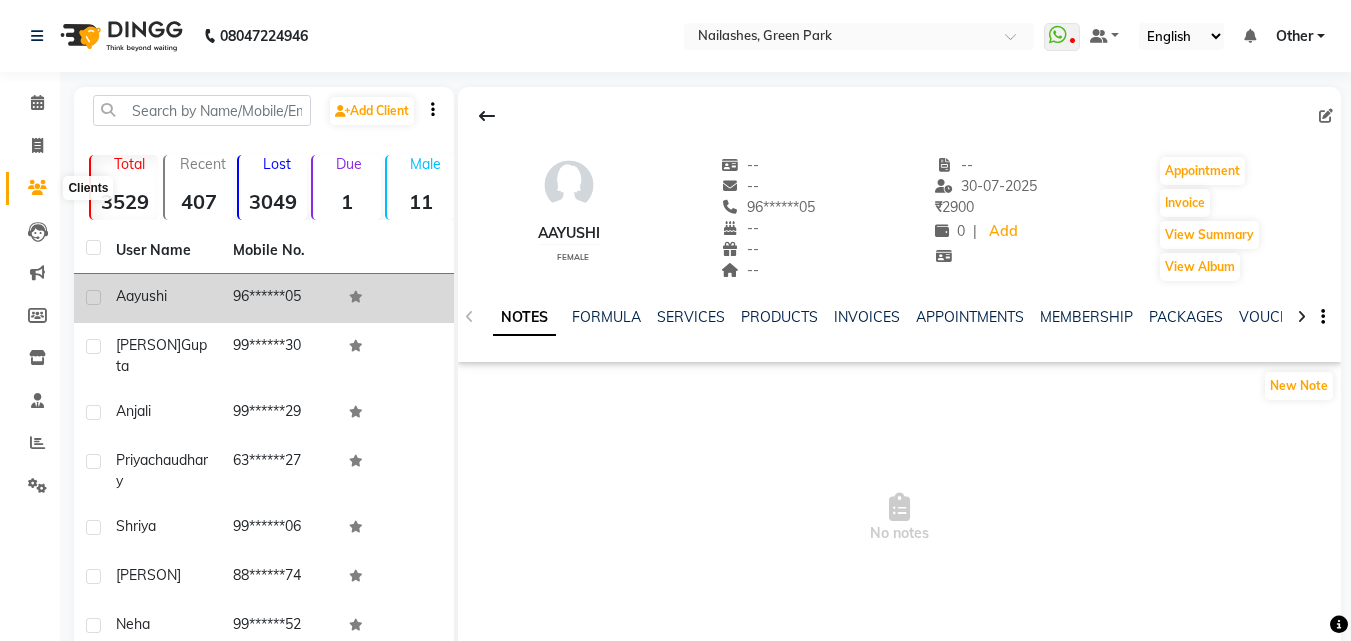click 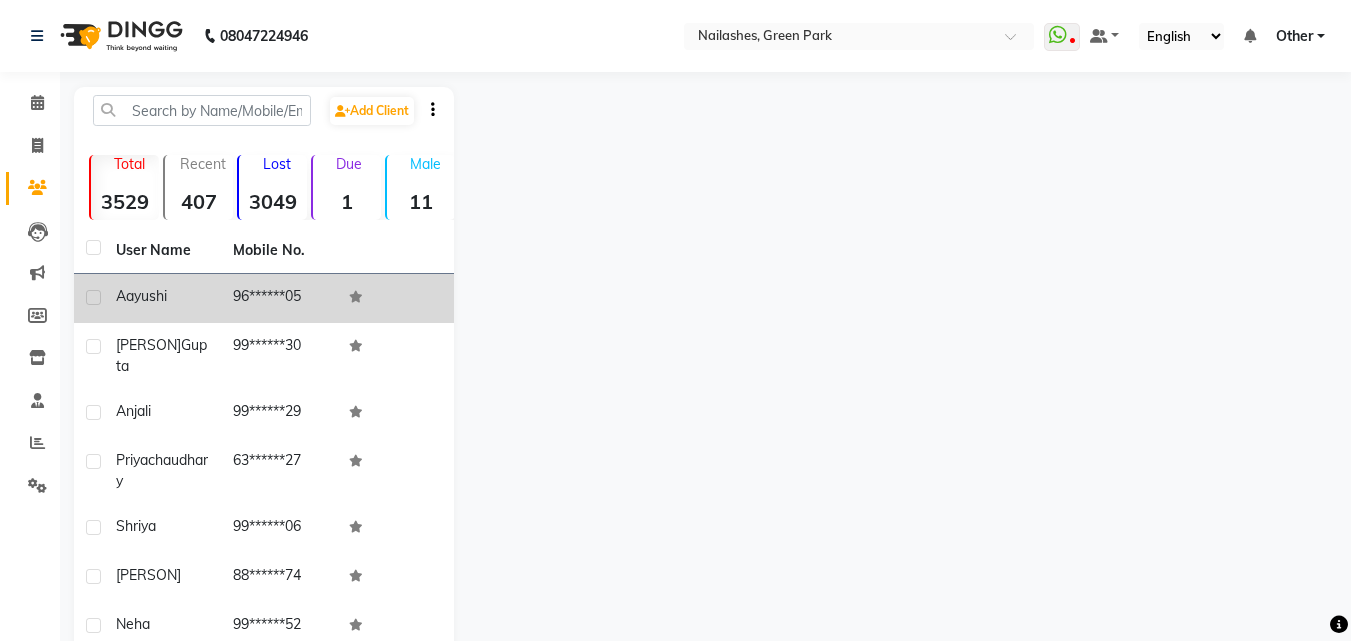 click 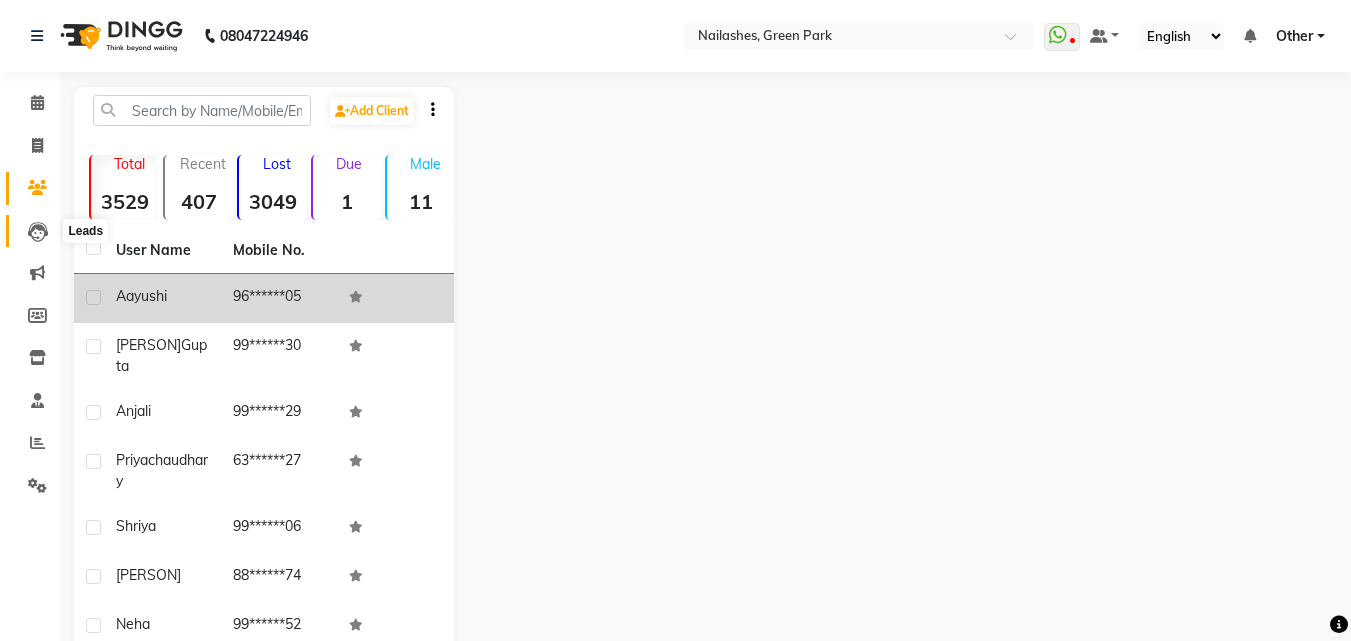 click 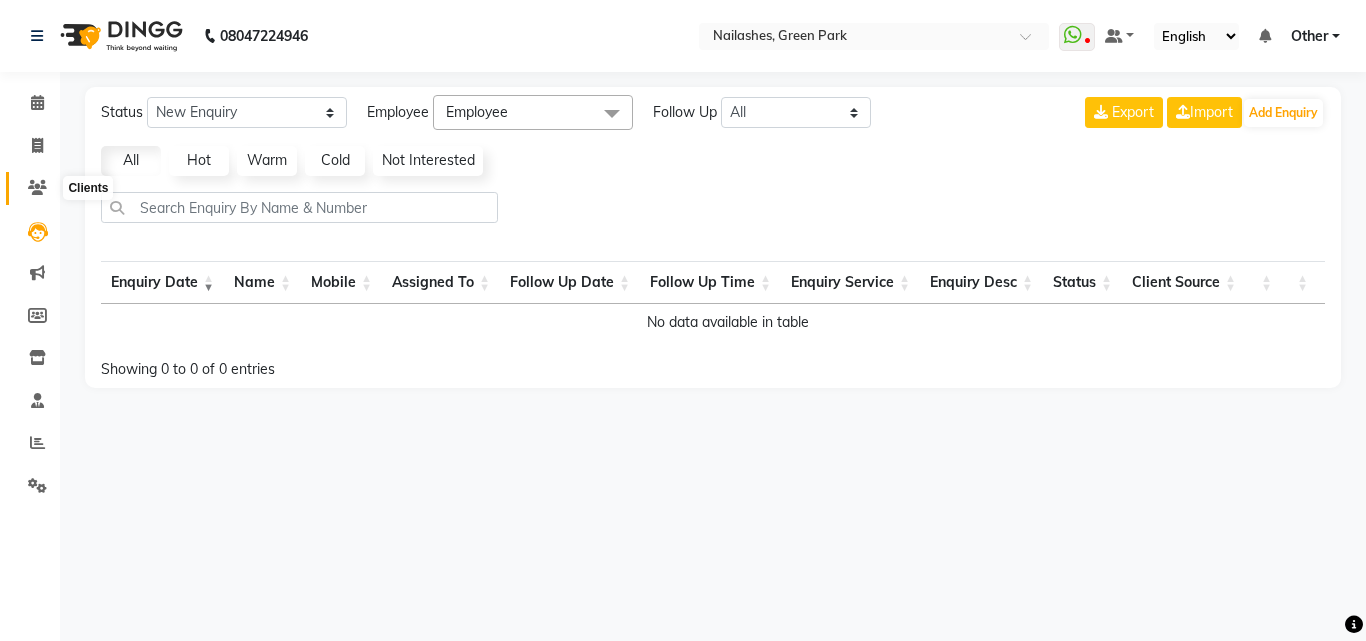 click 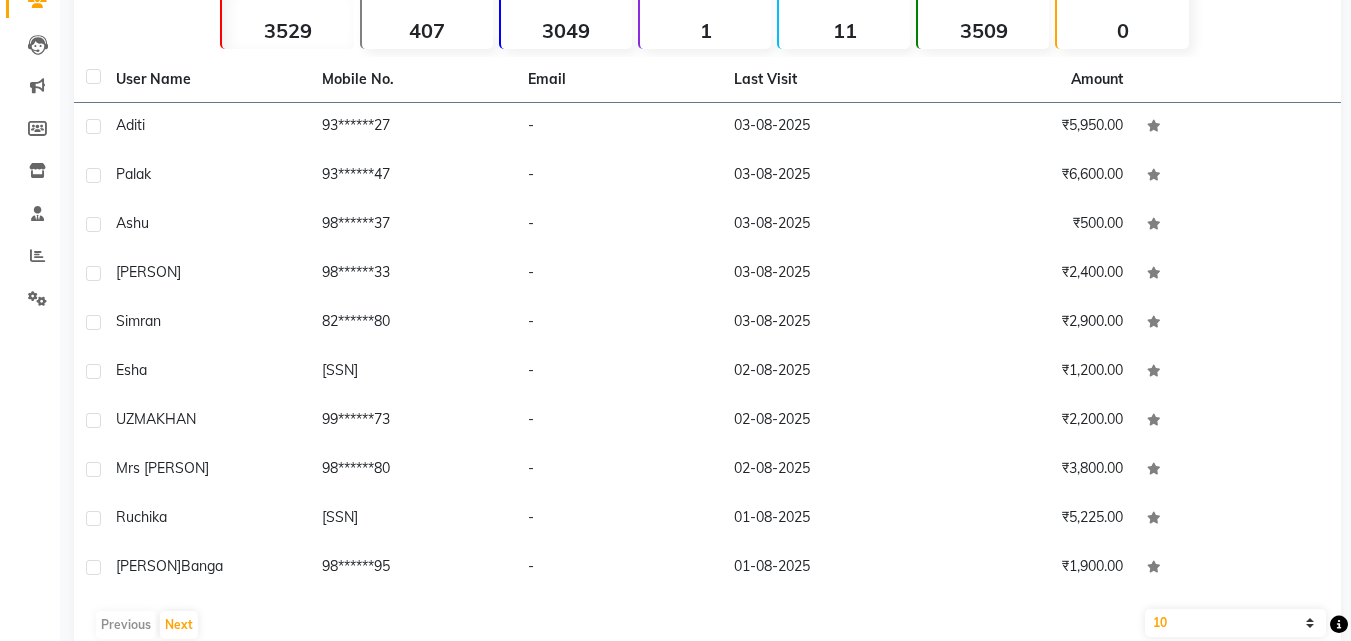 scroll, scrollTop: 225, scrollLeft: 0, axis: vertical 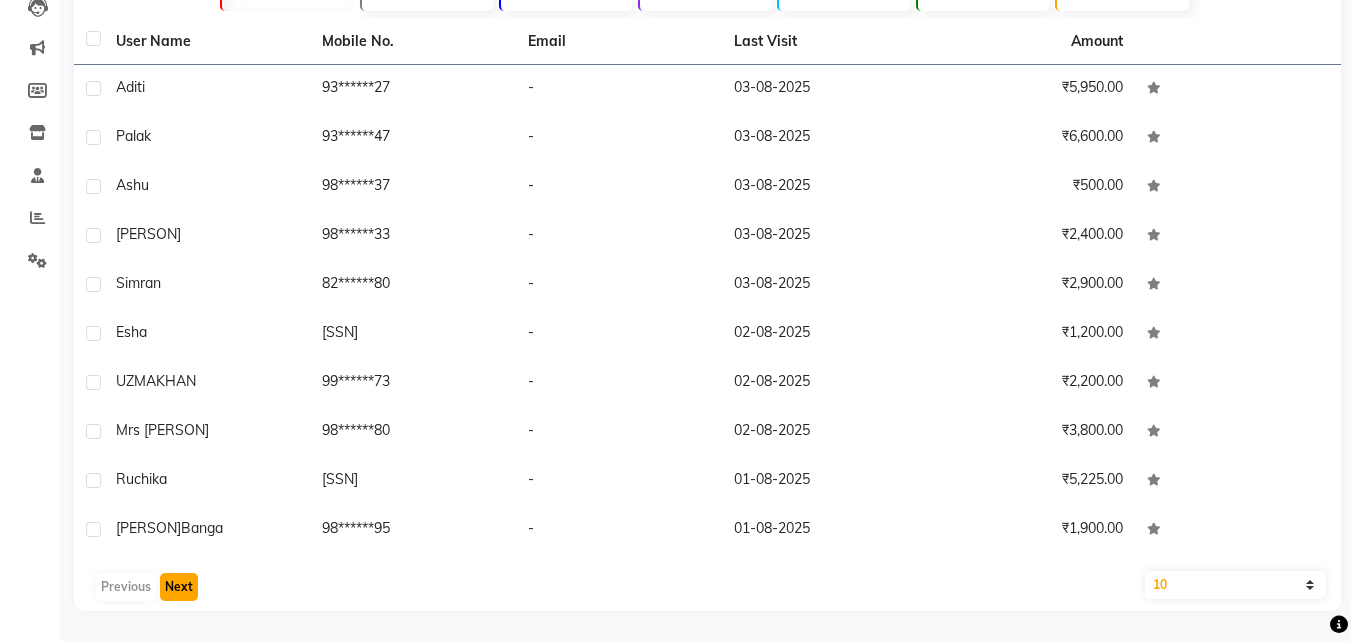 click on "Next" 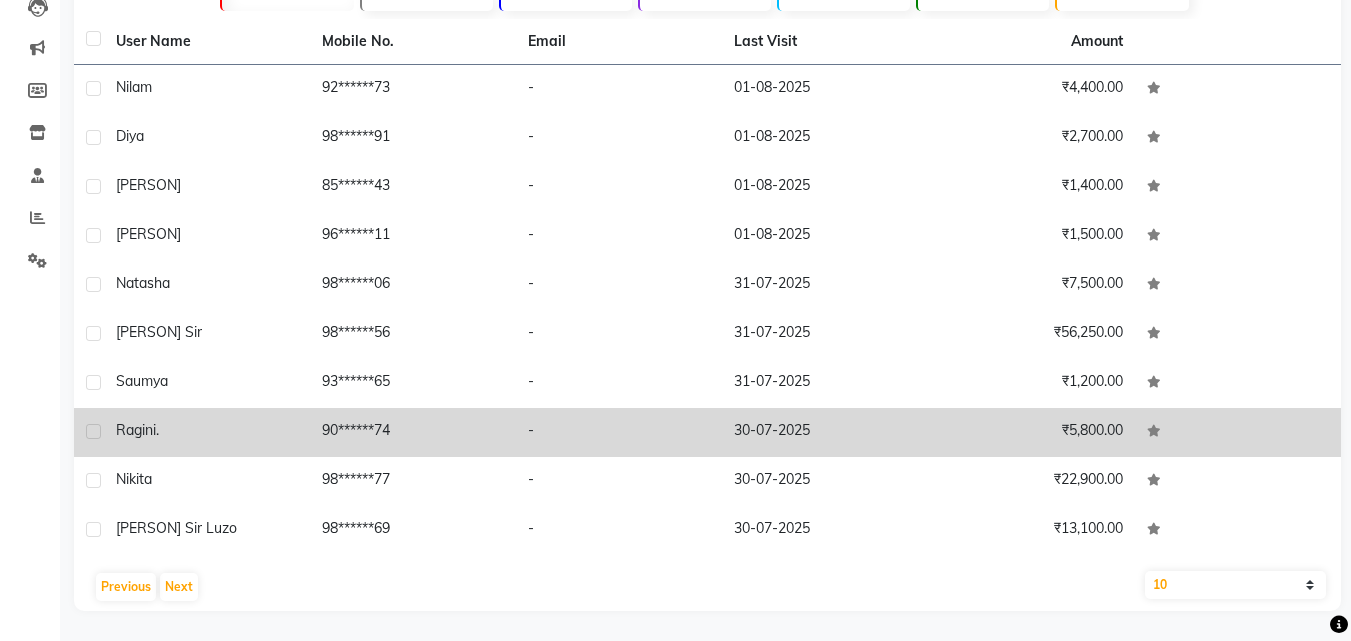 click on "90******74" 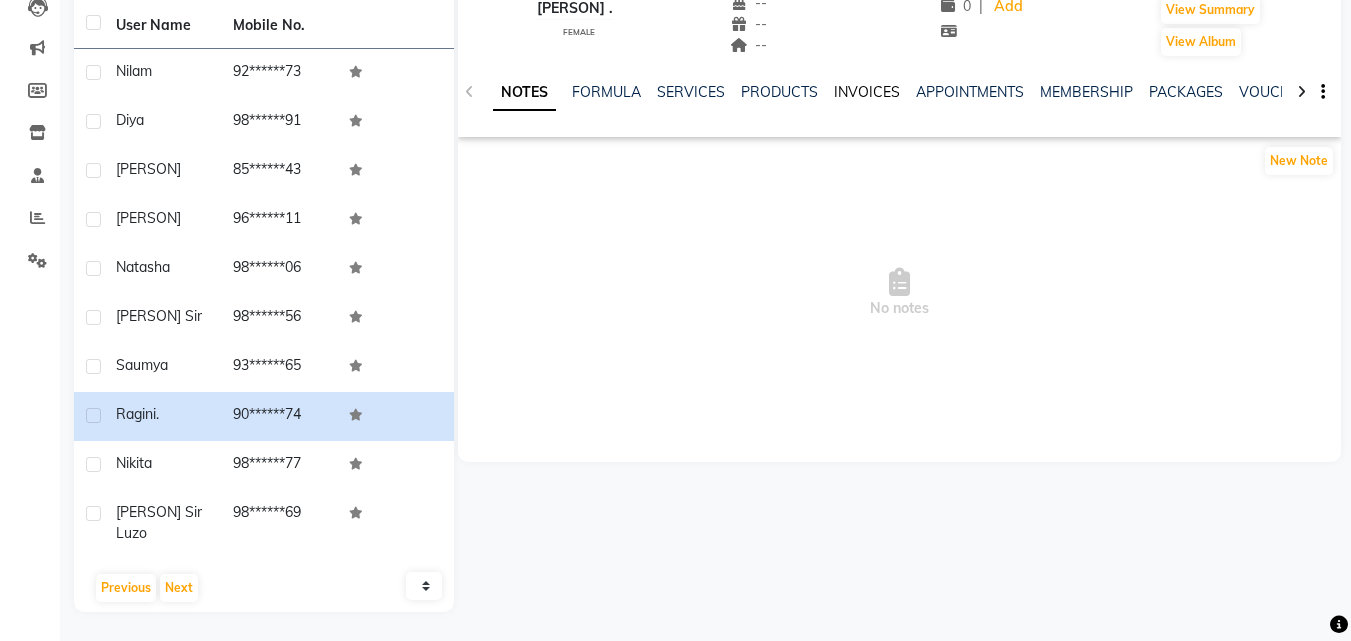 click on "INVOICES" 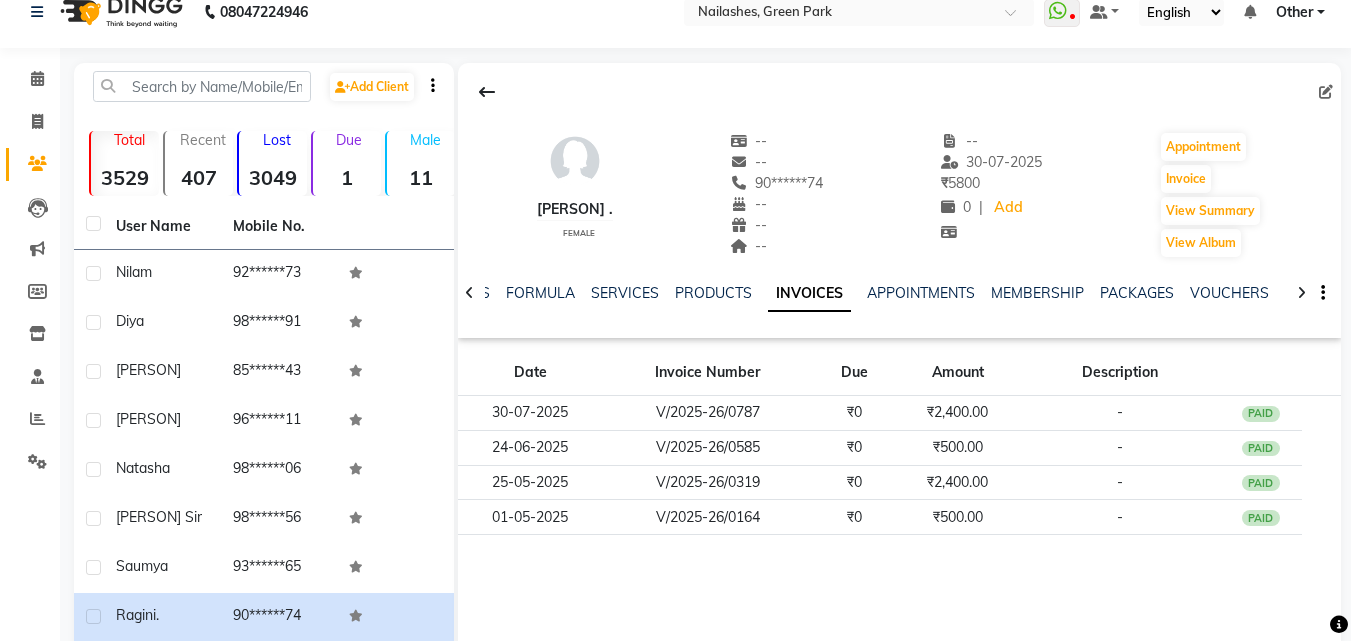 scroll, scrollTop: 0, scrollLeft: 0, axis: both 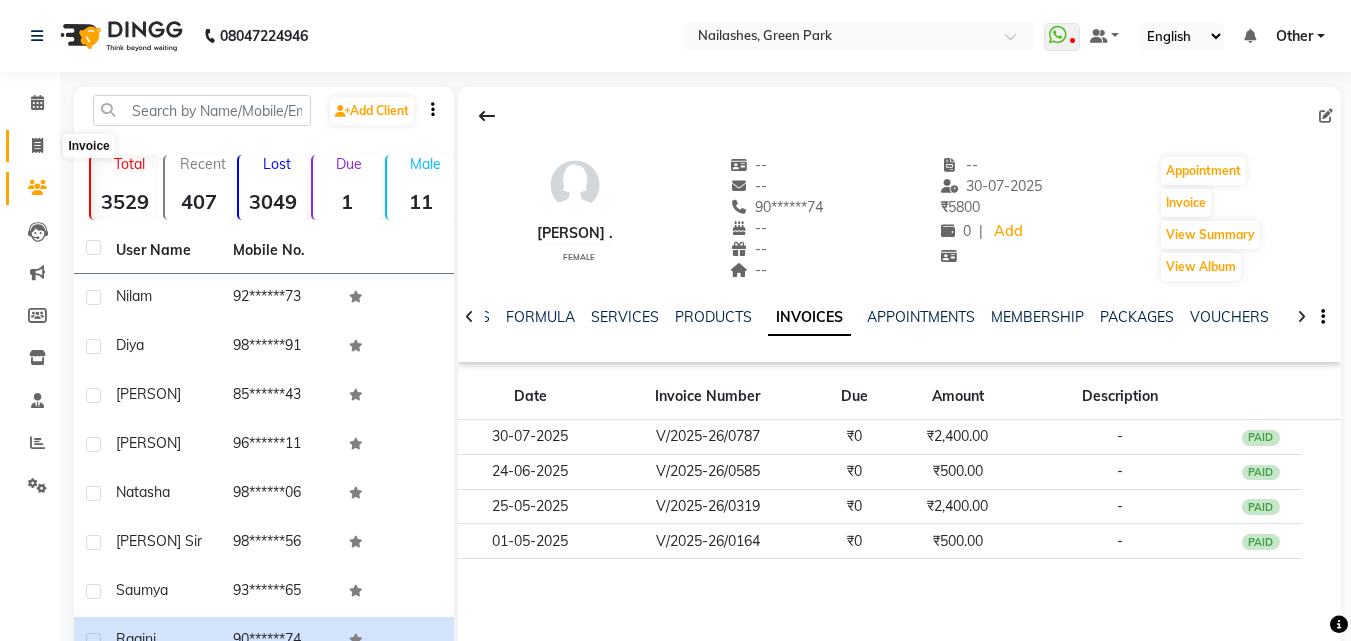 click 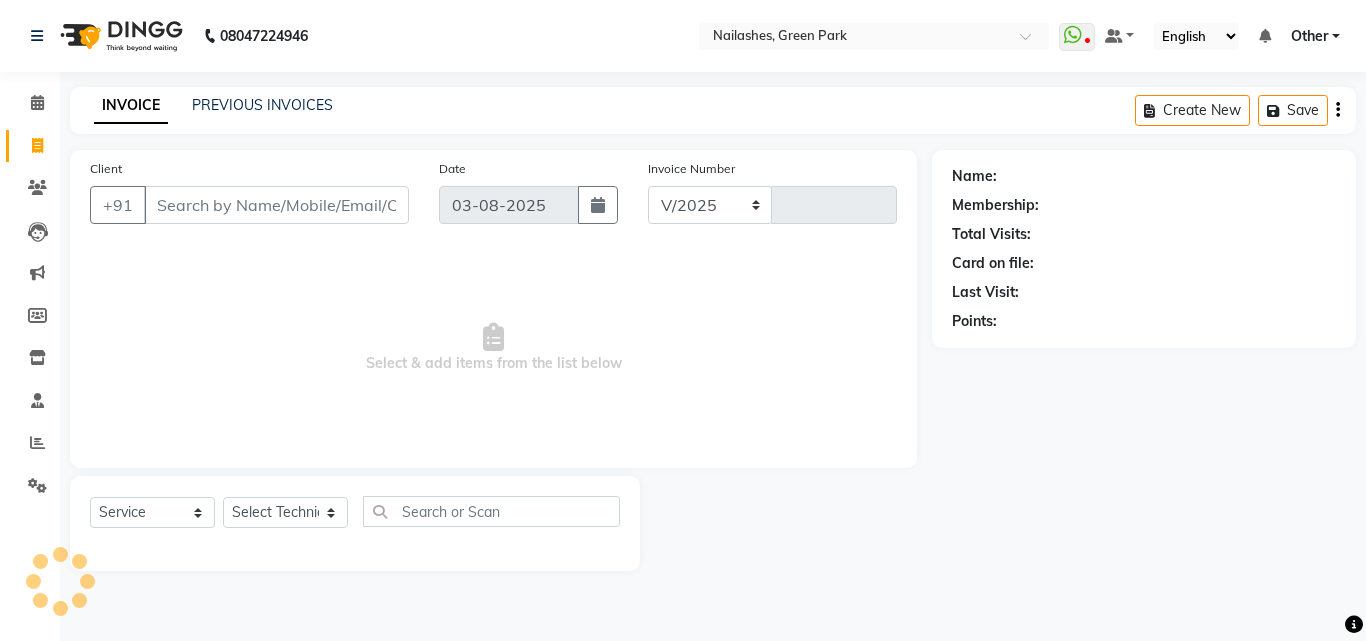 select on "3755" 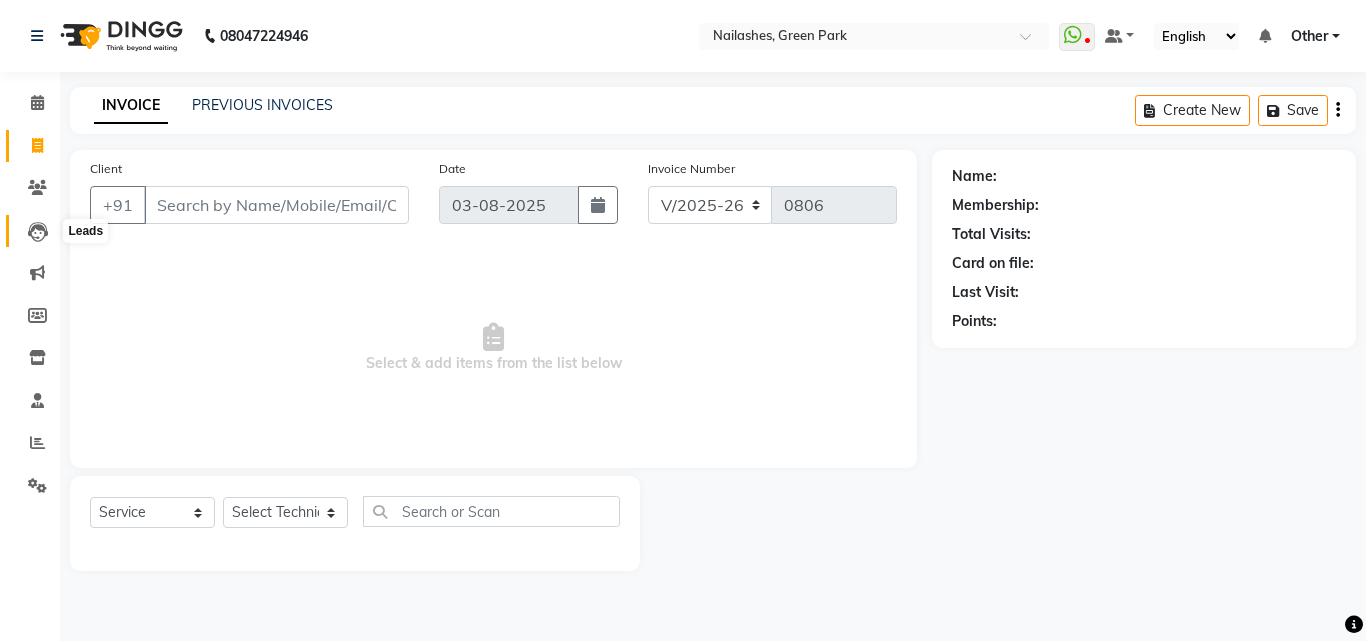 click 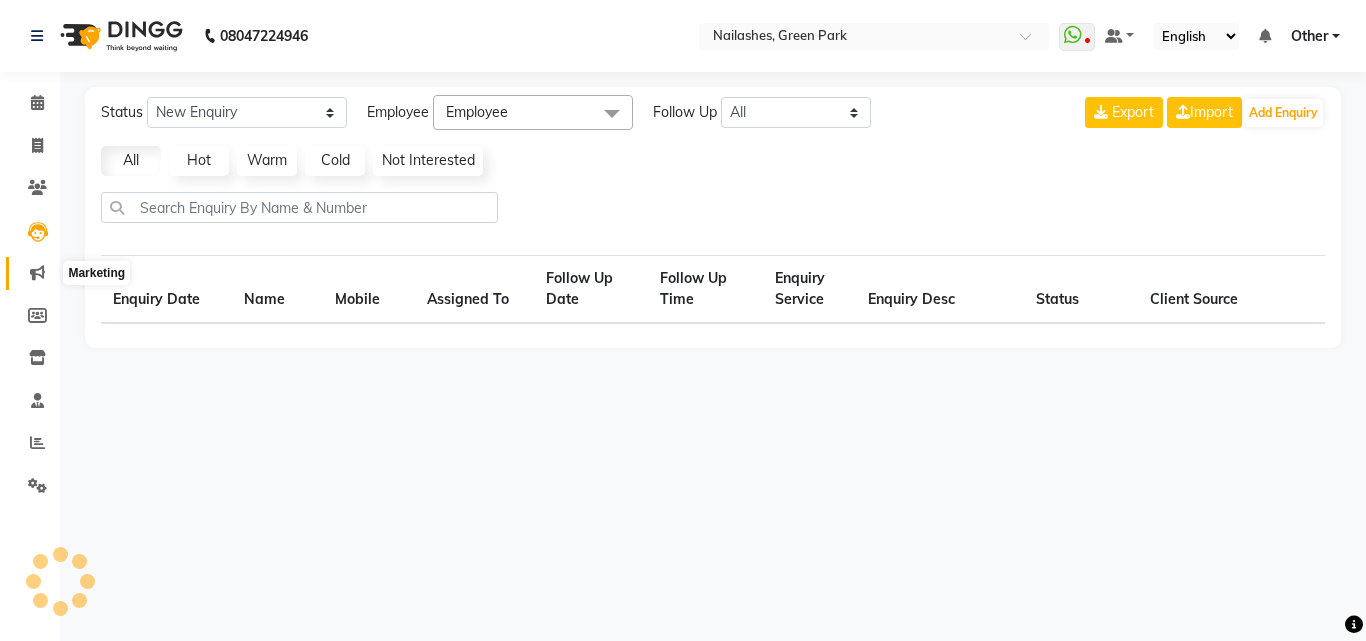 click 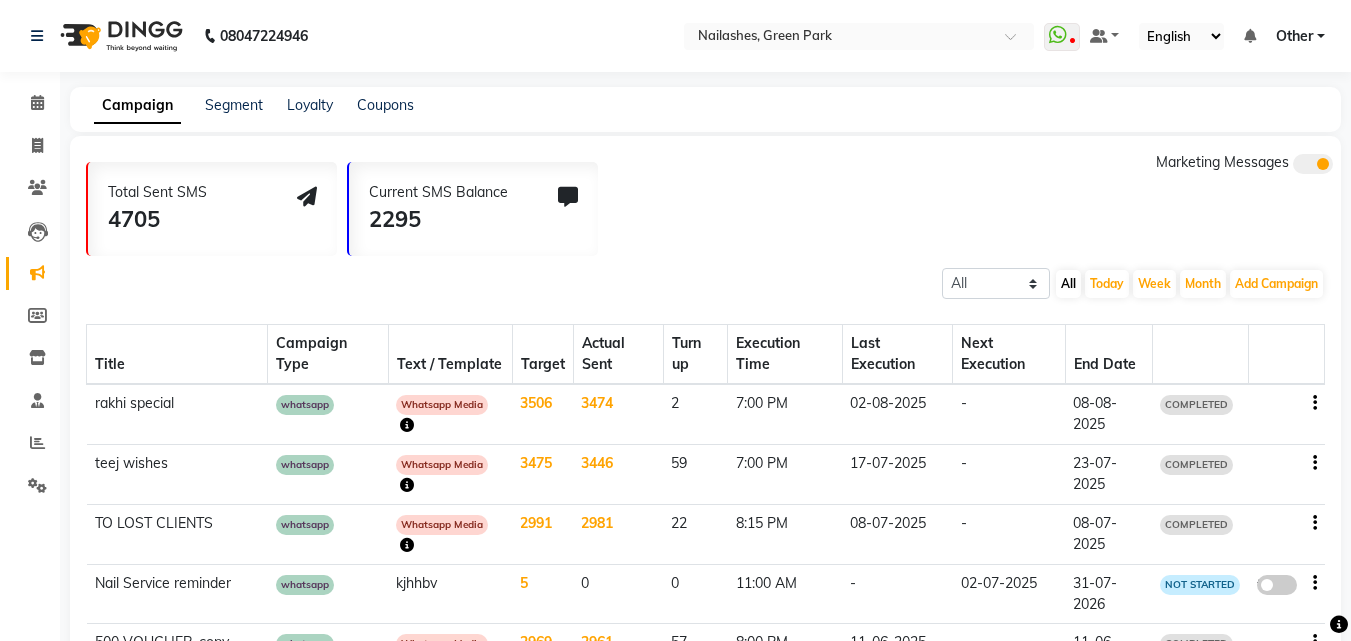 click 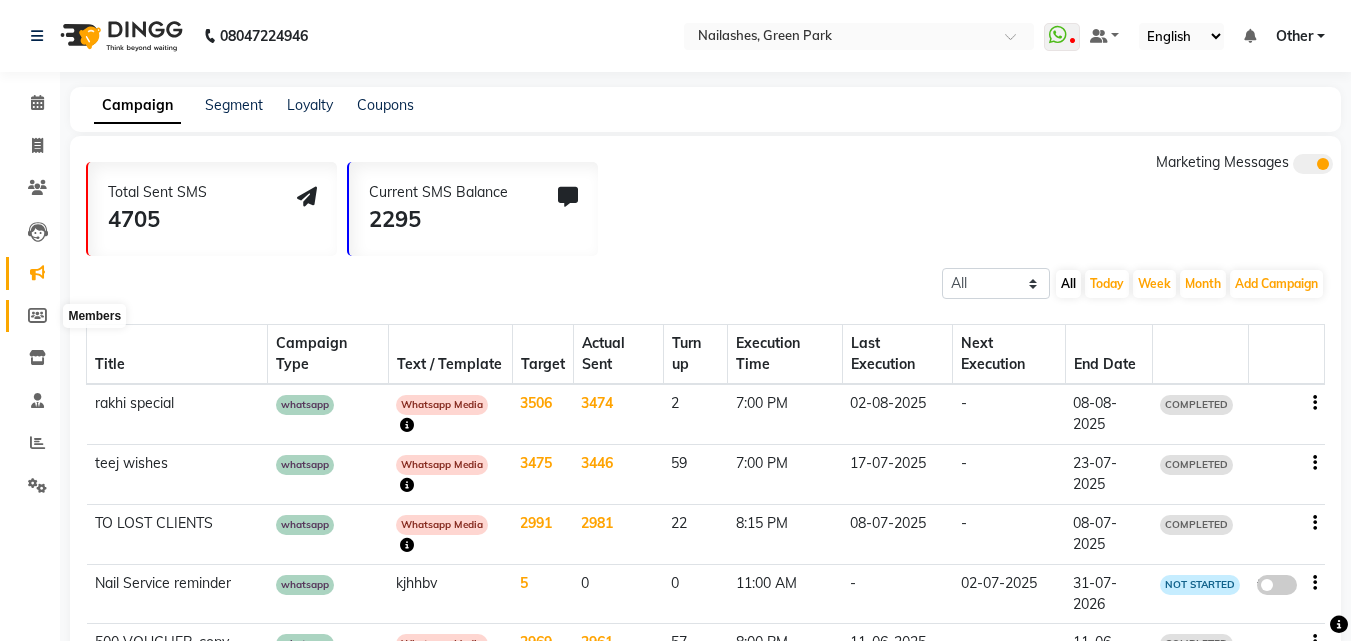 click 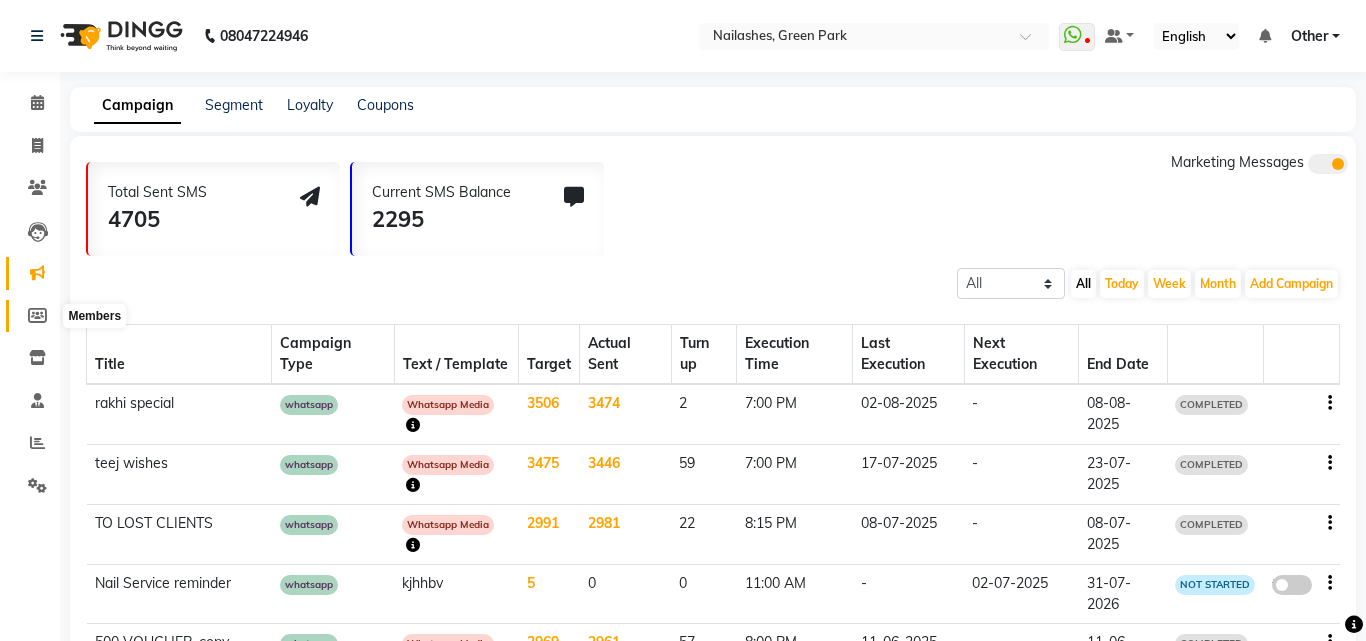 select 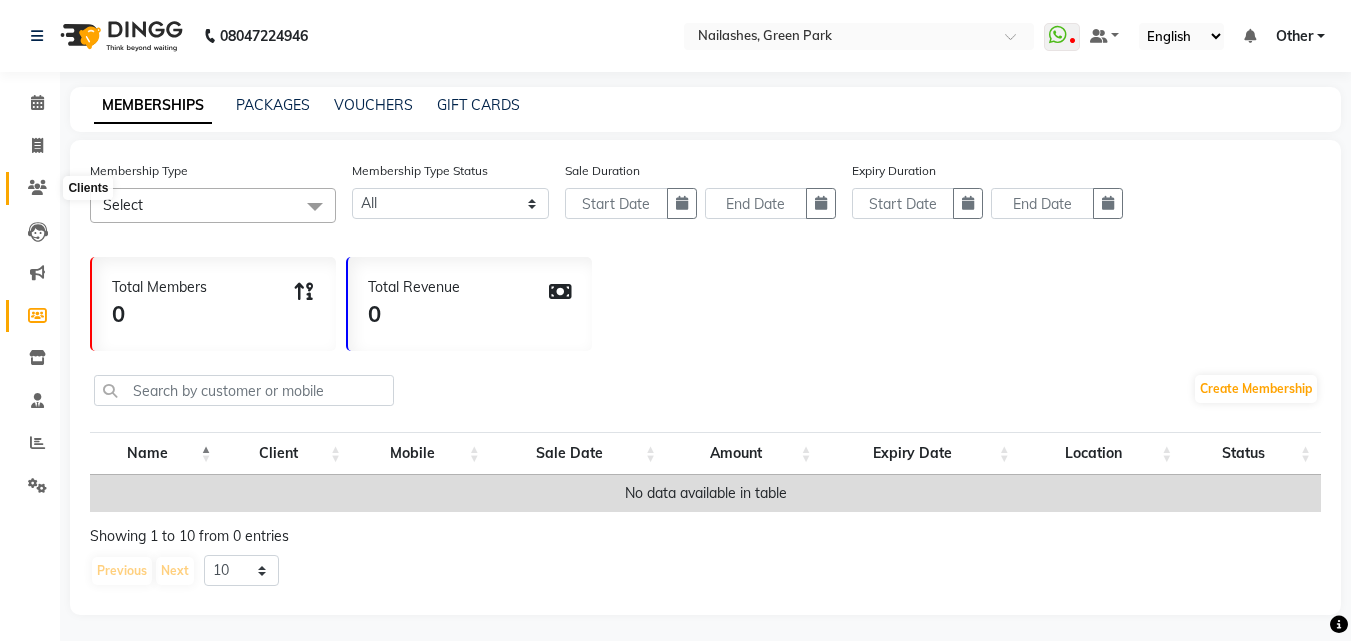 click 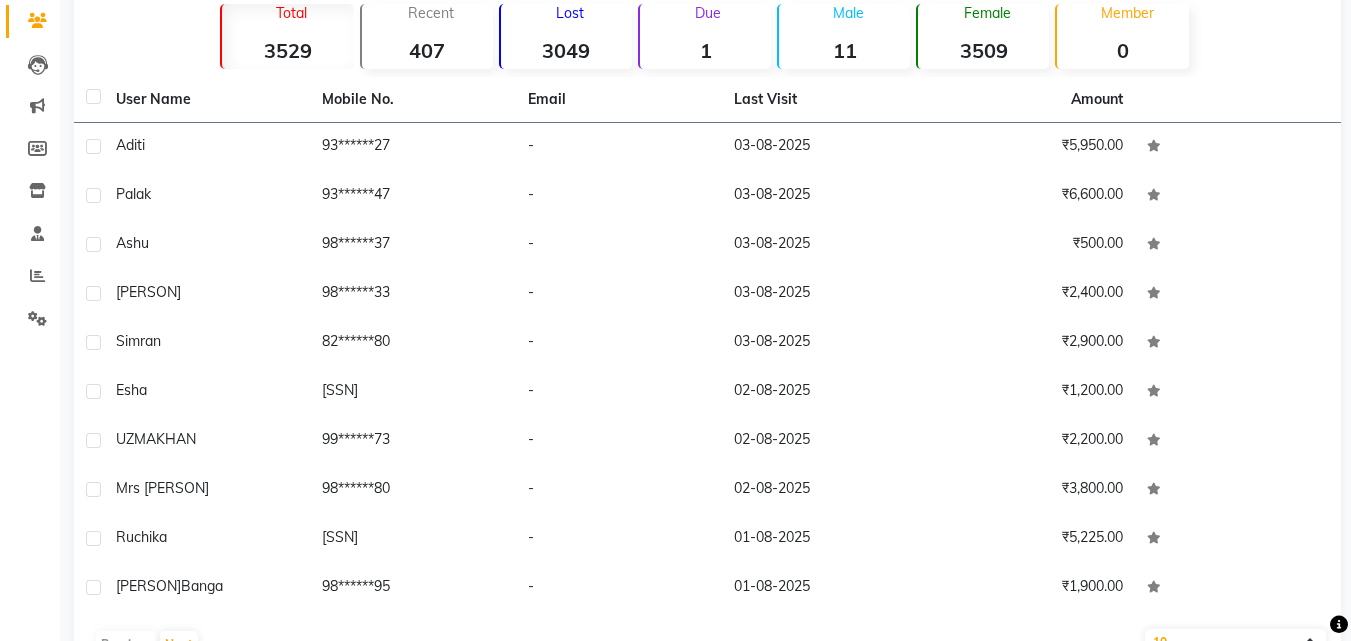 scroll, scrollTop: 225, scrollLeft: 0, axis: vertical 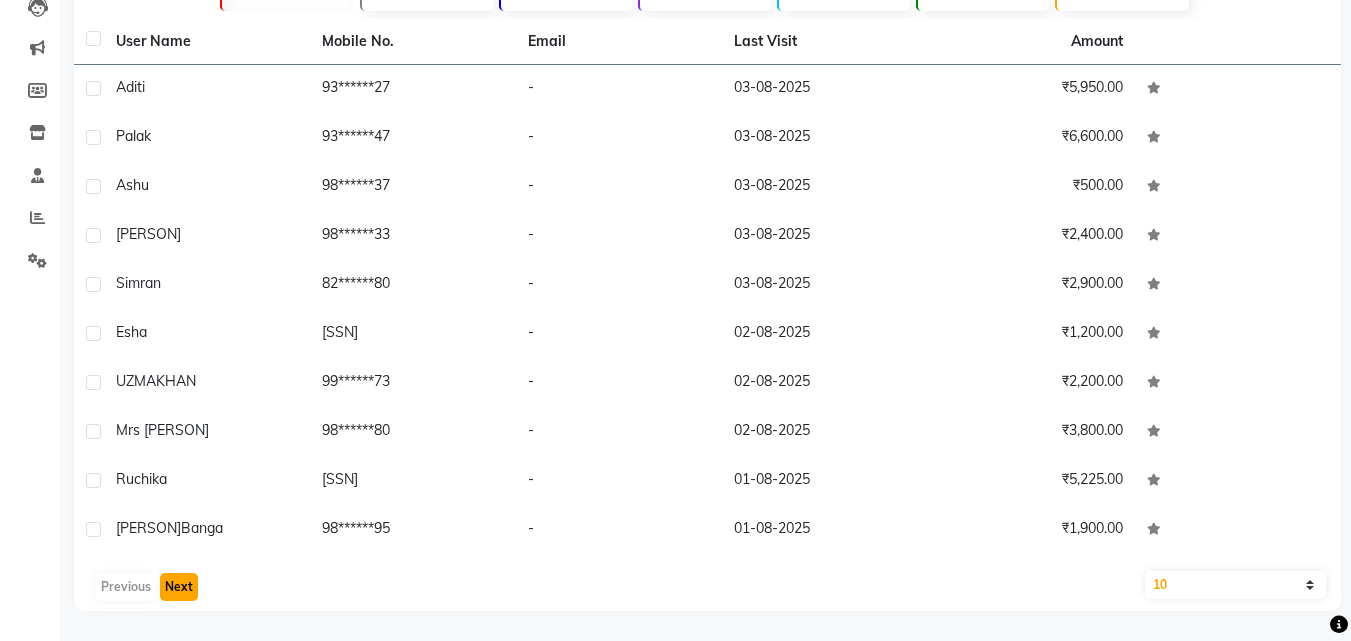 click on "Next" 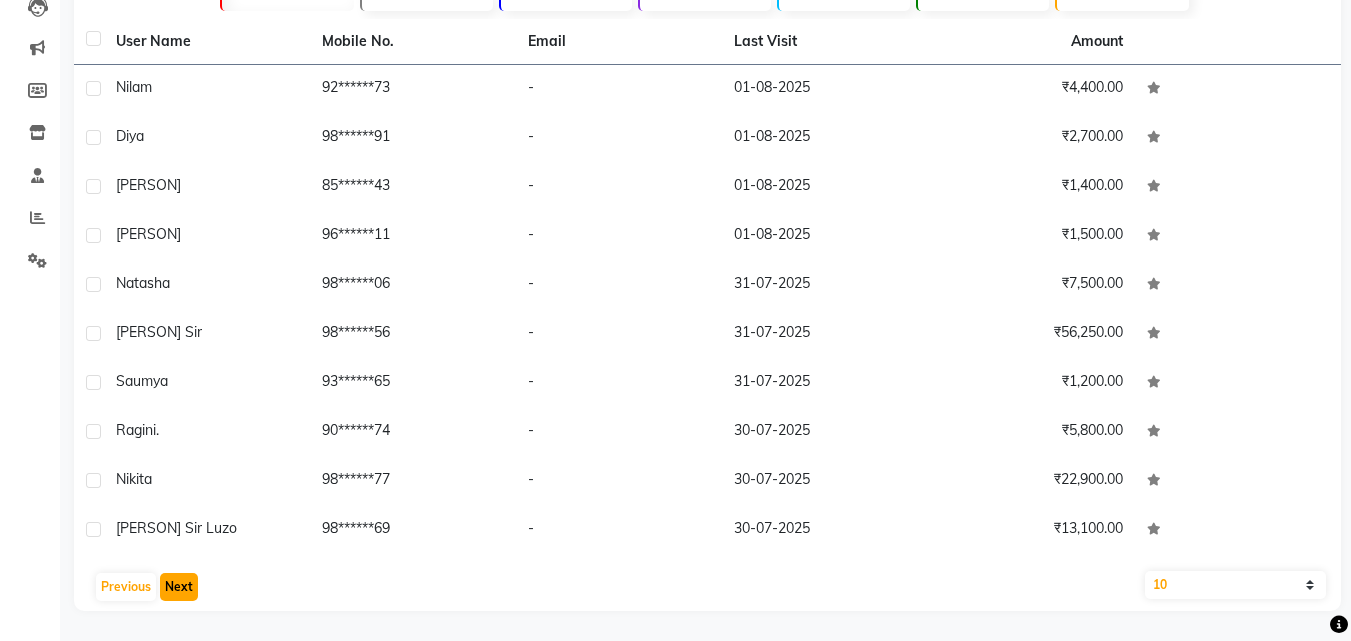 click on "Next" 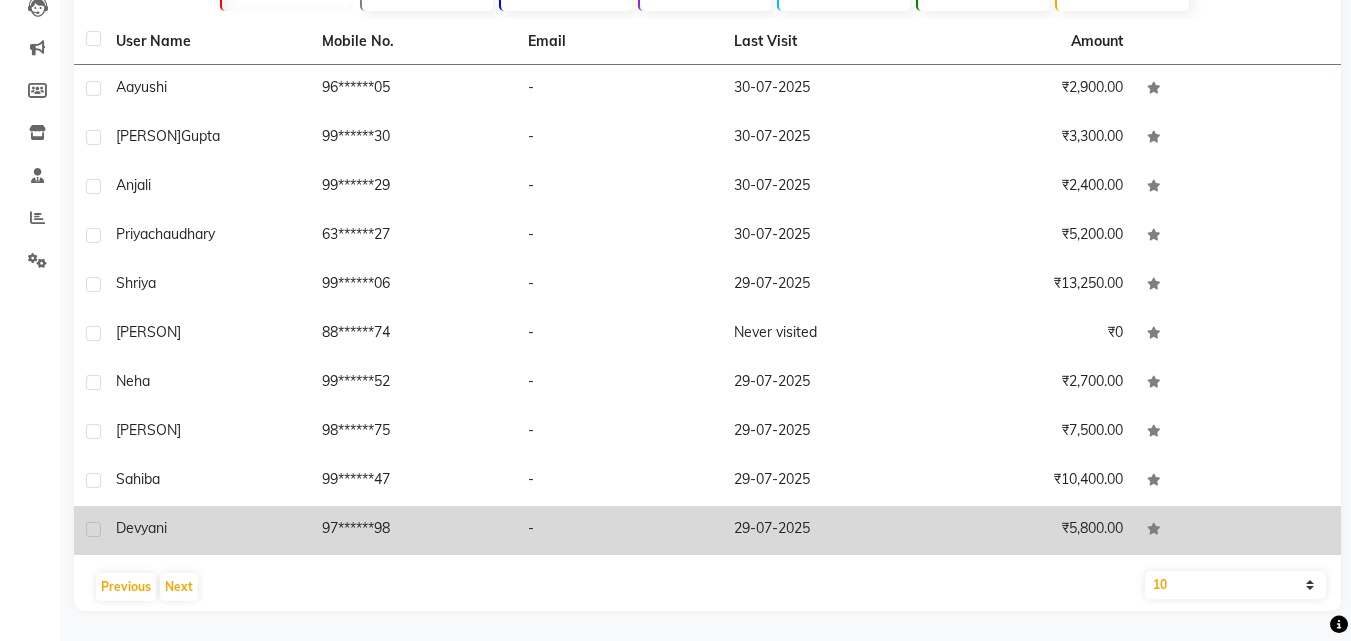 click on "Devyani" 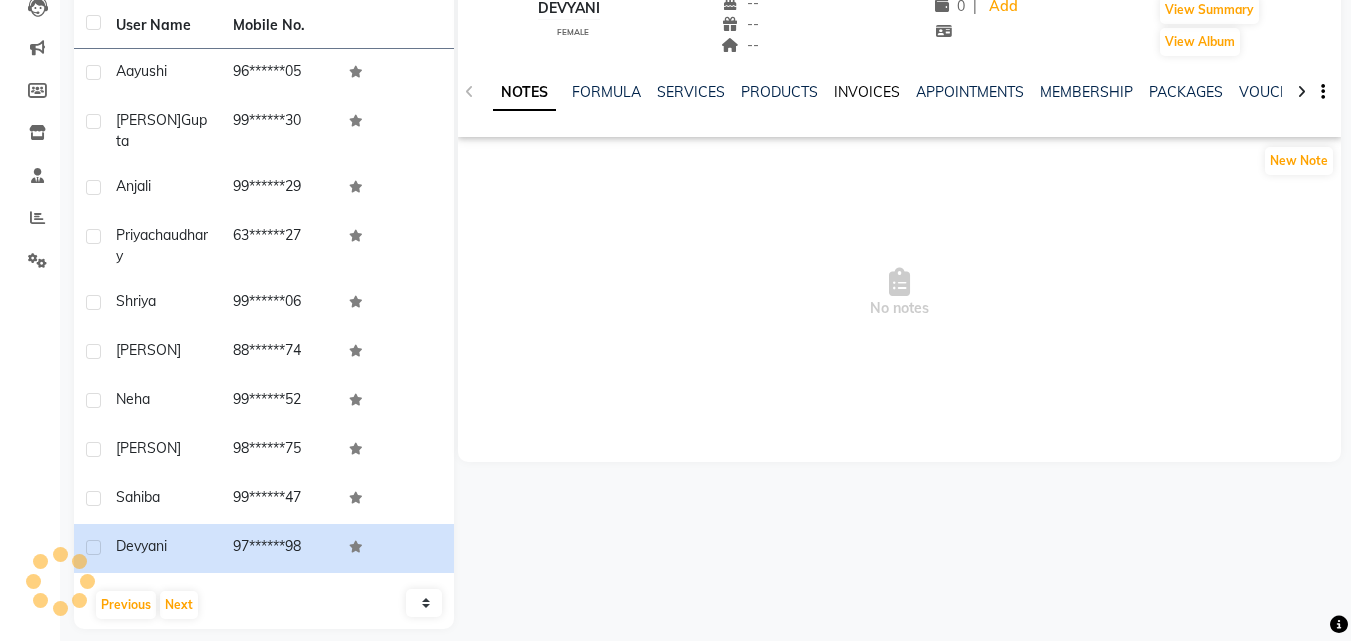 click on "INVOICES" 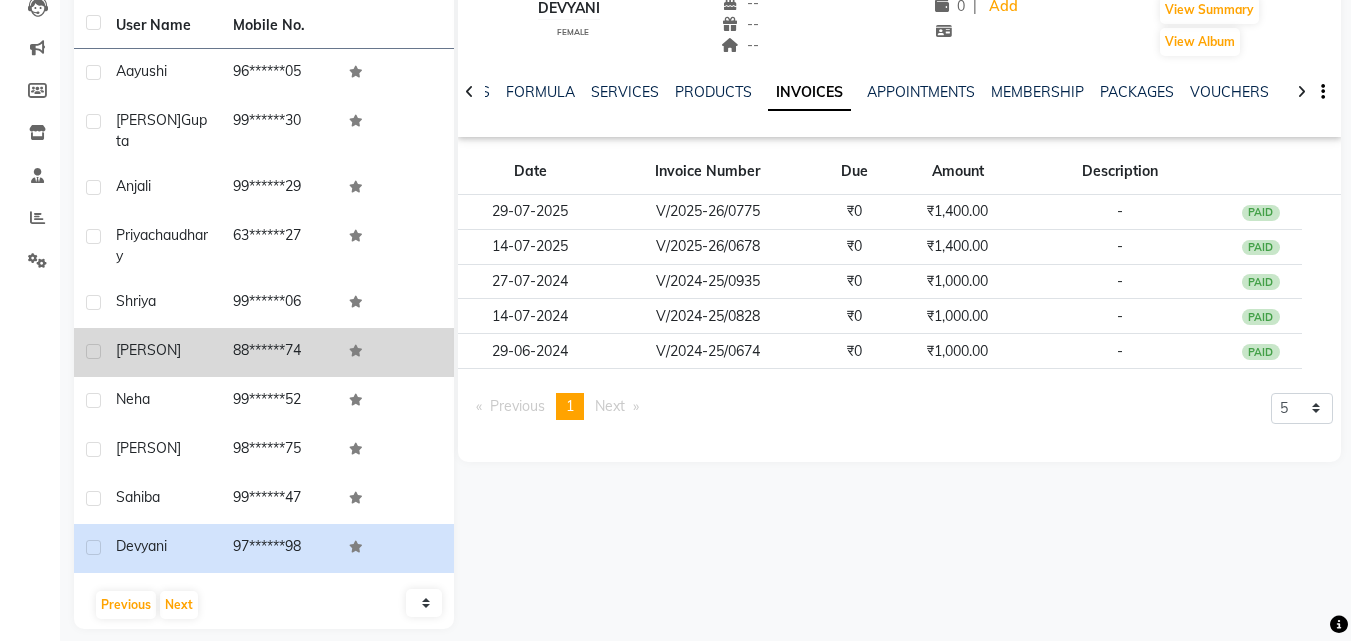 click on "[PERSON]" 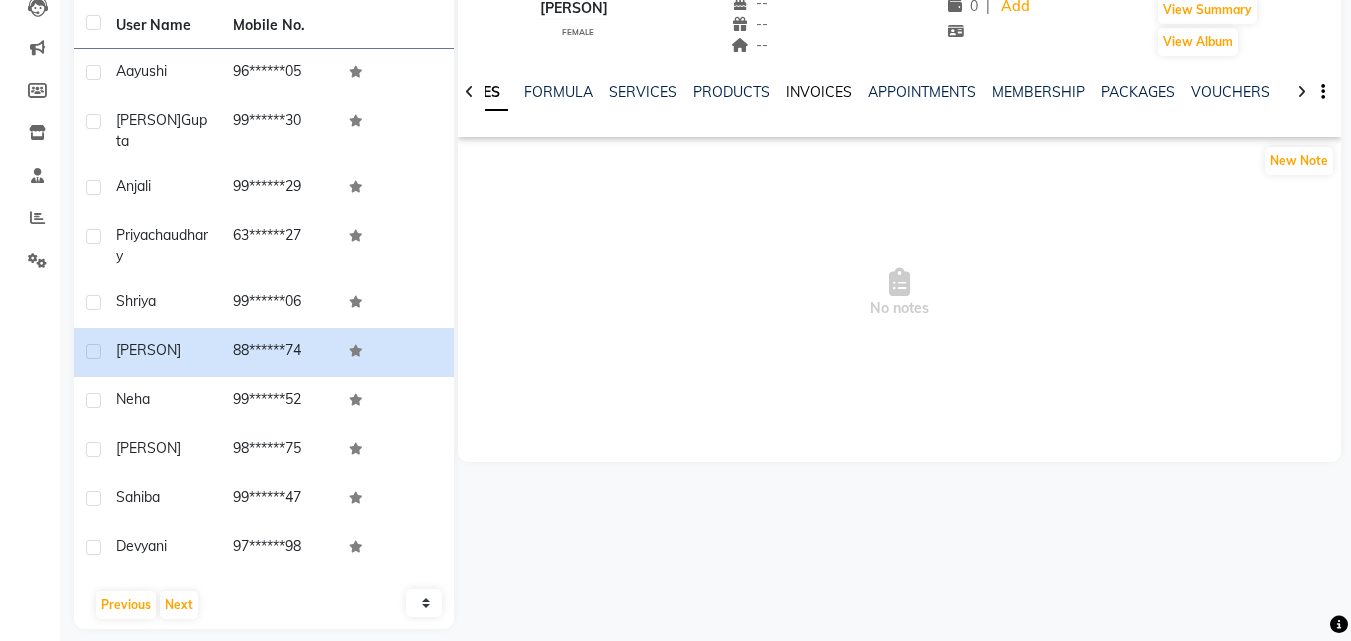 click on "INVOICES" 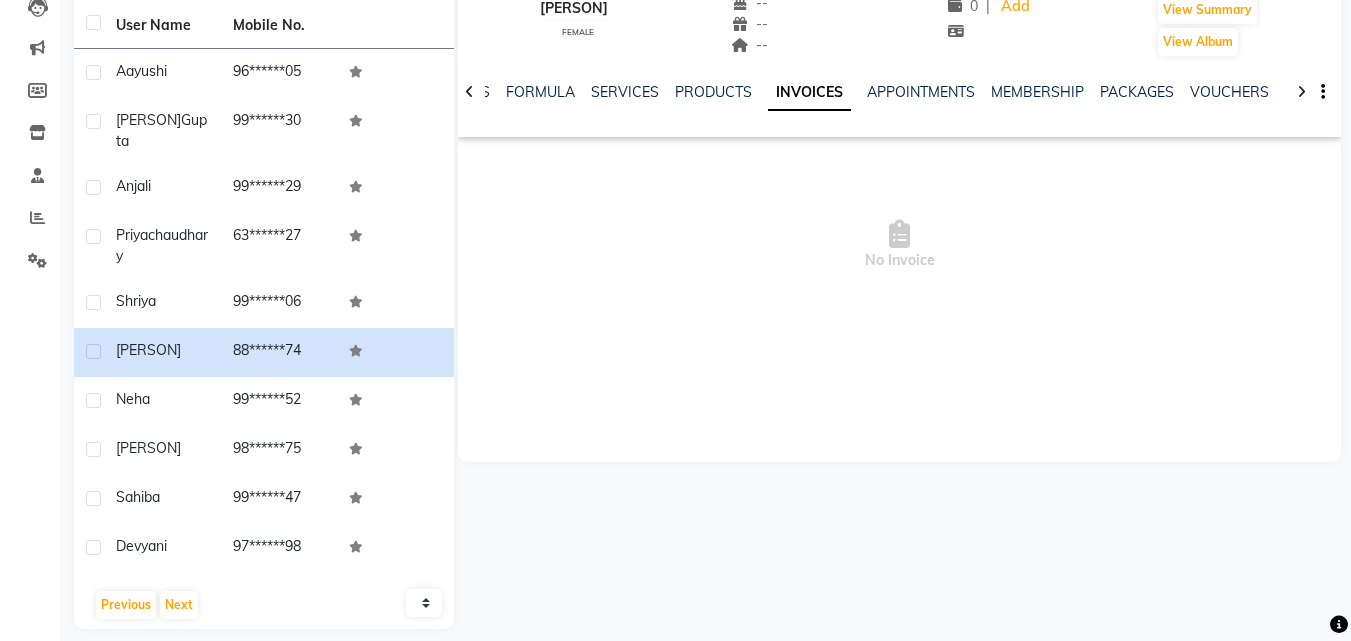 click on "INVOICES" 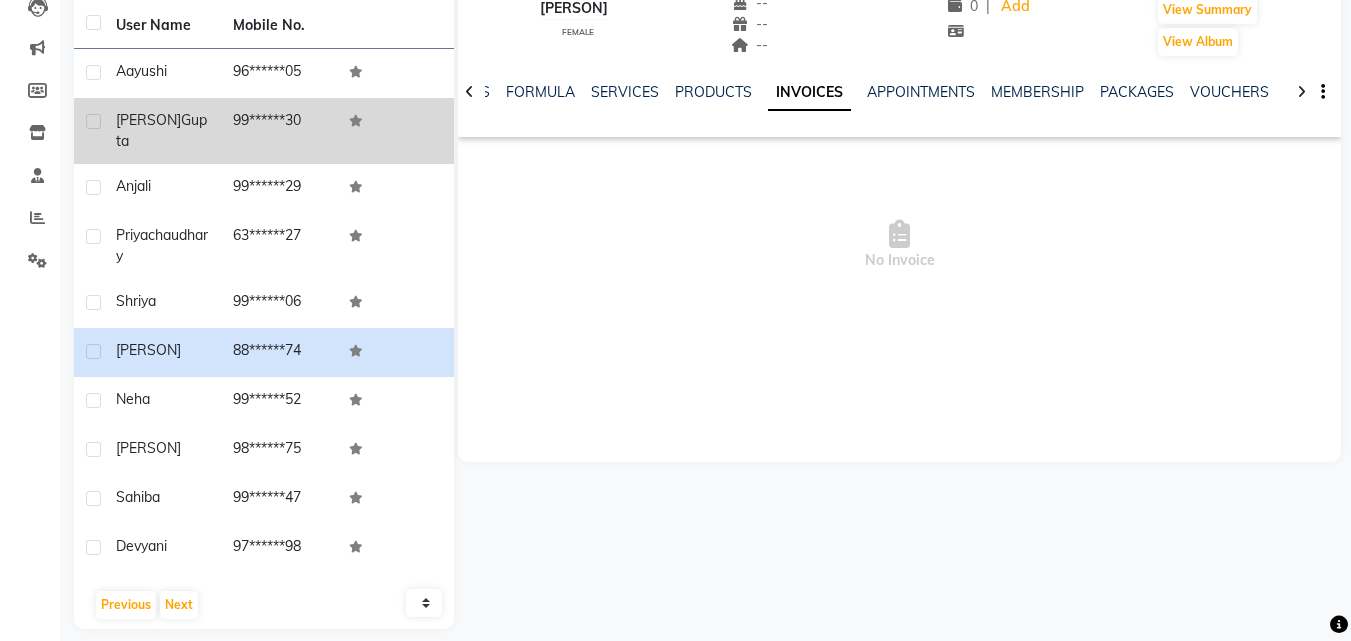 click on "gupta" 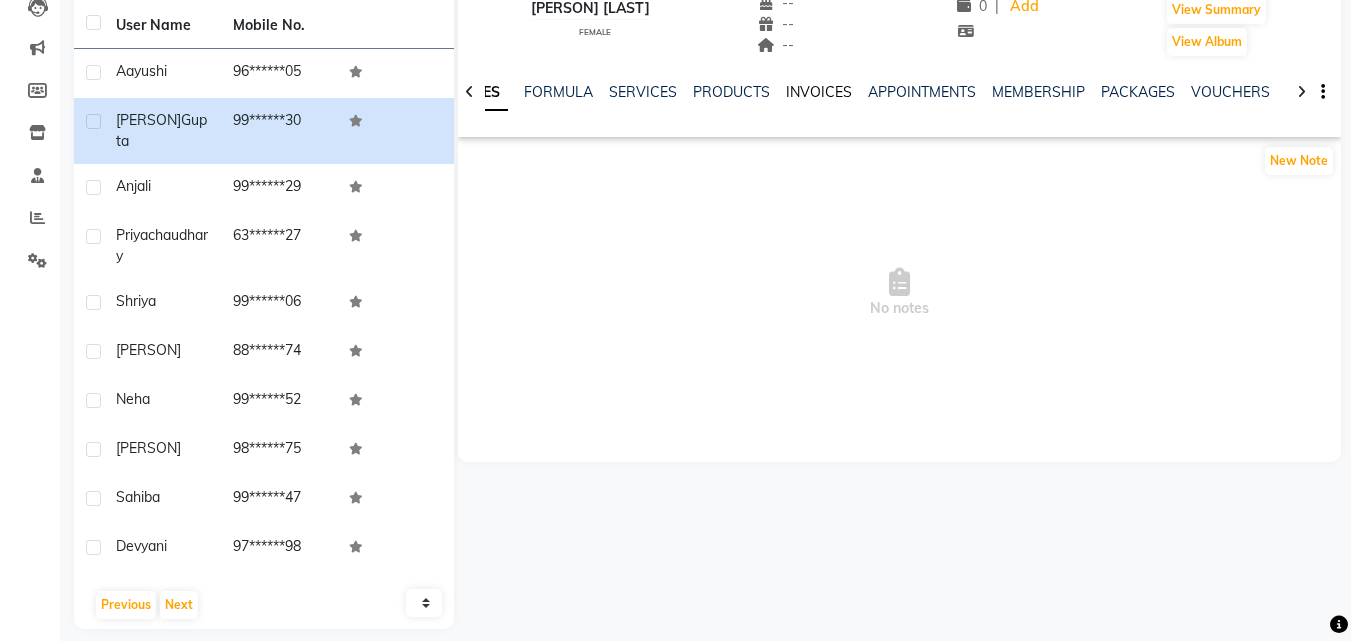 click on "INVOICES" 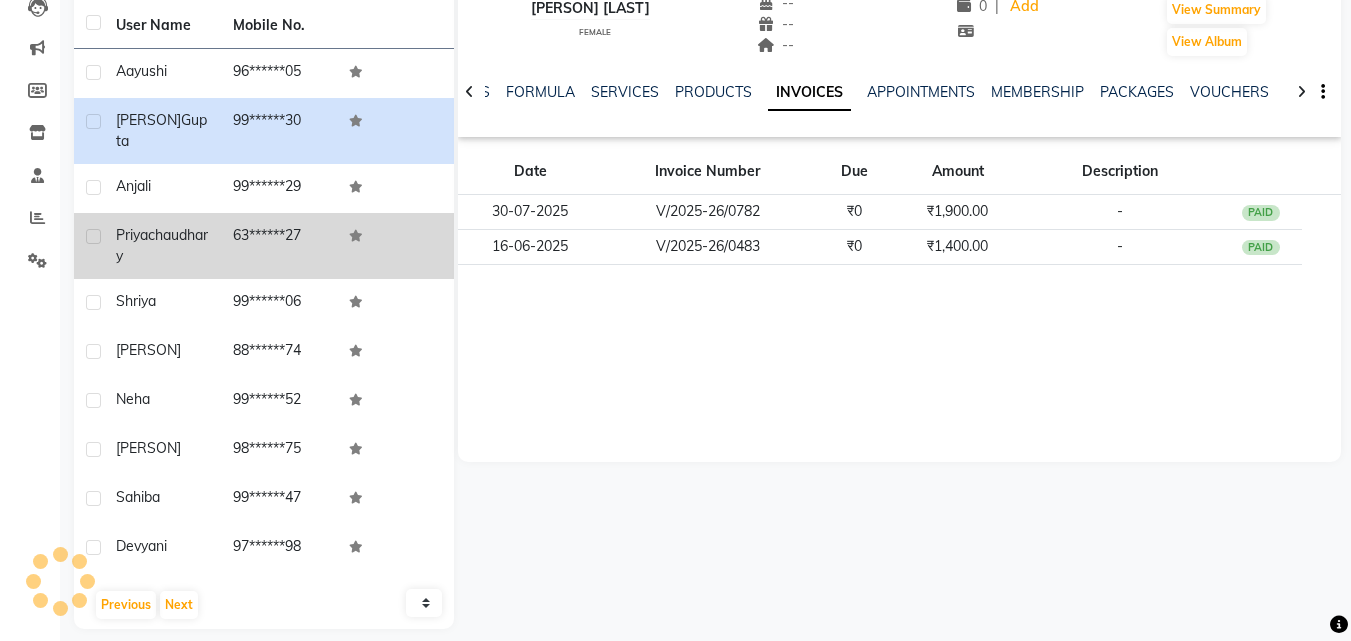 click on "chaudhary" 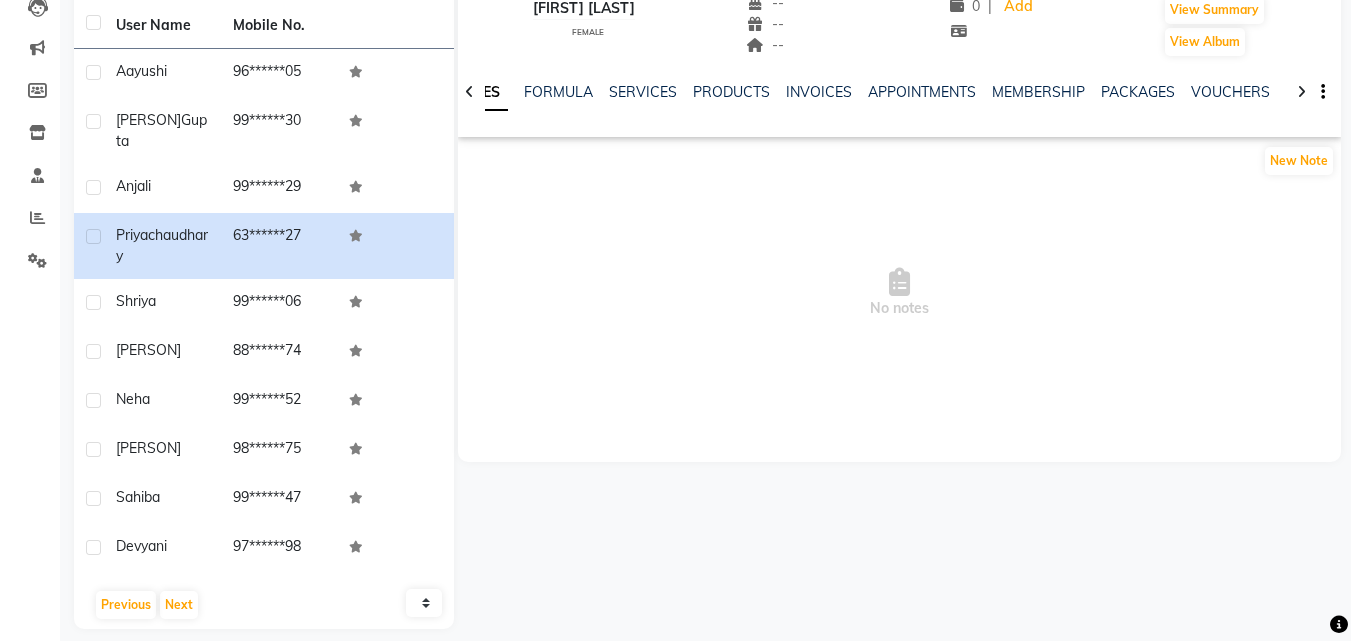 click on "No notes" at bounding box center (899, 293) 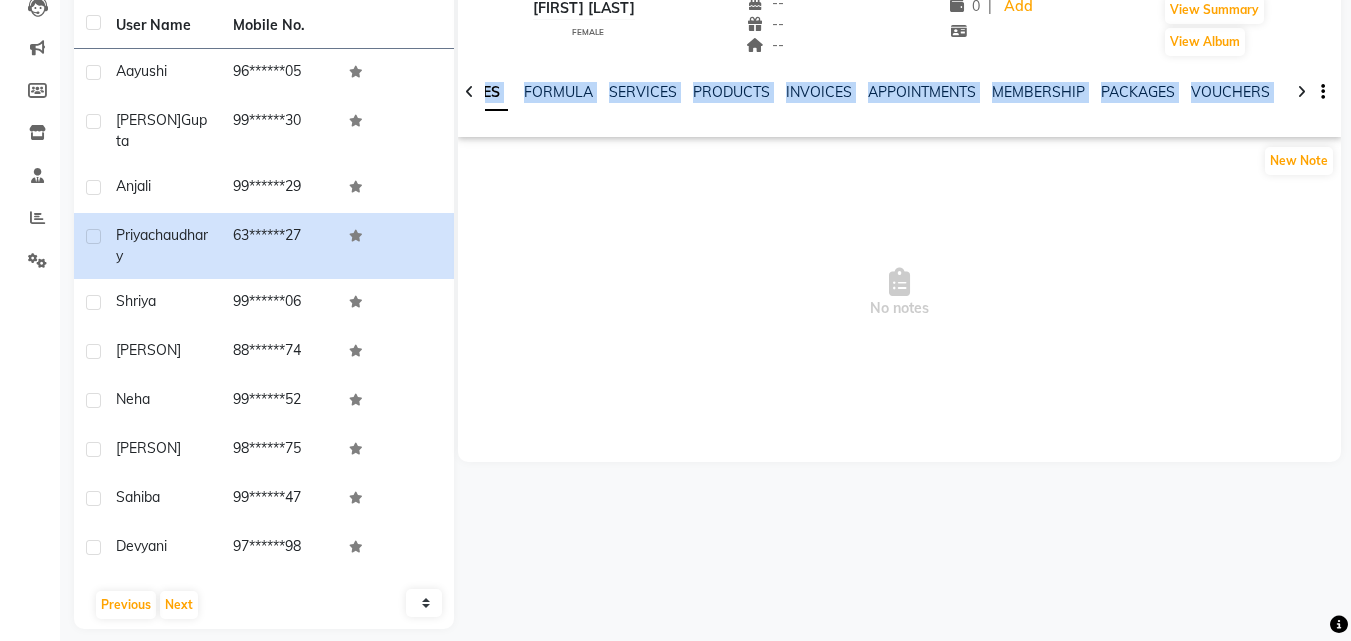 drag, startPoint x: 768, startPoint y: 285, endPoint x: 486, endPoint y: 124, distance: 324.72296 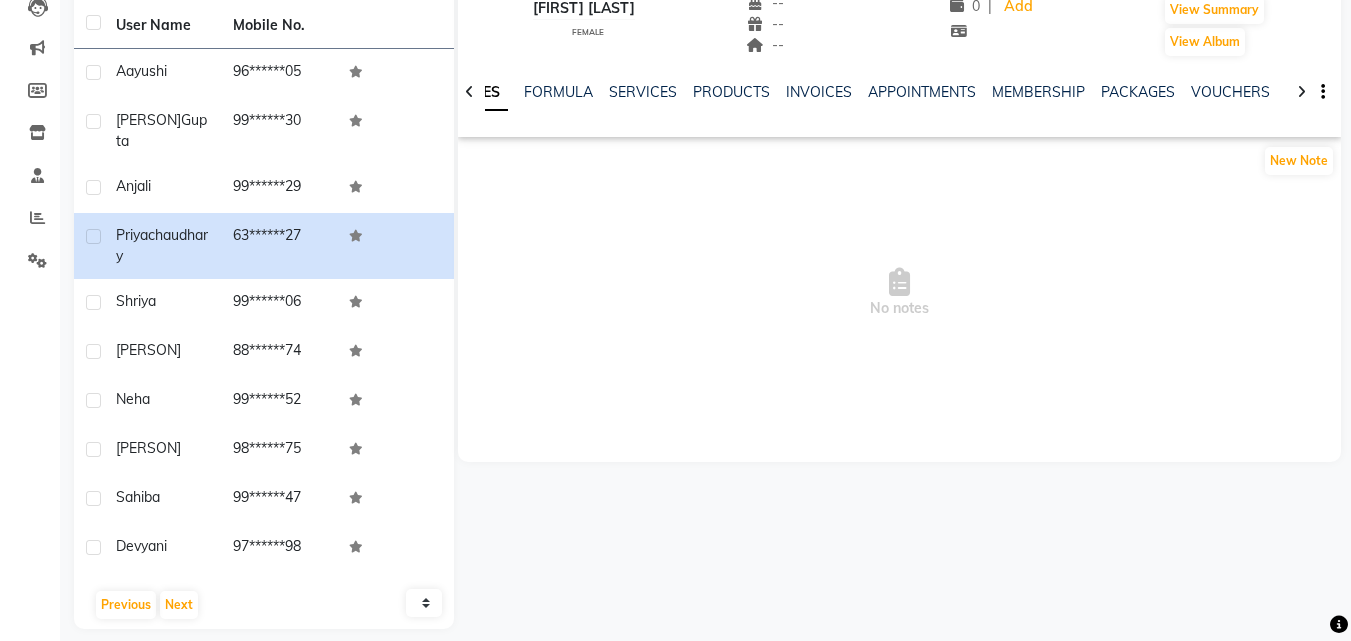 click 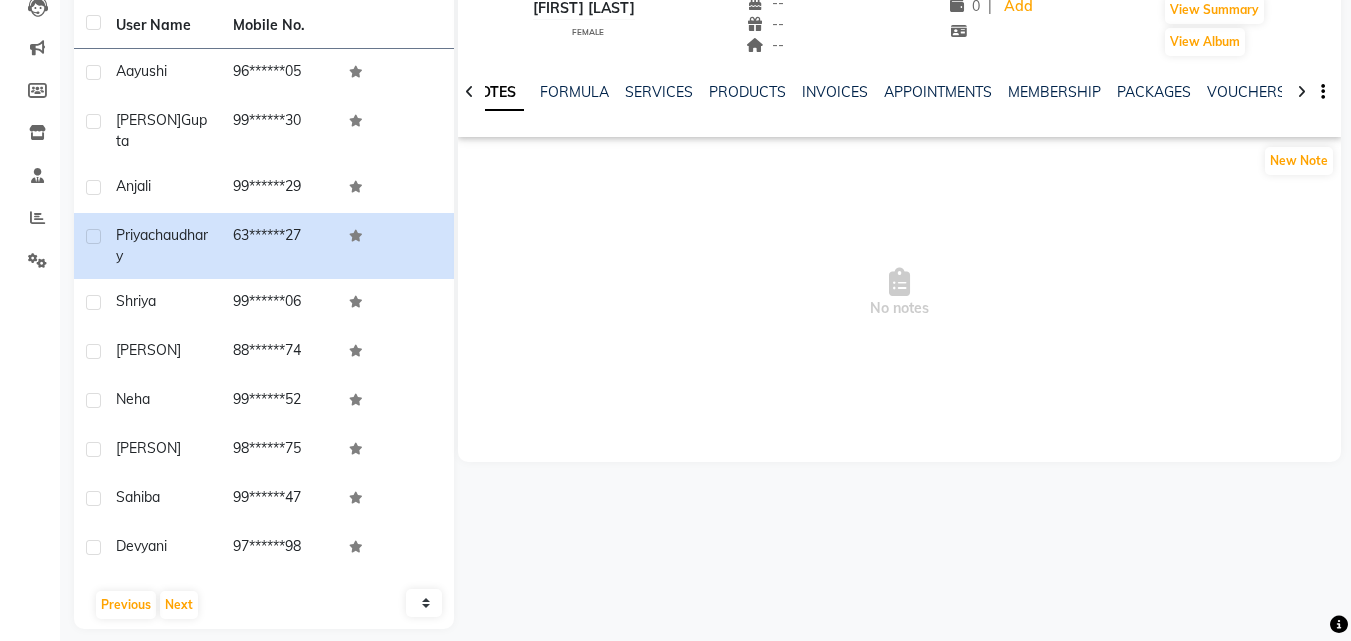 click 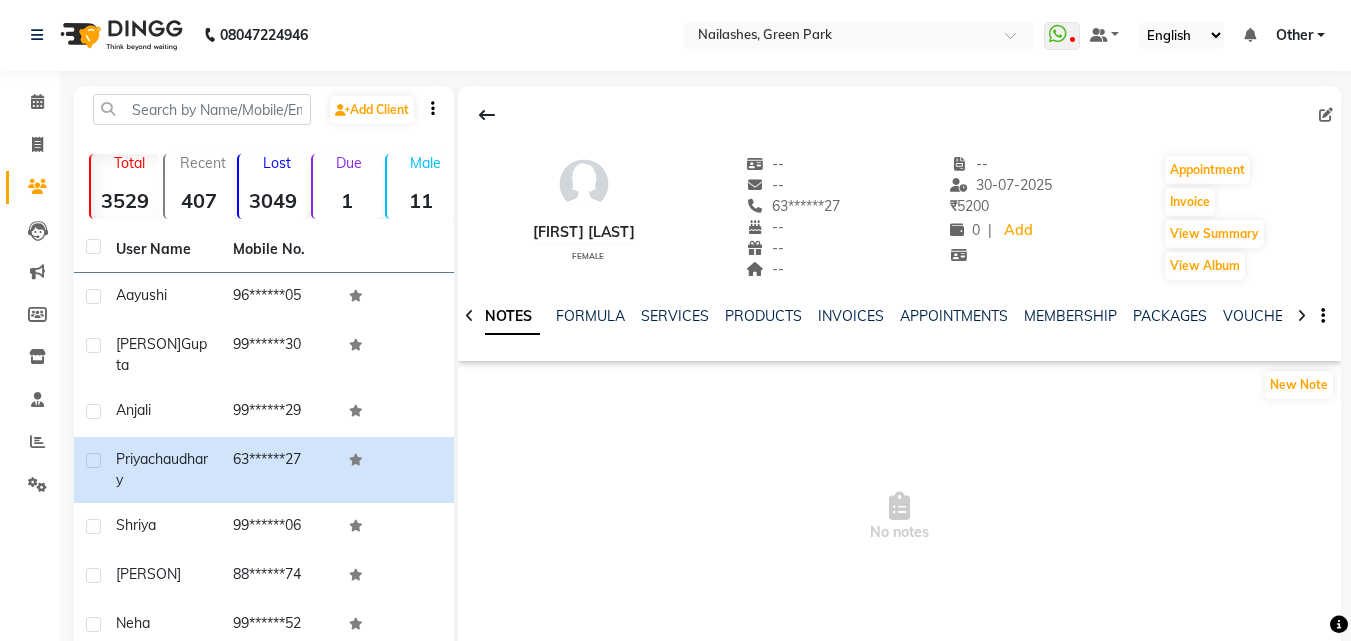 scroll, scrollTop: 0, scrollLeft: 0, axis: both 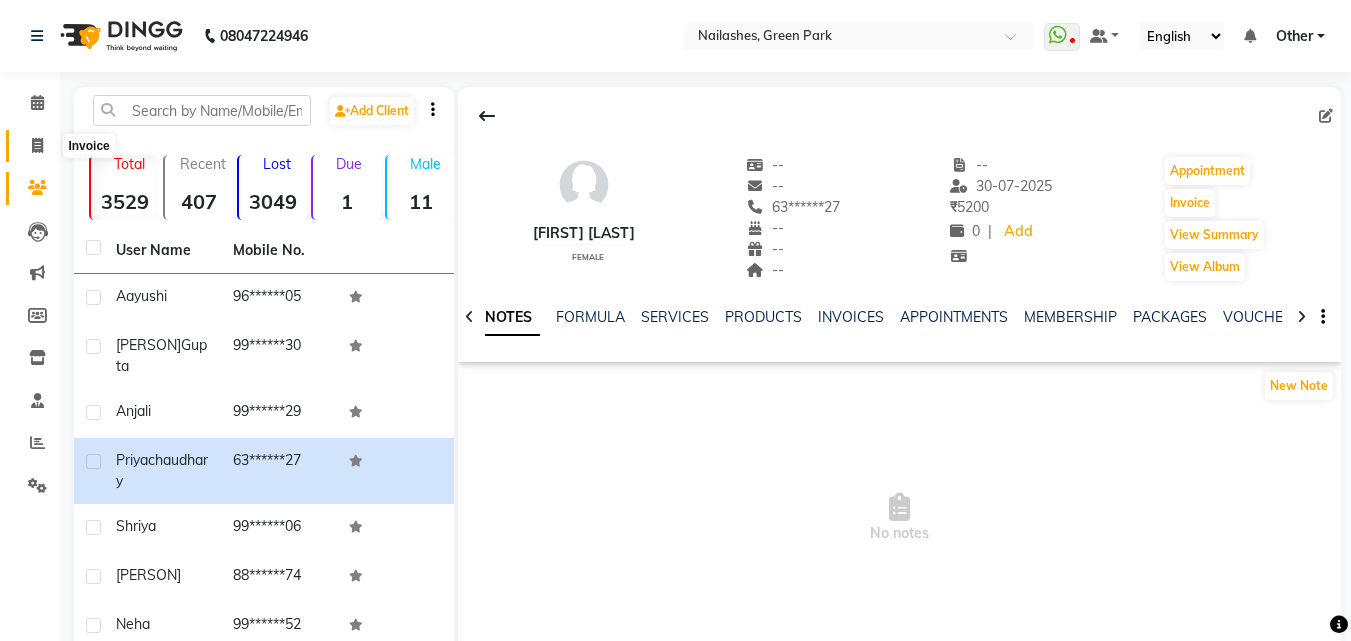 click 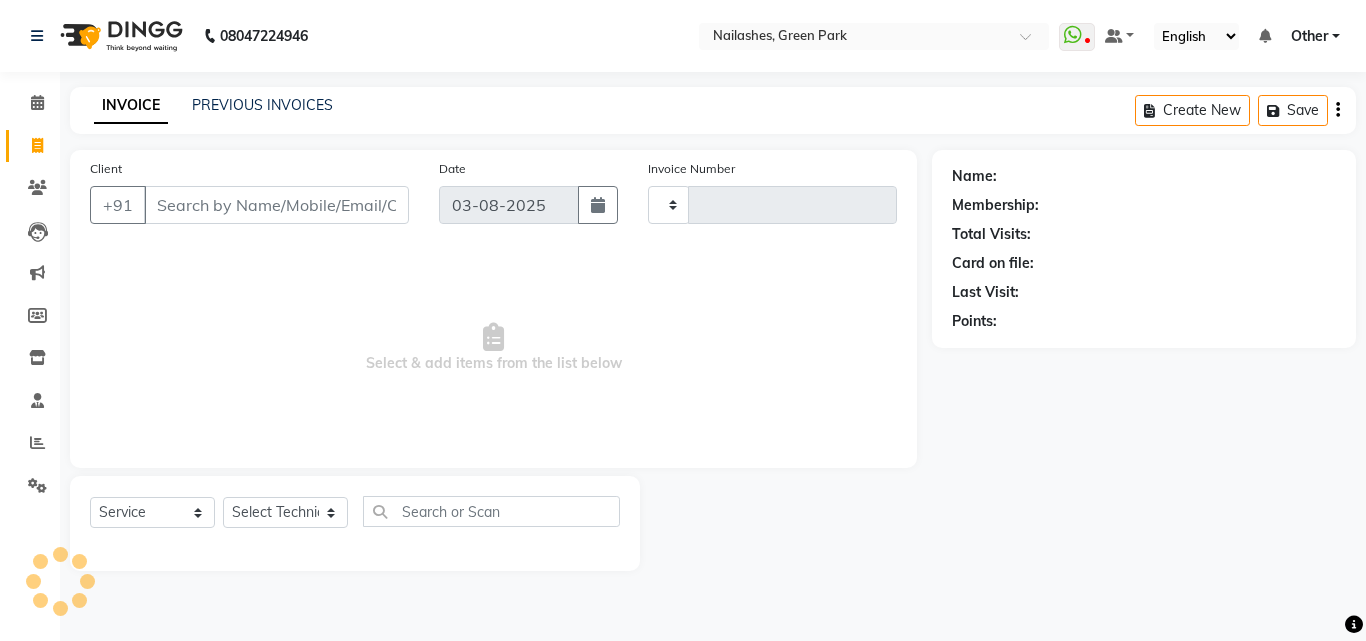 type on "0806" 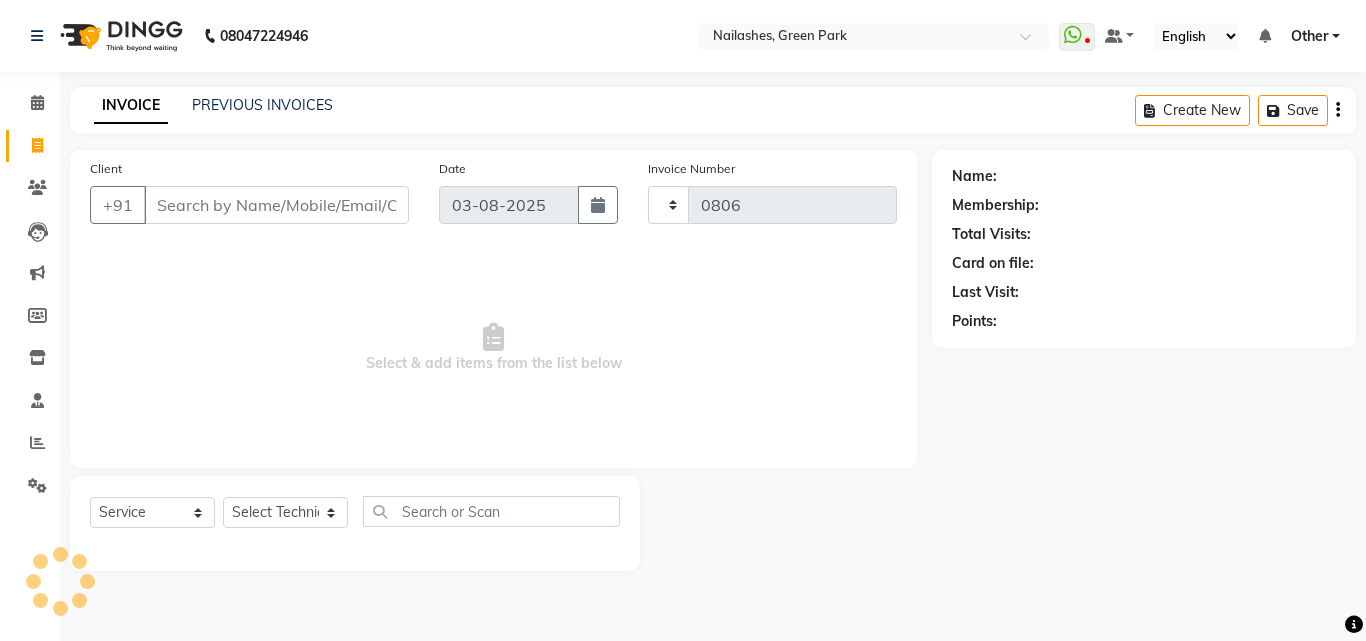 select on "3755" 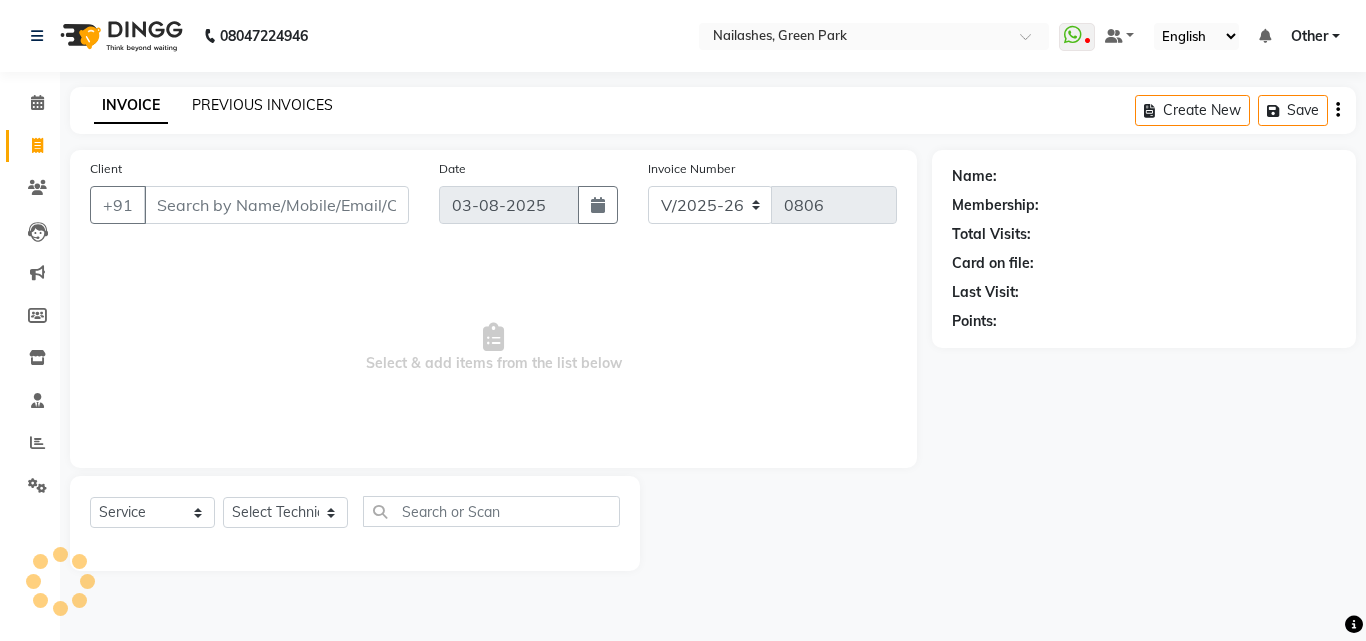click on "PREVIOUS INVOICES" 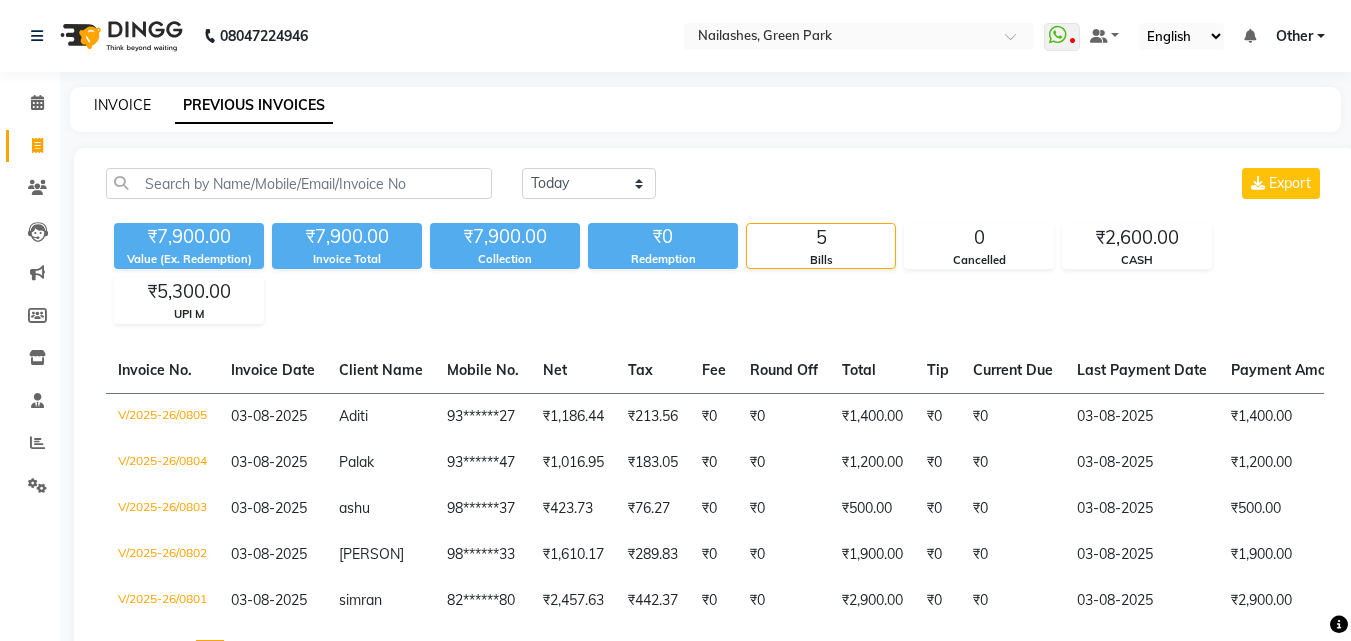 click on "INVOICE" 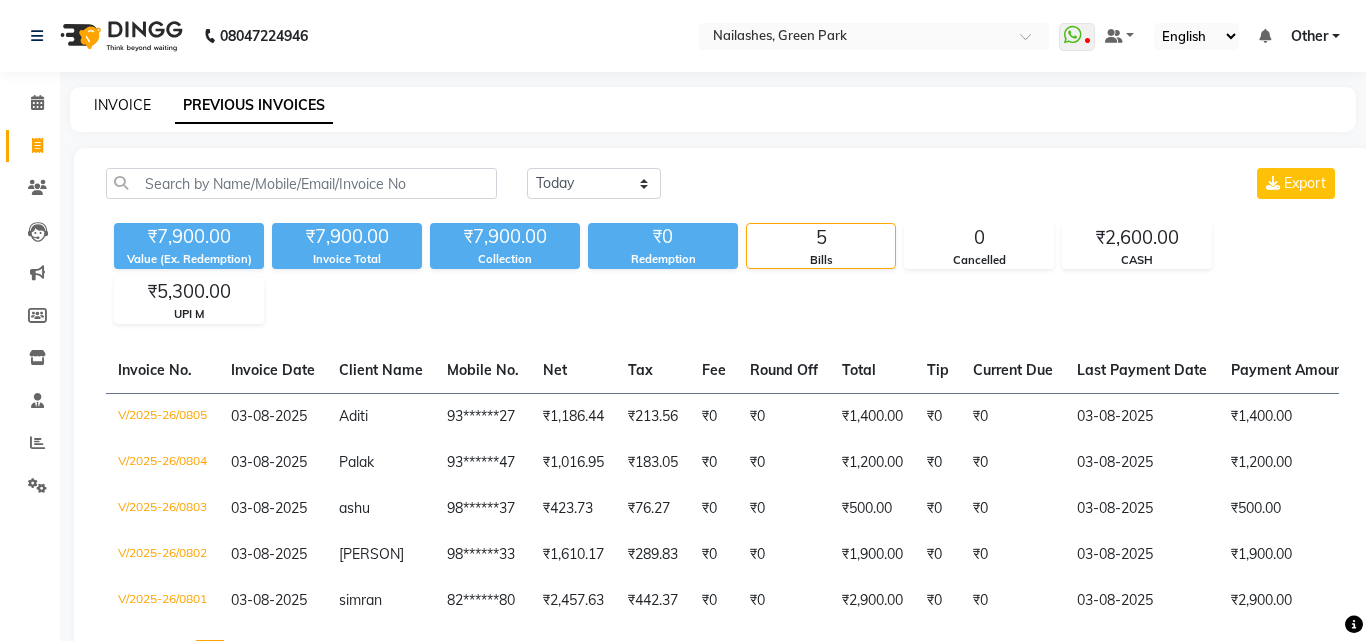 select on "3755" 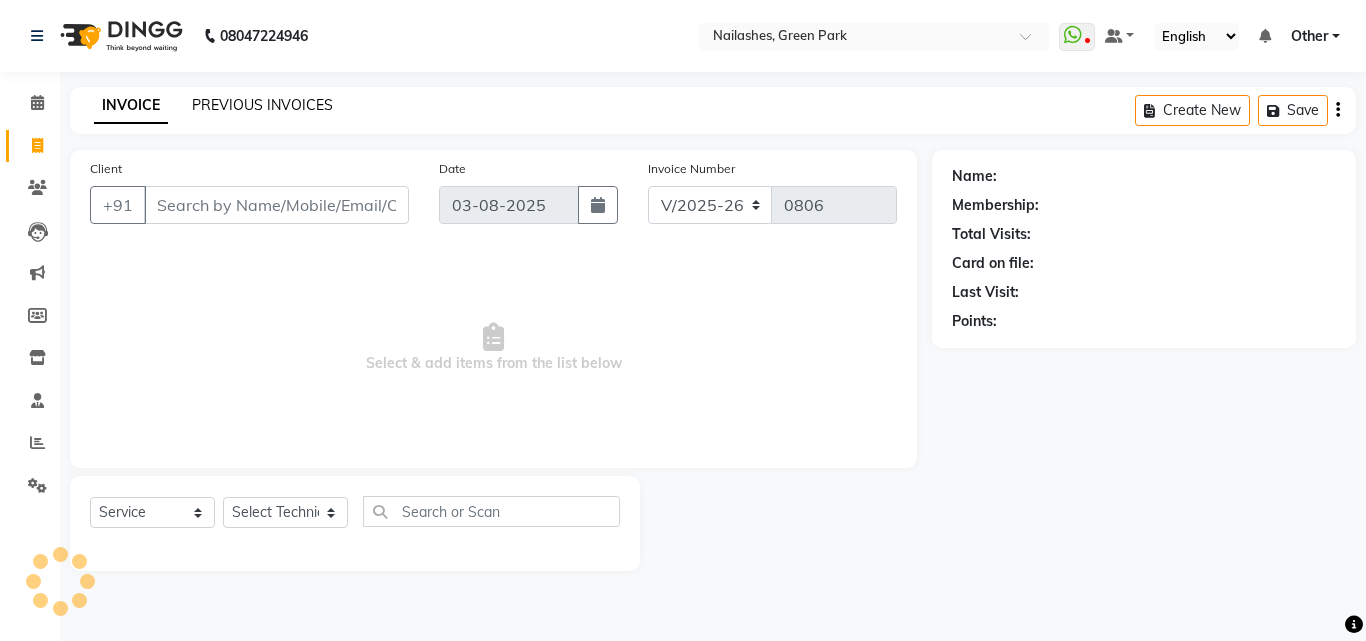 click on "PREVIOUS INVOICES" 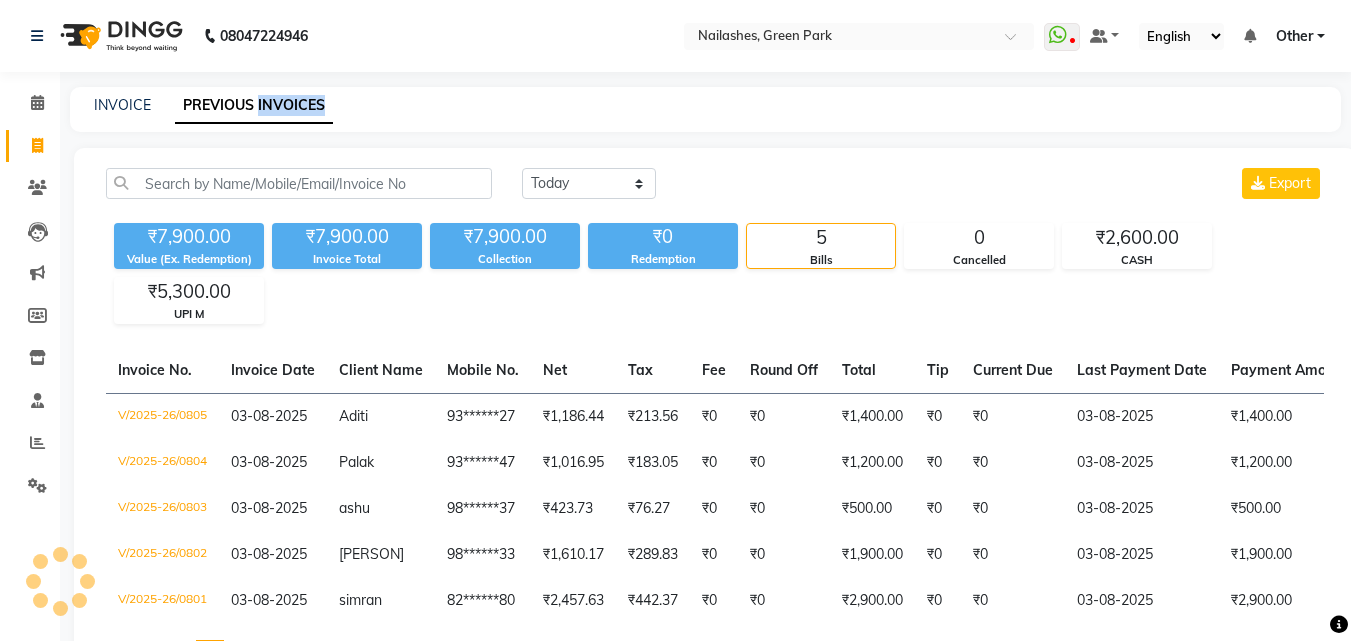 click on "PREVIOUS INVOICES" 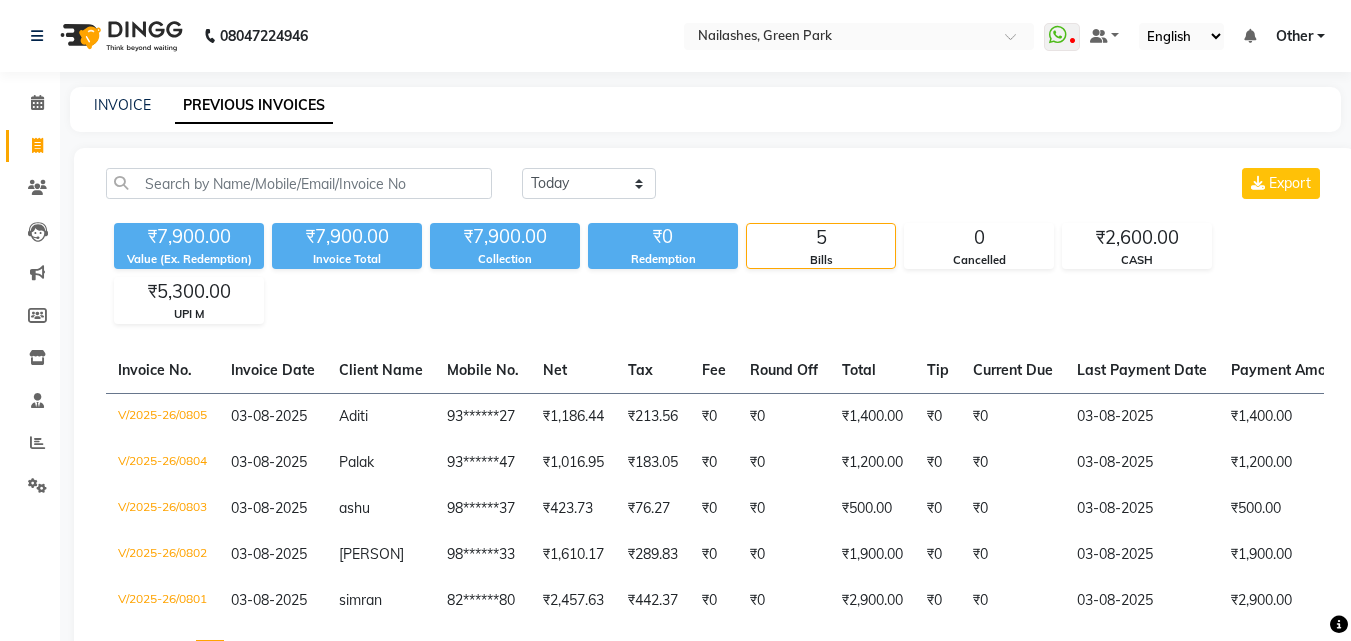 click on "INVOICE" 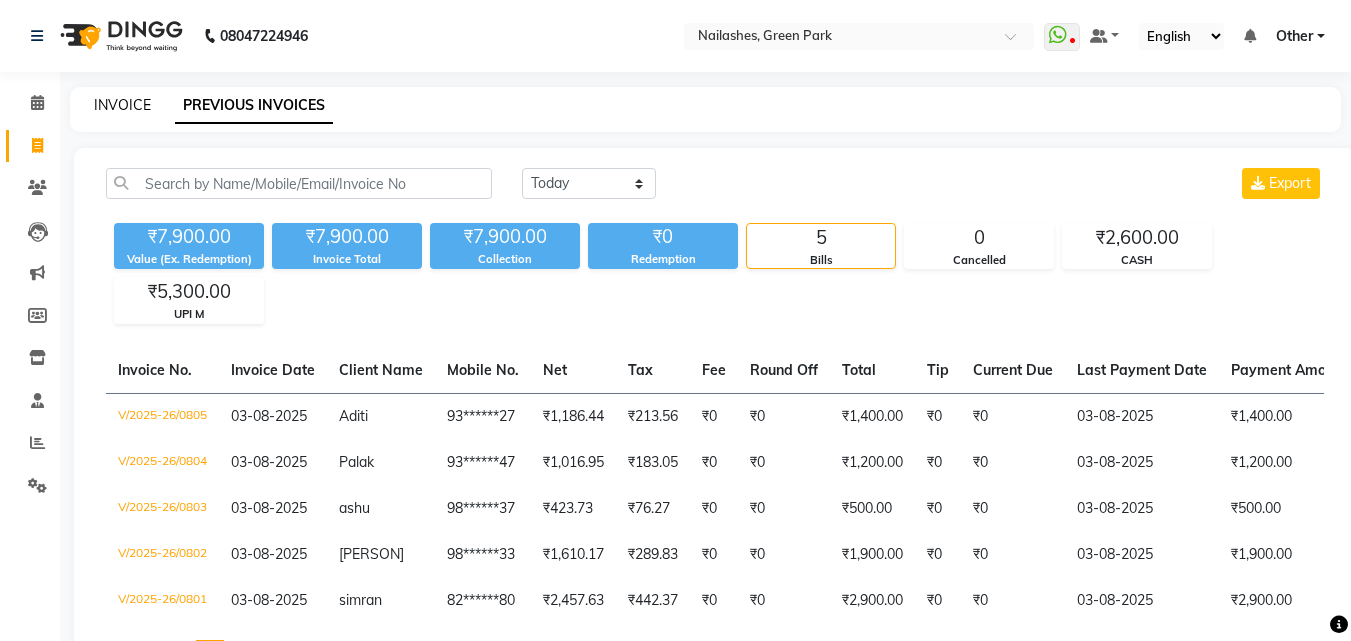 click on "INVOICE" 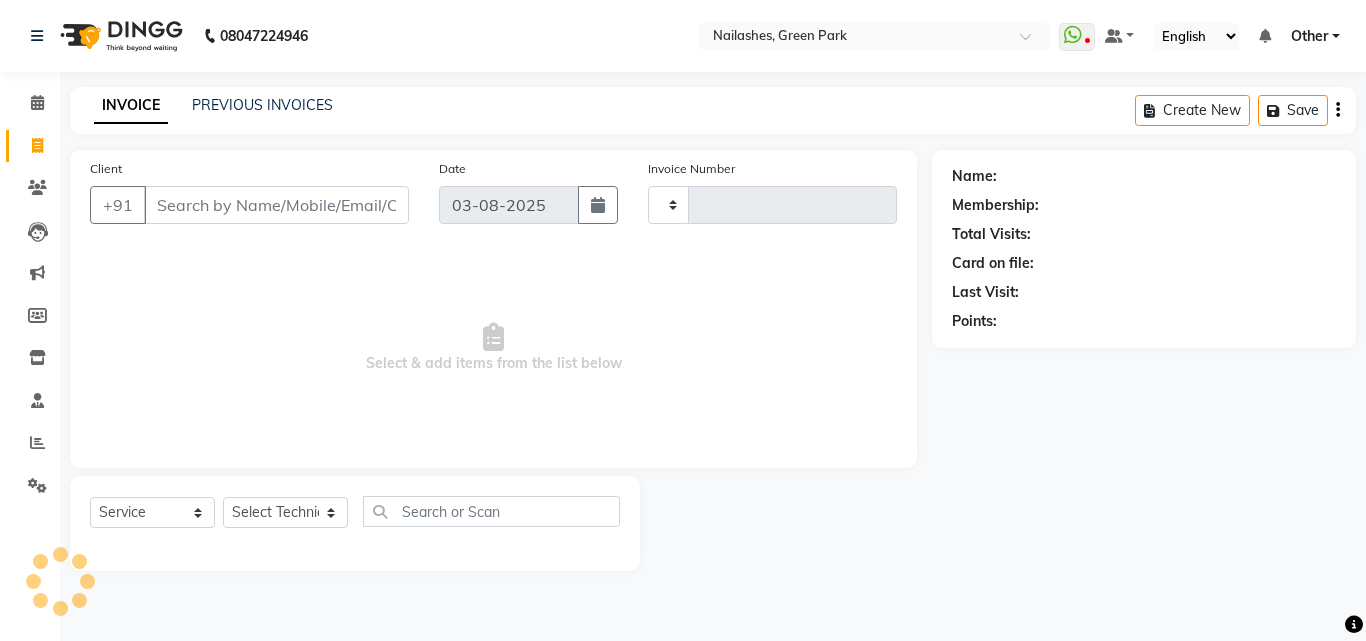 type on "0806" 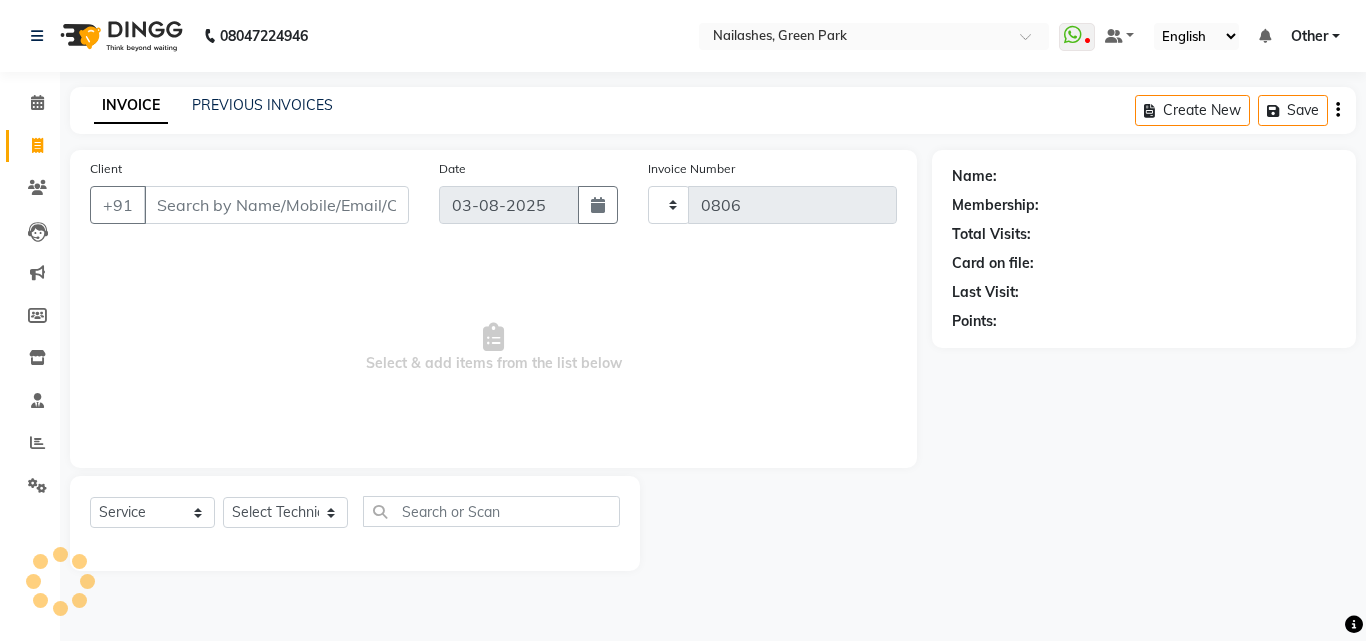 select on "3755" 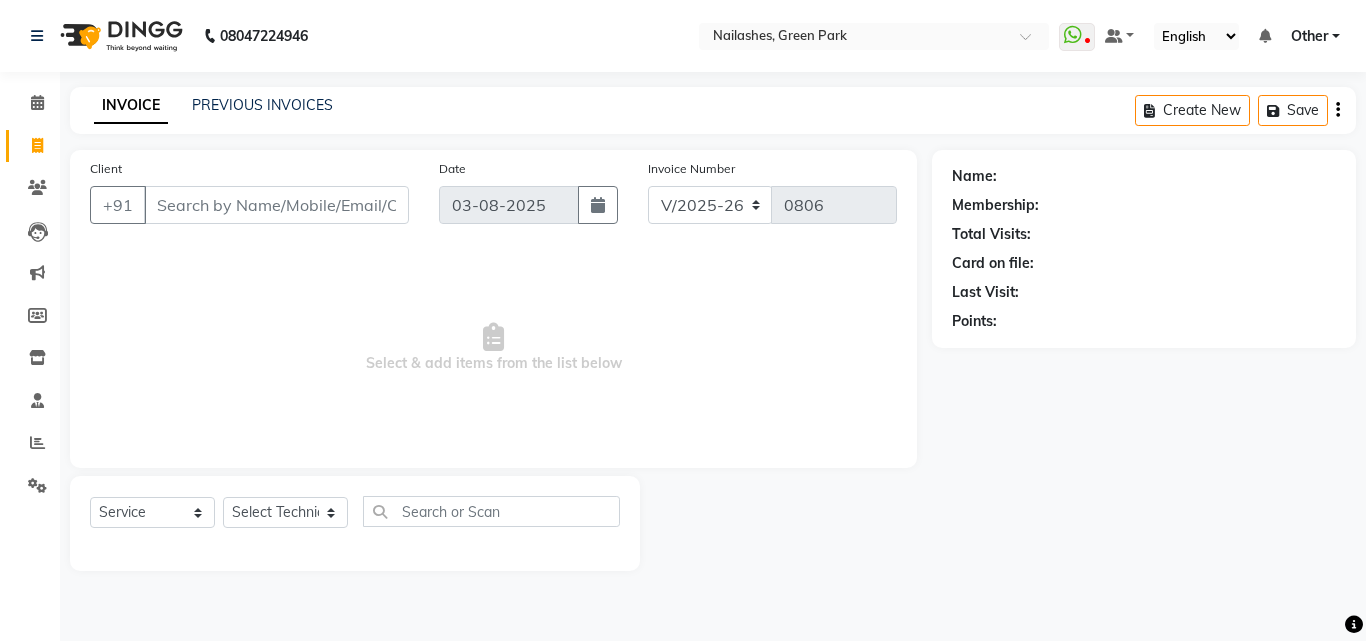 click on "Client" at bounding box center [276, 205] 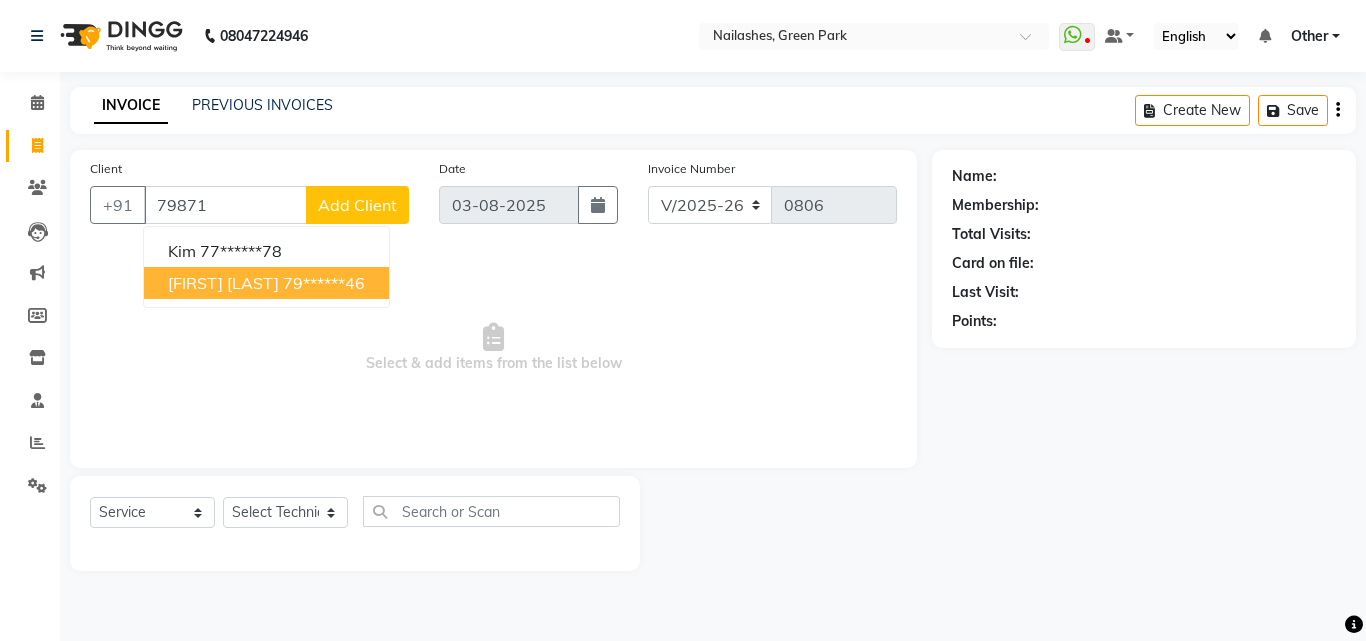 click on "[FIRST] [LAST]" at bounding box center [223, 283] 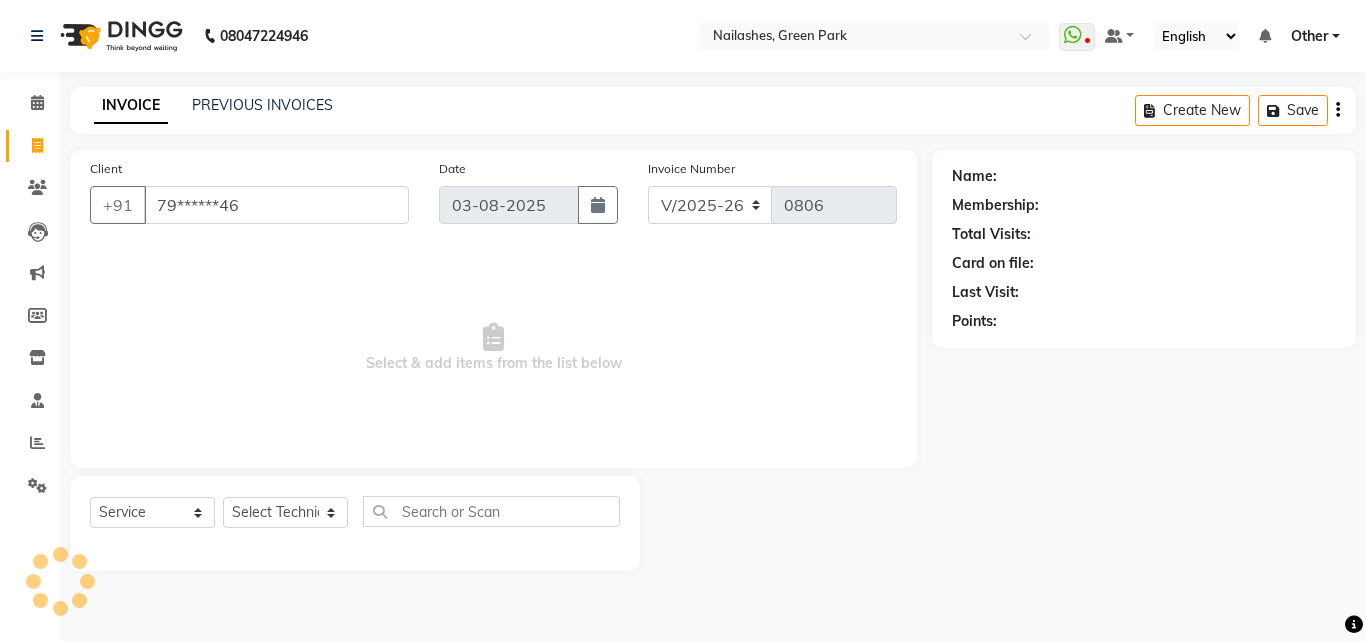 type on "79******46" 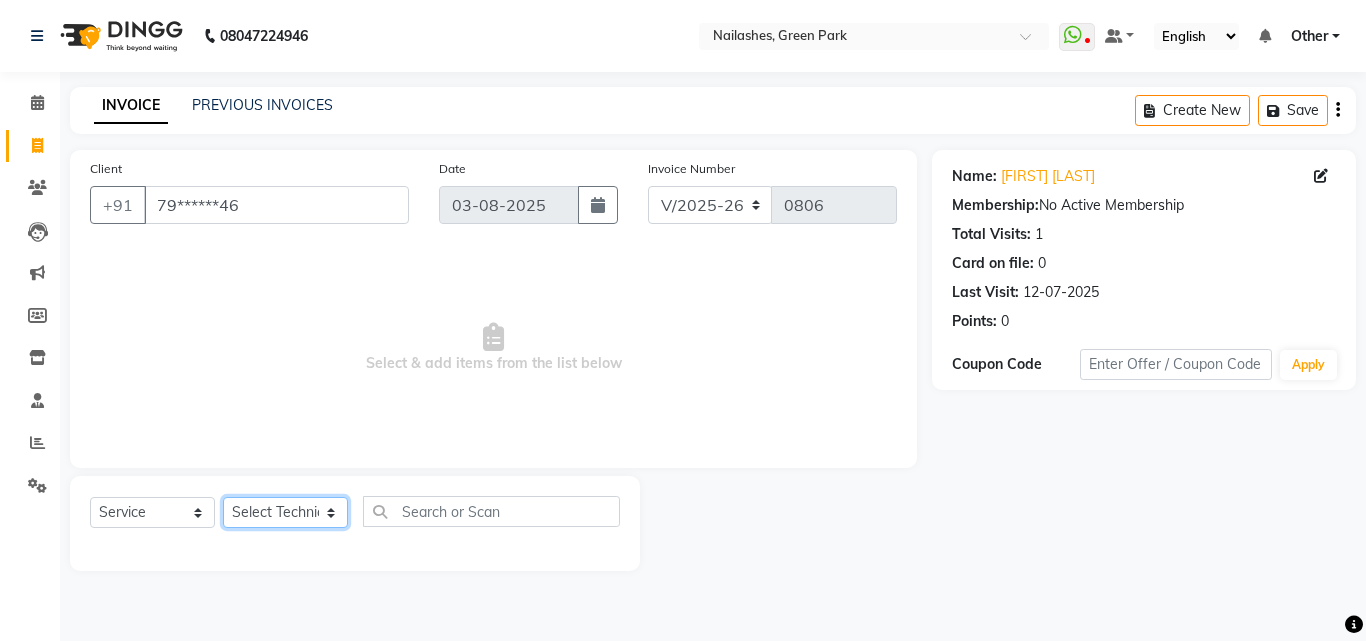 click on "Select Technician anchal Other  rajat shikha Shruti Varsha" 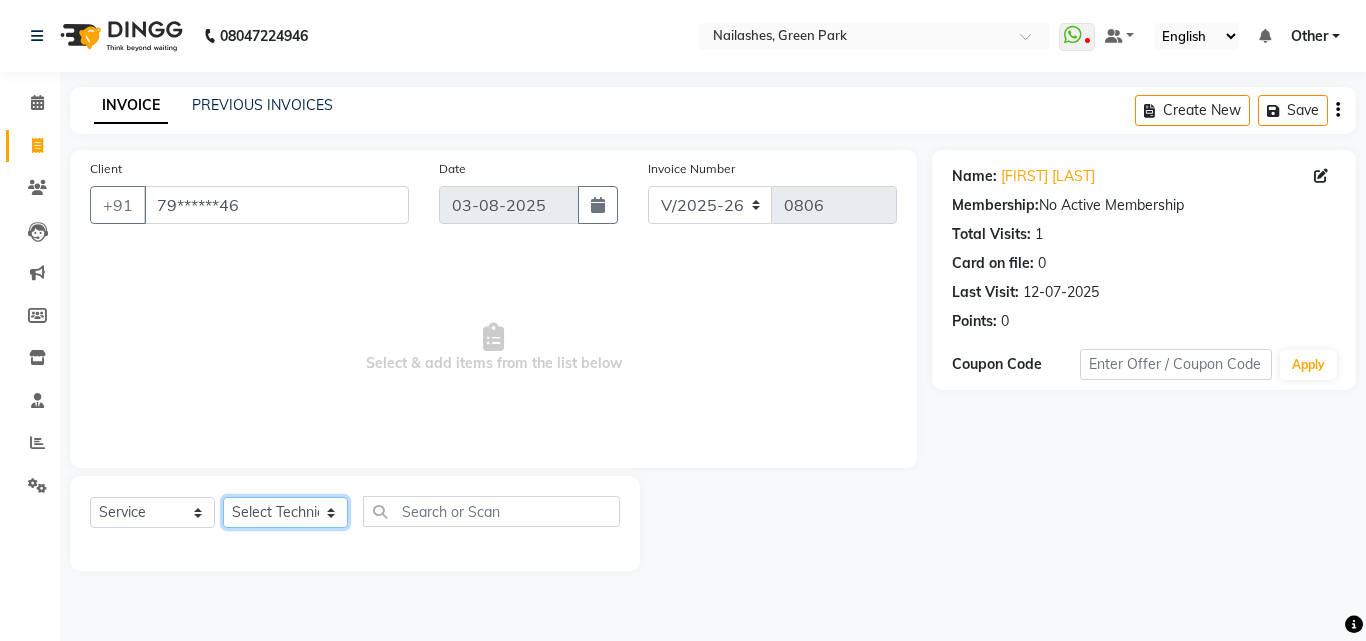 select on "80823" 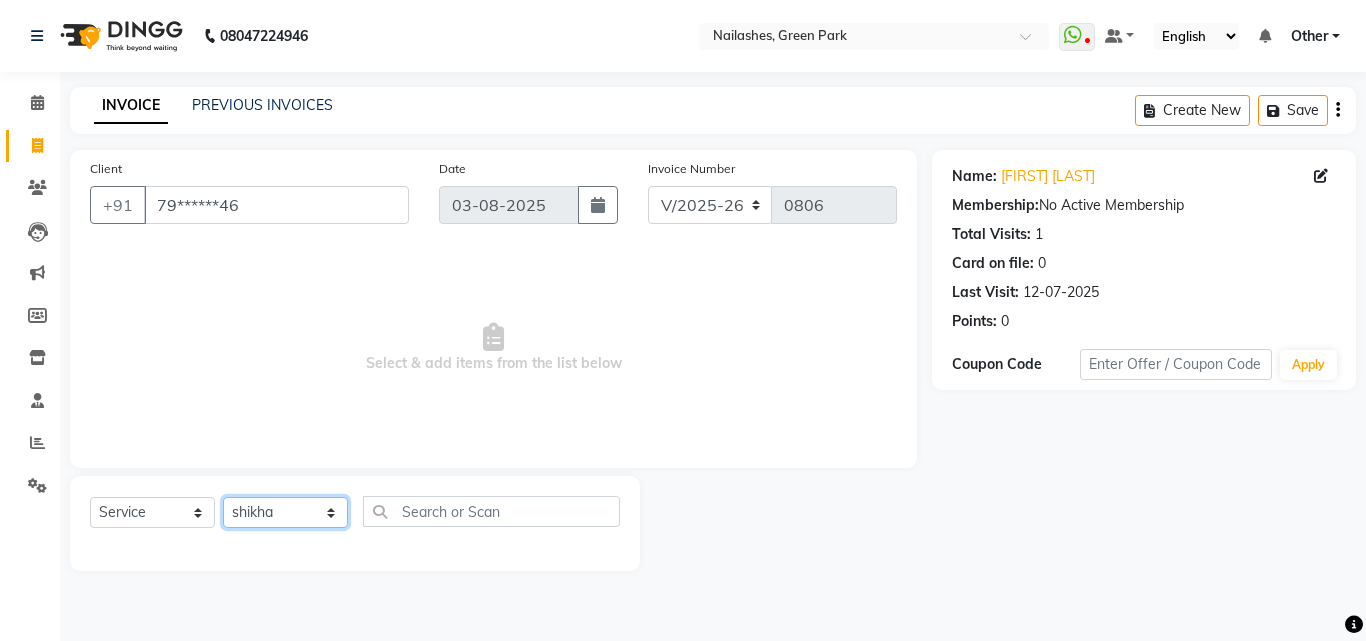 click on "Select Technician anchal Other  rajat shikha Shruti Varsha" 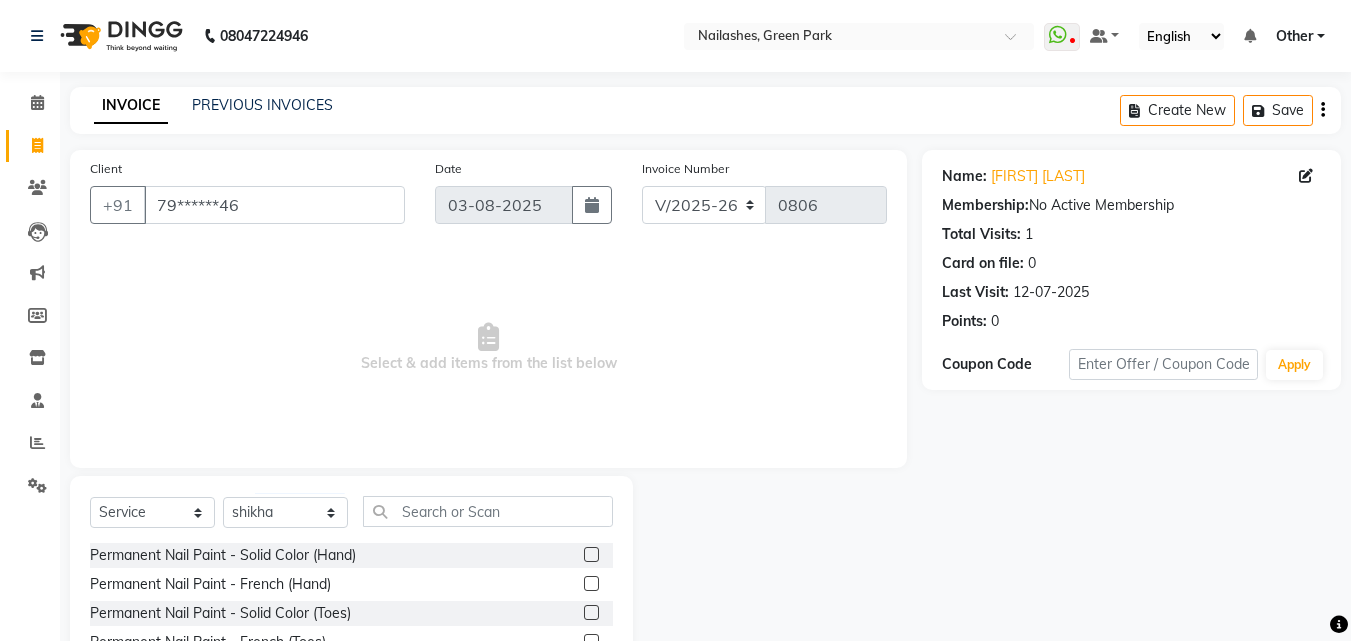 click 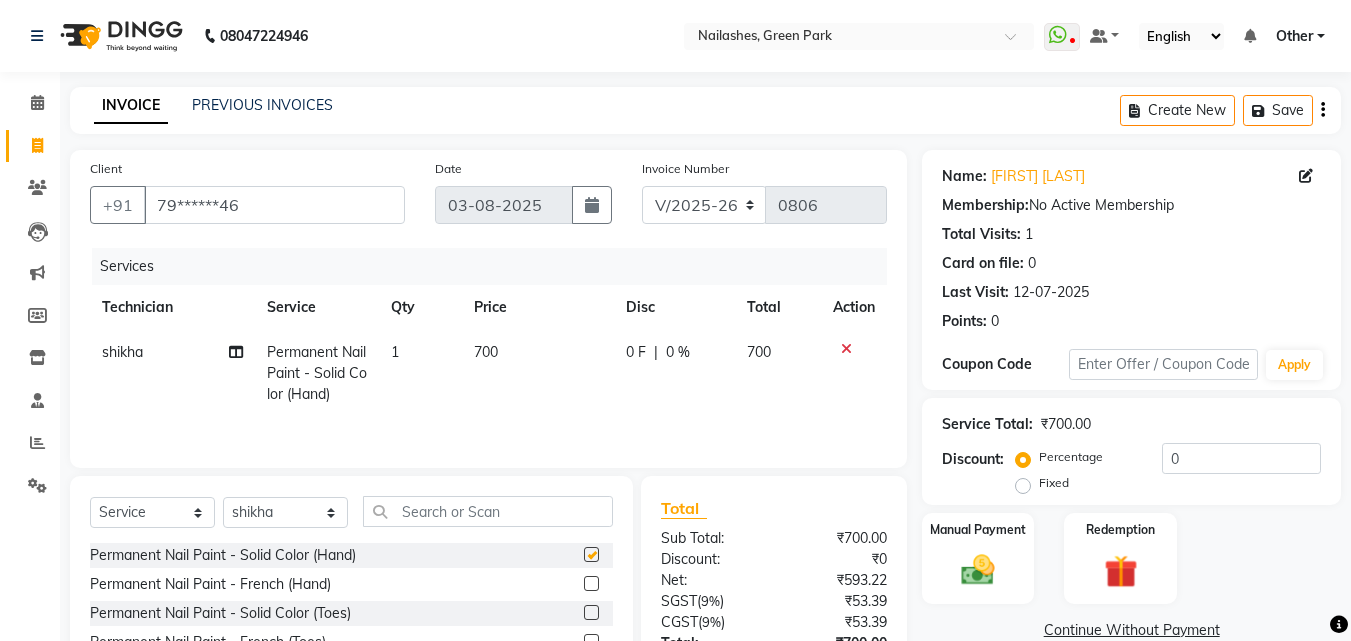 checkbox on "false" 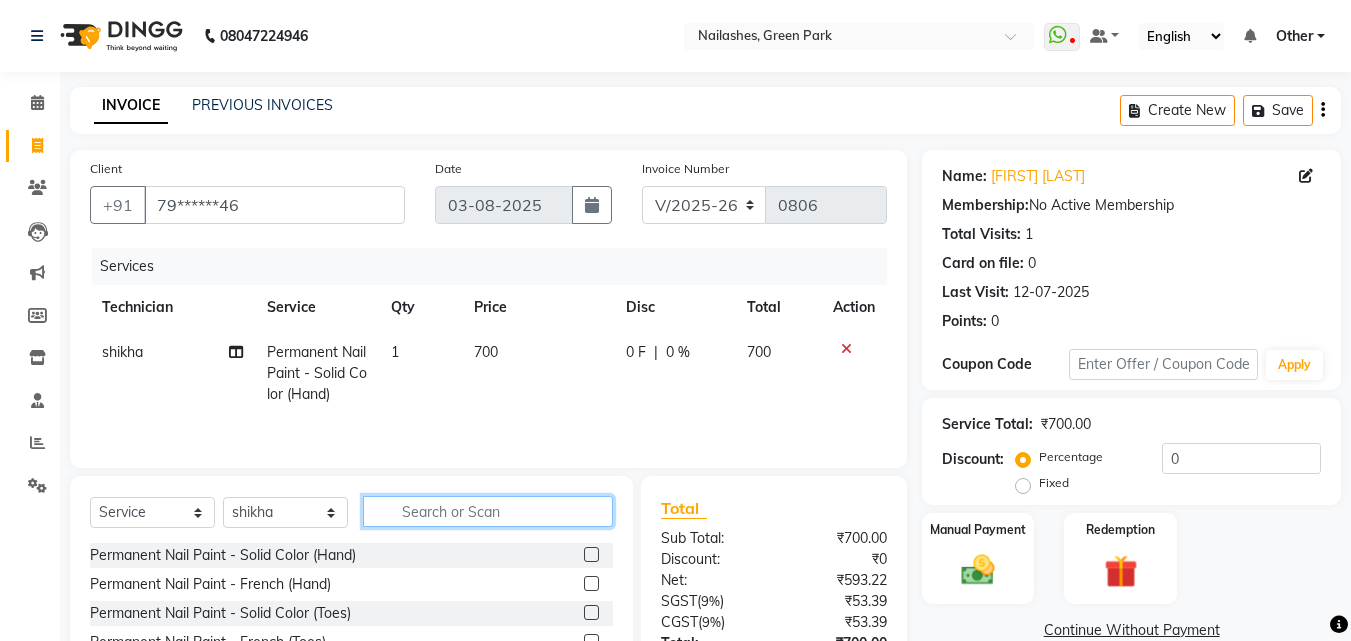 click 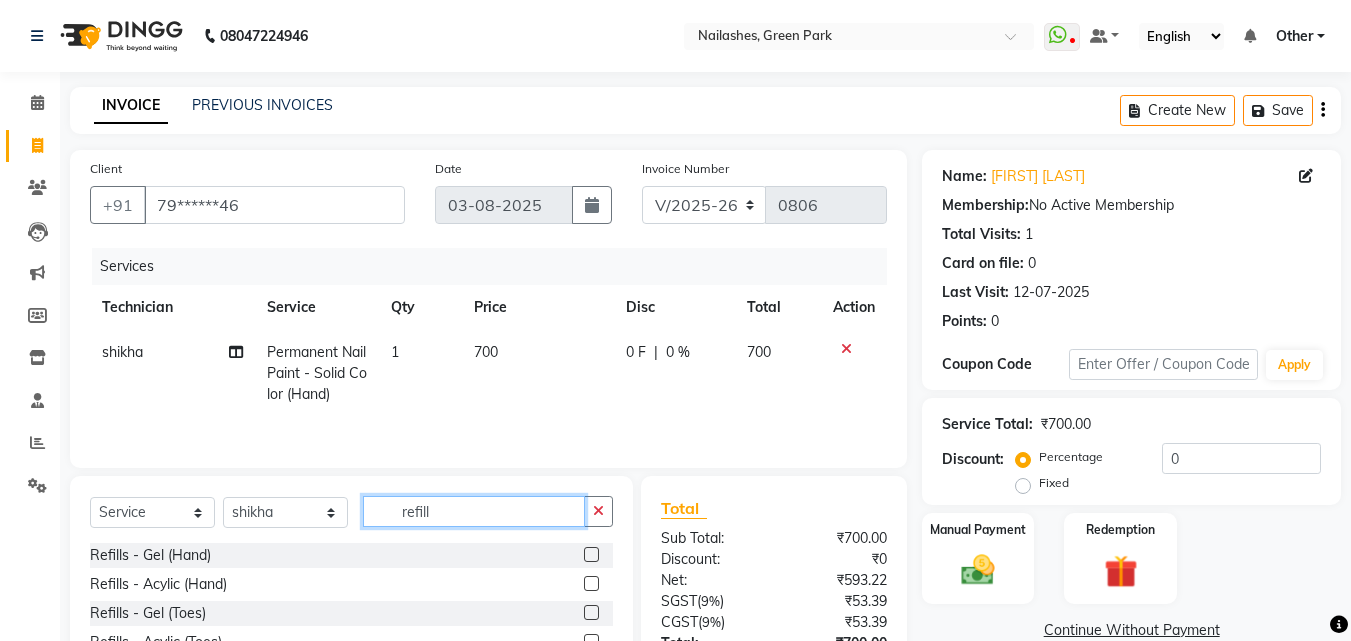 type on "refill" 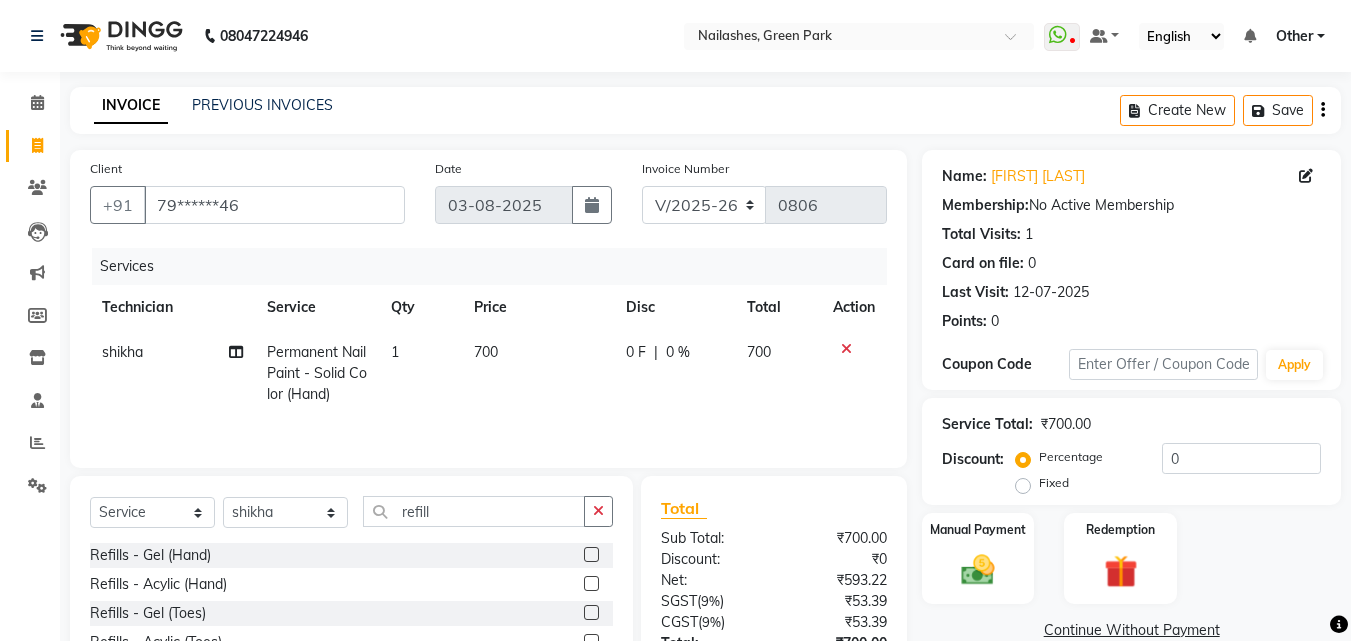click 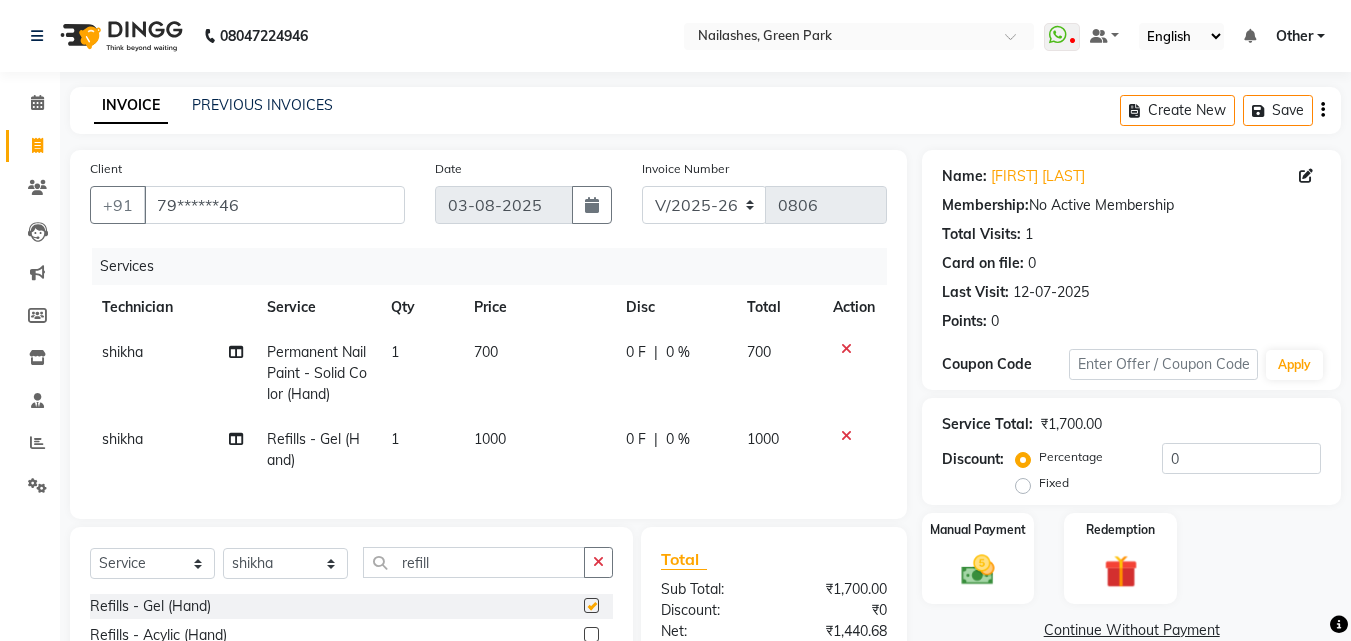 checkbox on "false" 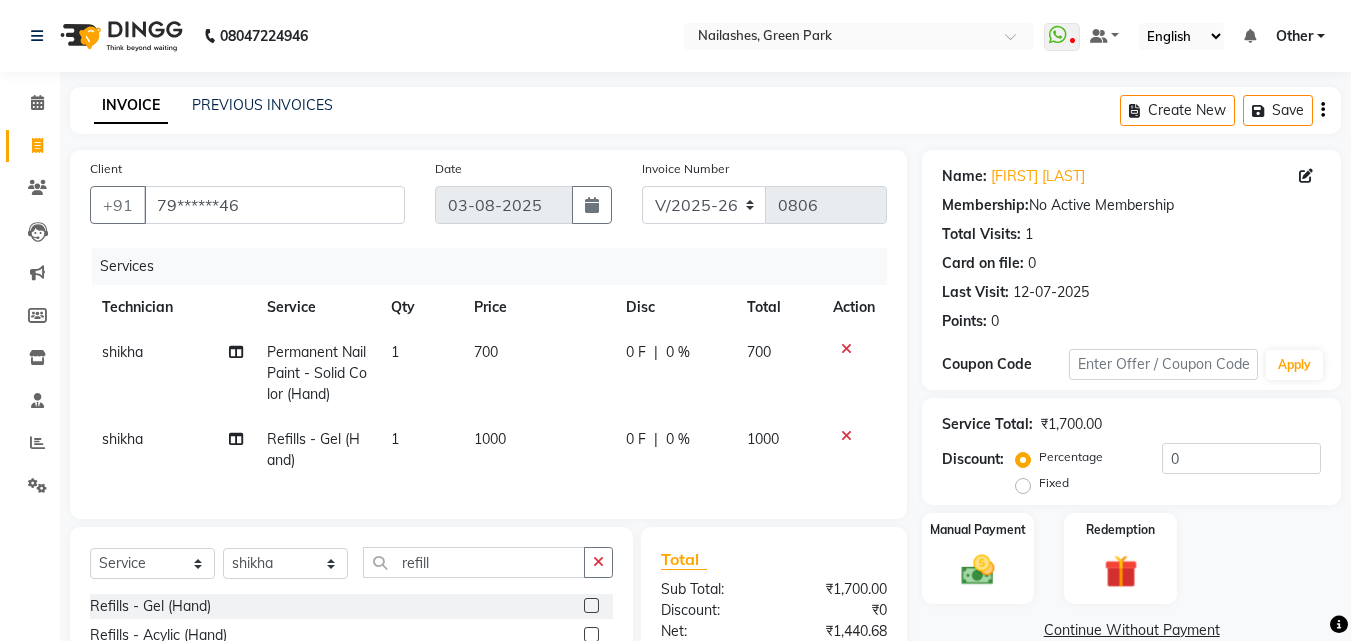 click on "1000" 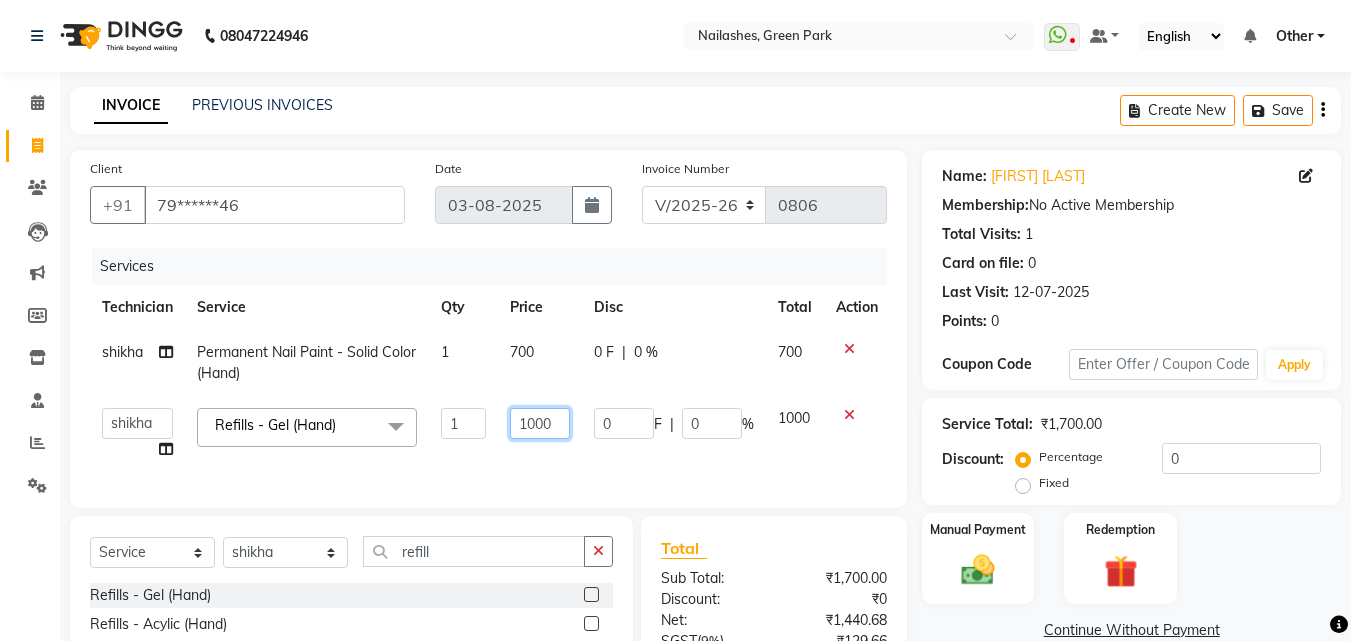 click on "1000" 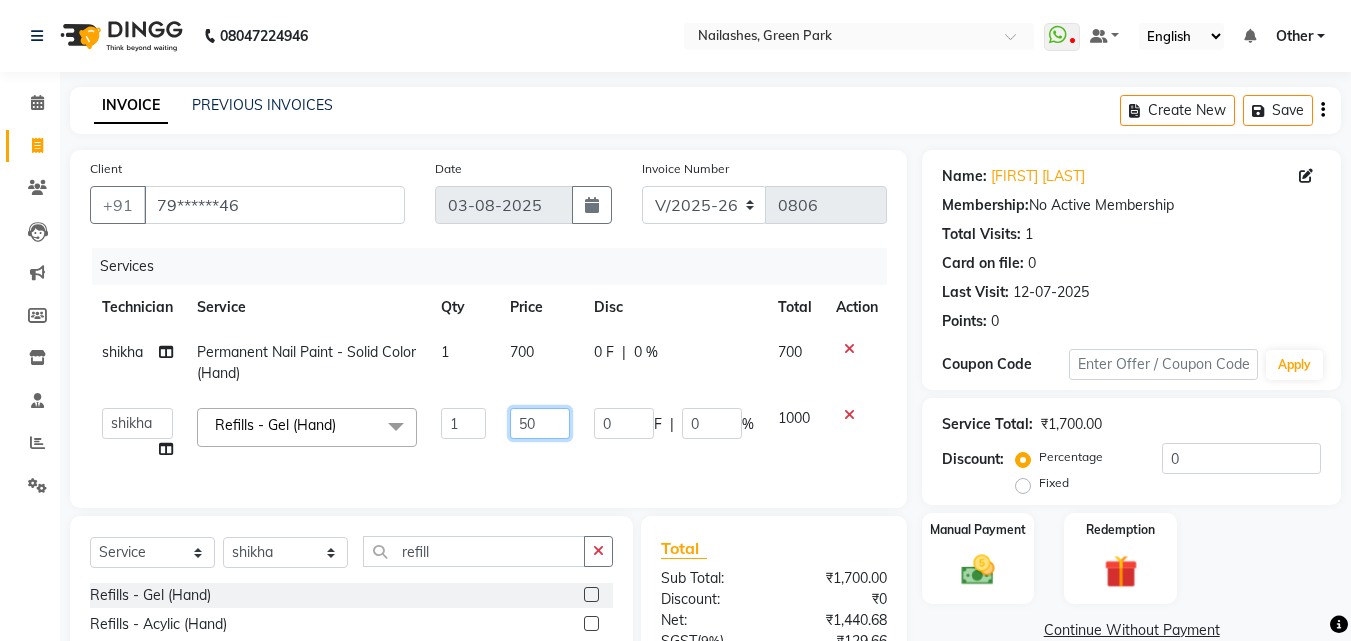 type on "5" 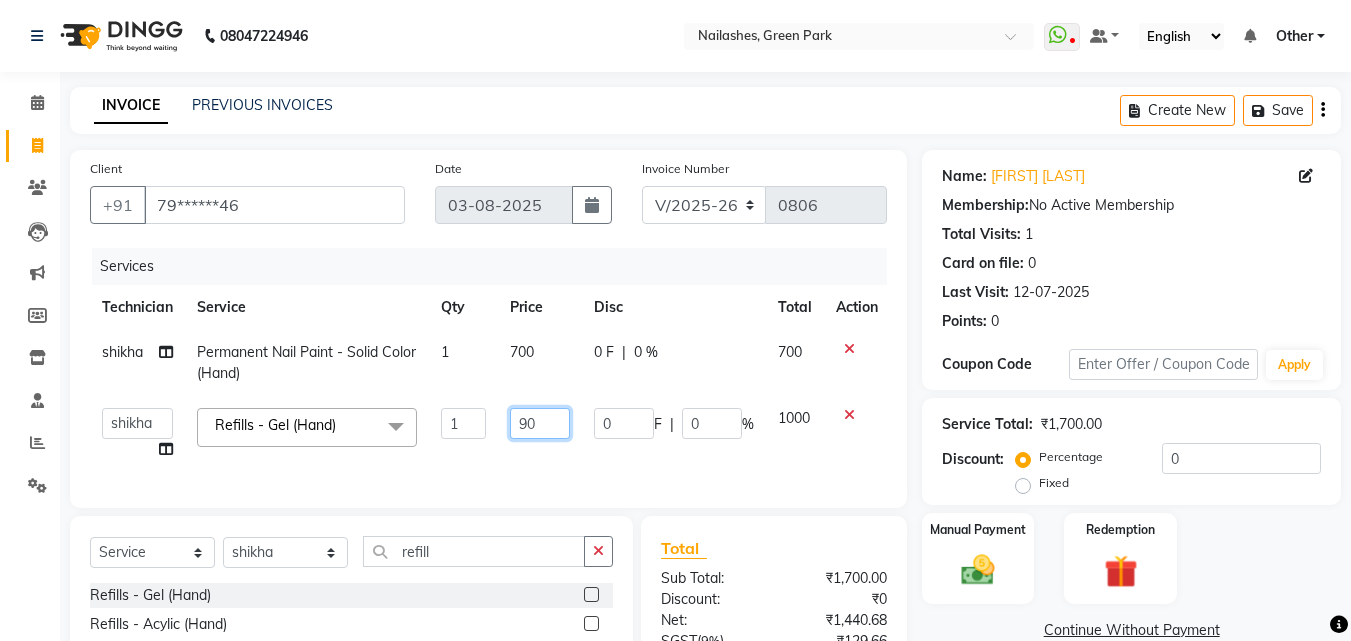 type on "900" 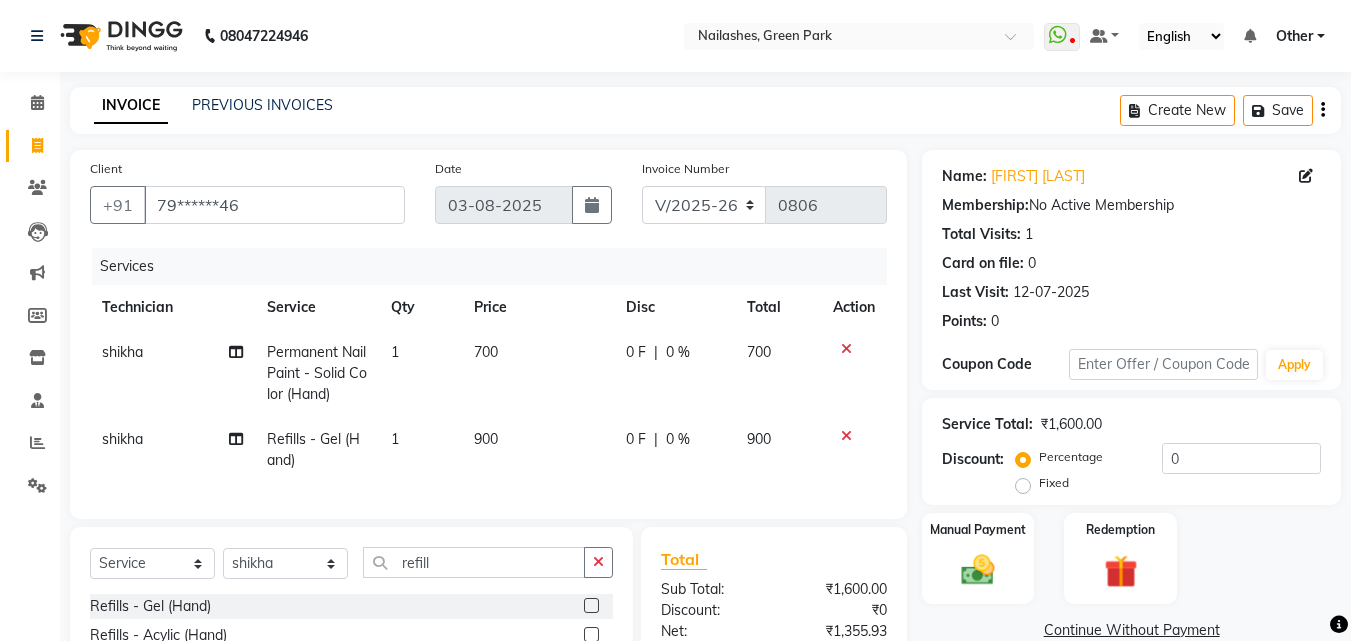 click on "700" 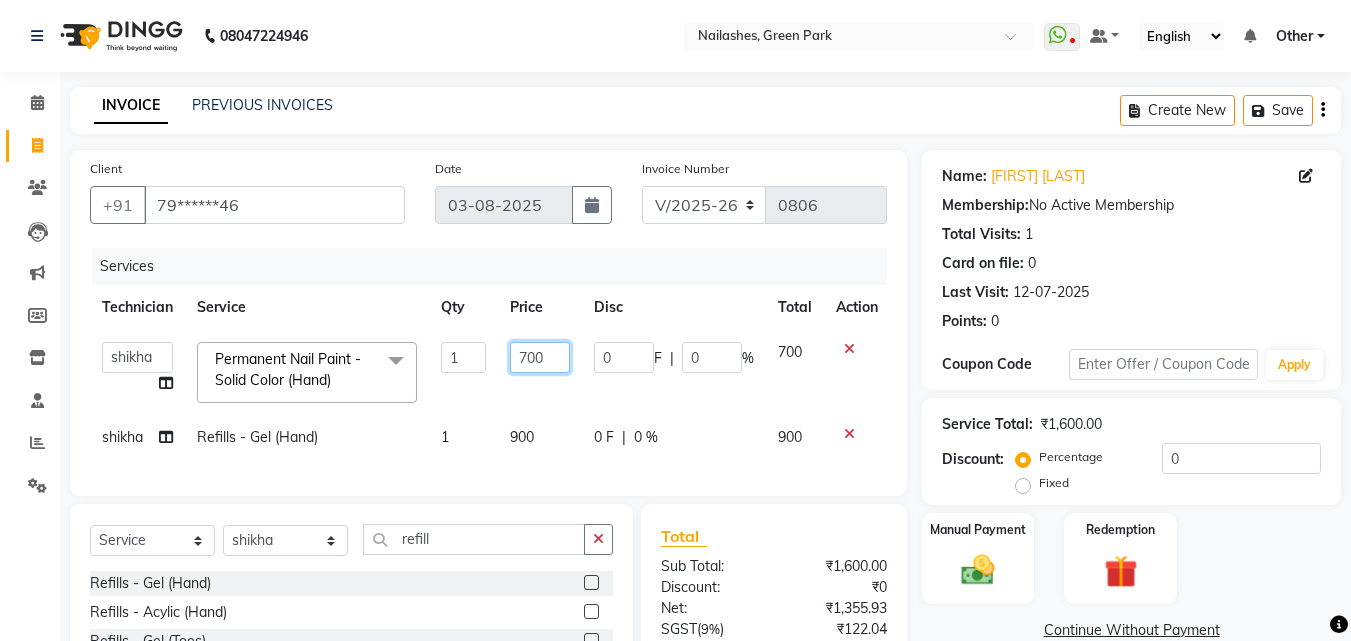 click on "700" 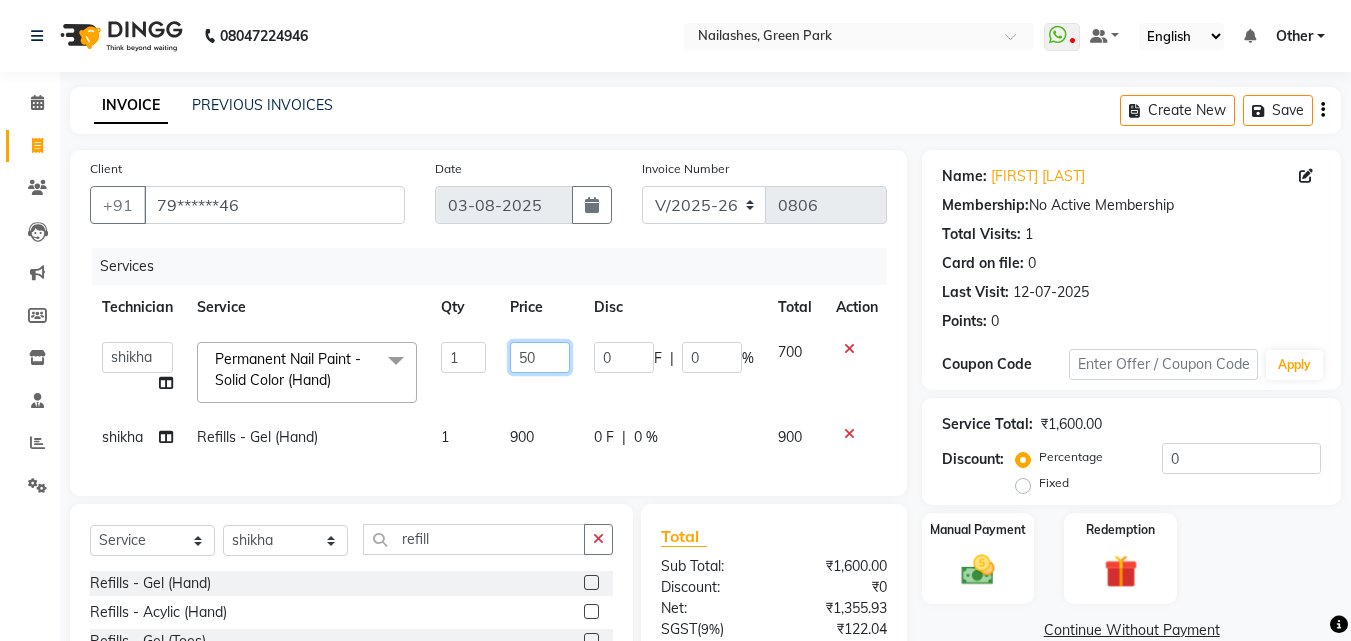 type on "500" 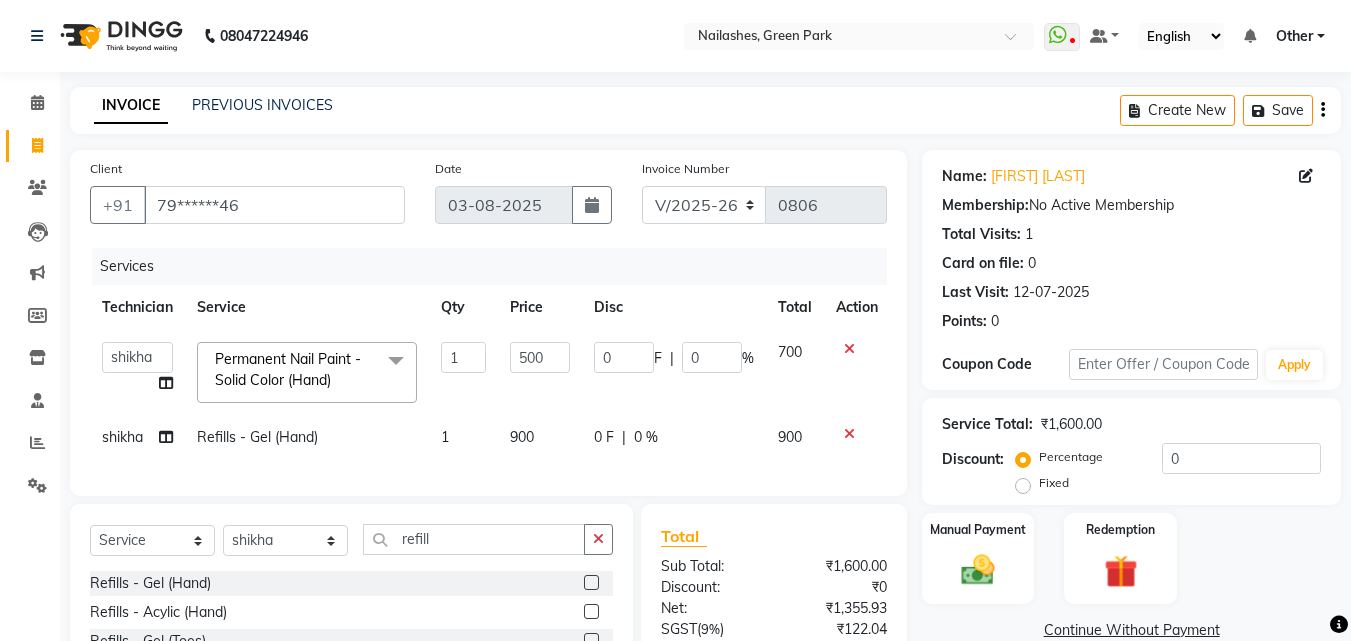 click on "500" 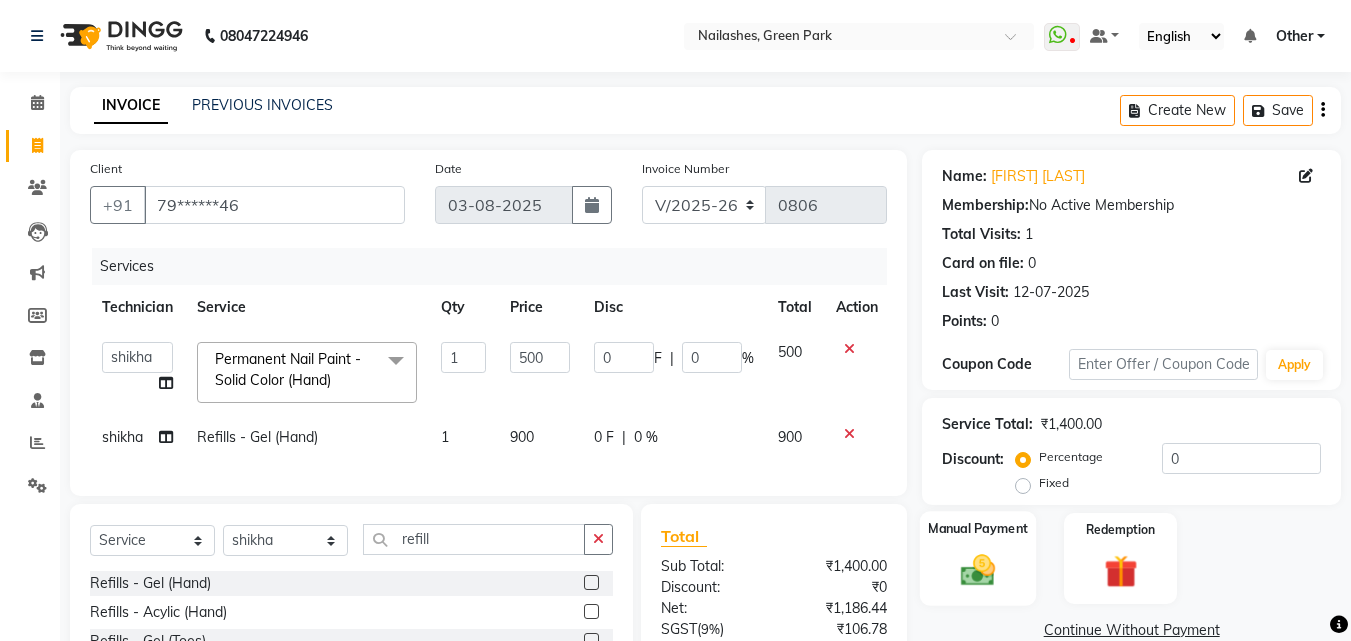 click on "Manual Payment" 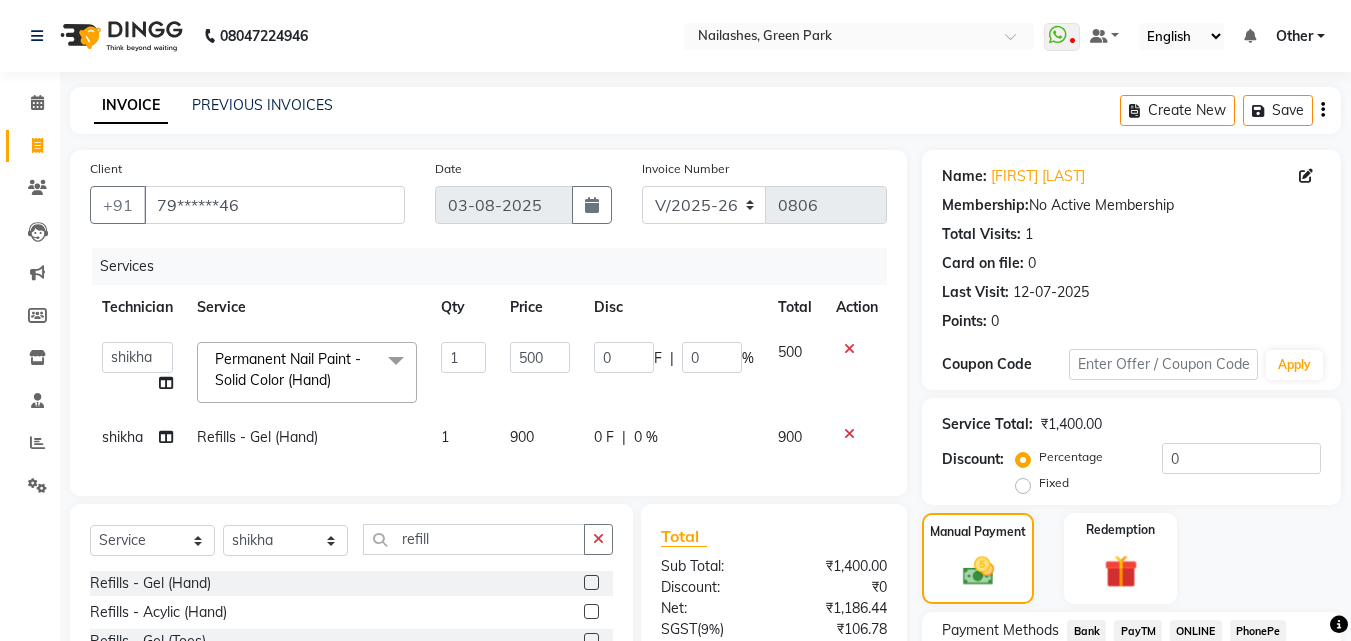 scroll, scrollTop: 200, scrollLeft: 0, axis: vertical 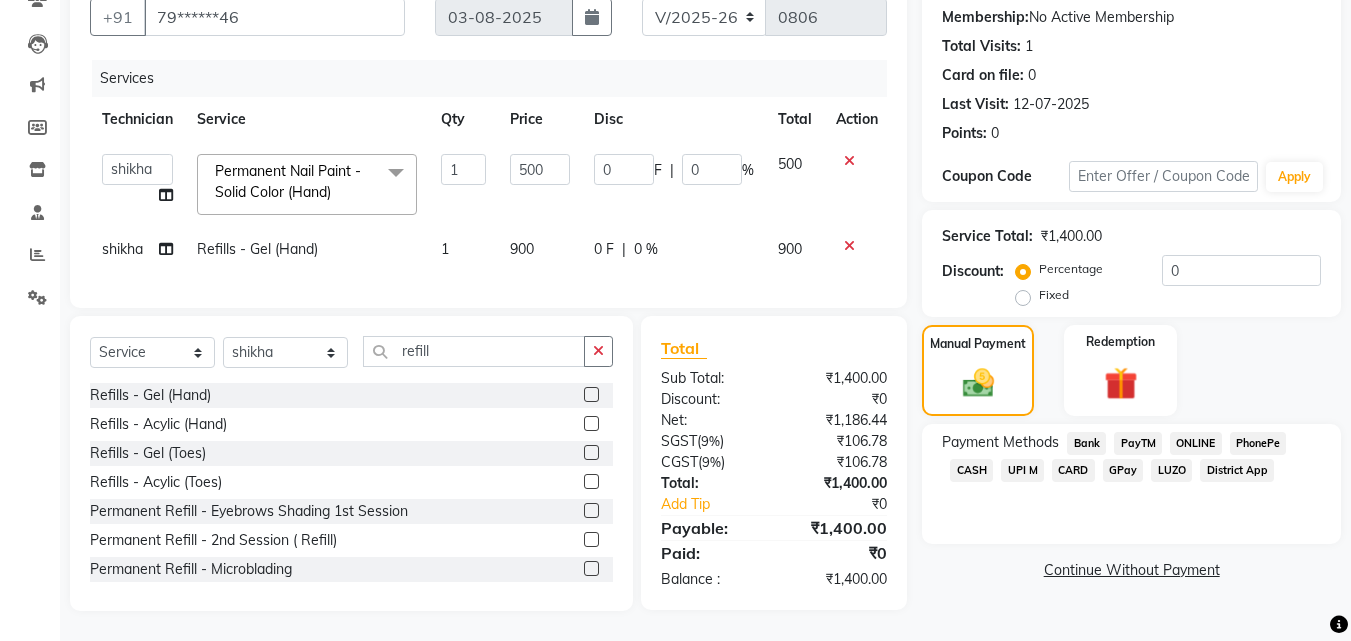 click on "UPI M" 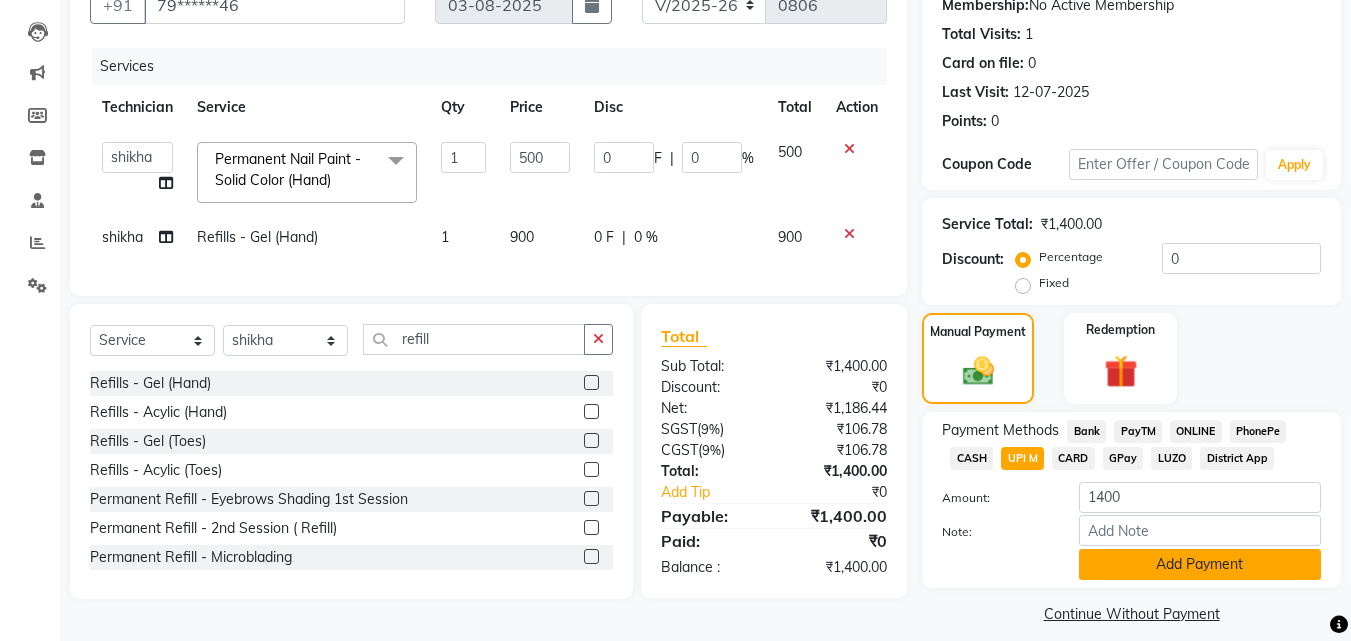 click on "Add Payment" 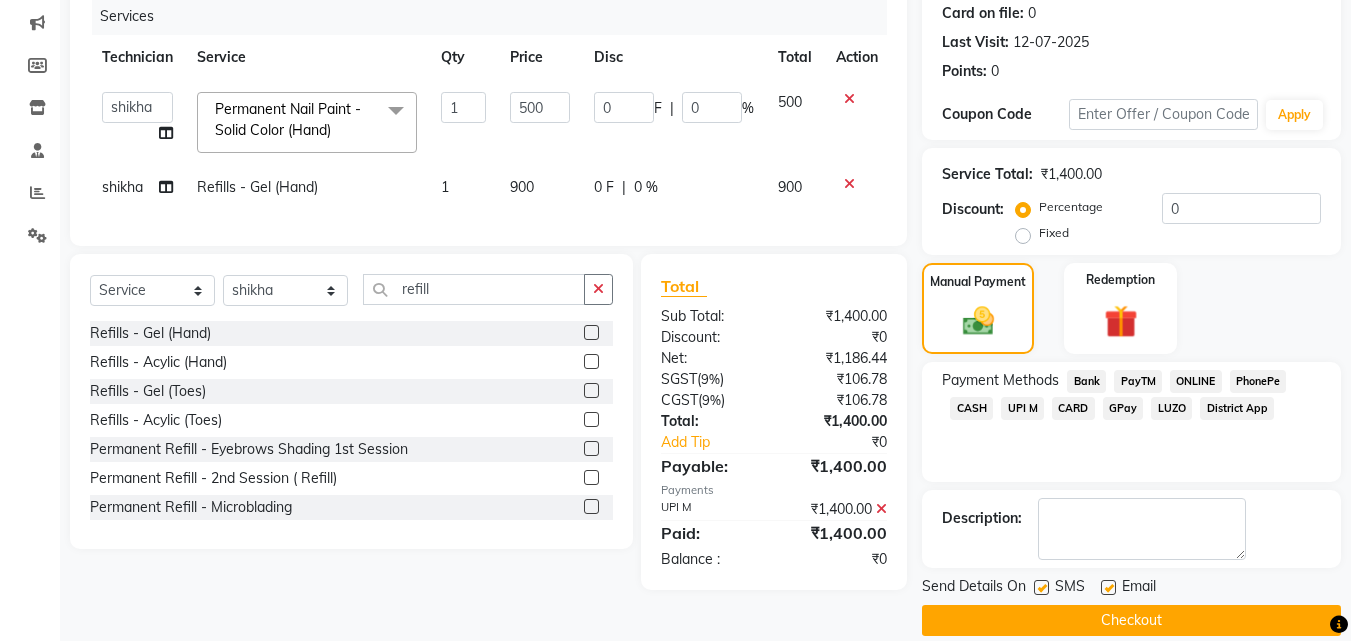 scroll, scrollTop: 275, scrollLeft: 0, axis: vertical 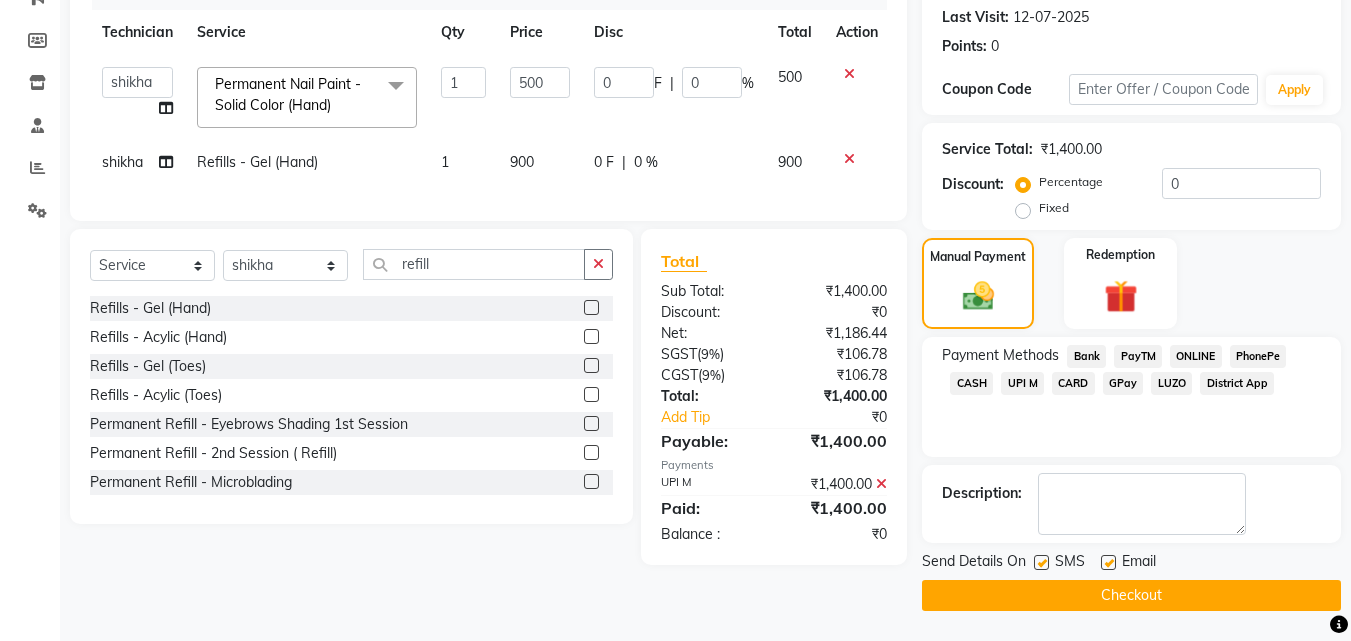 click on "Checkout" 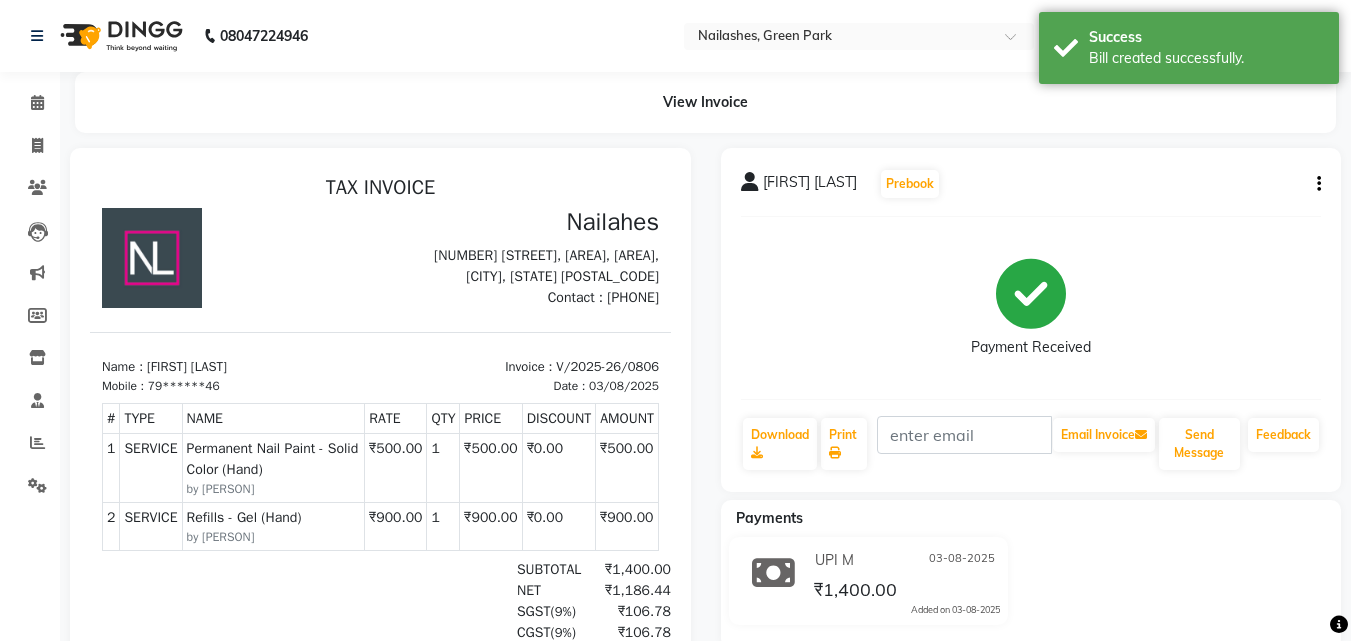 scroll, scrollTop: 0, scrollLeft: 0, axis: both 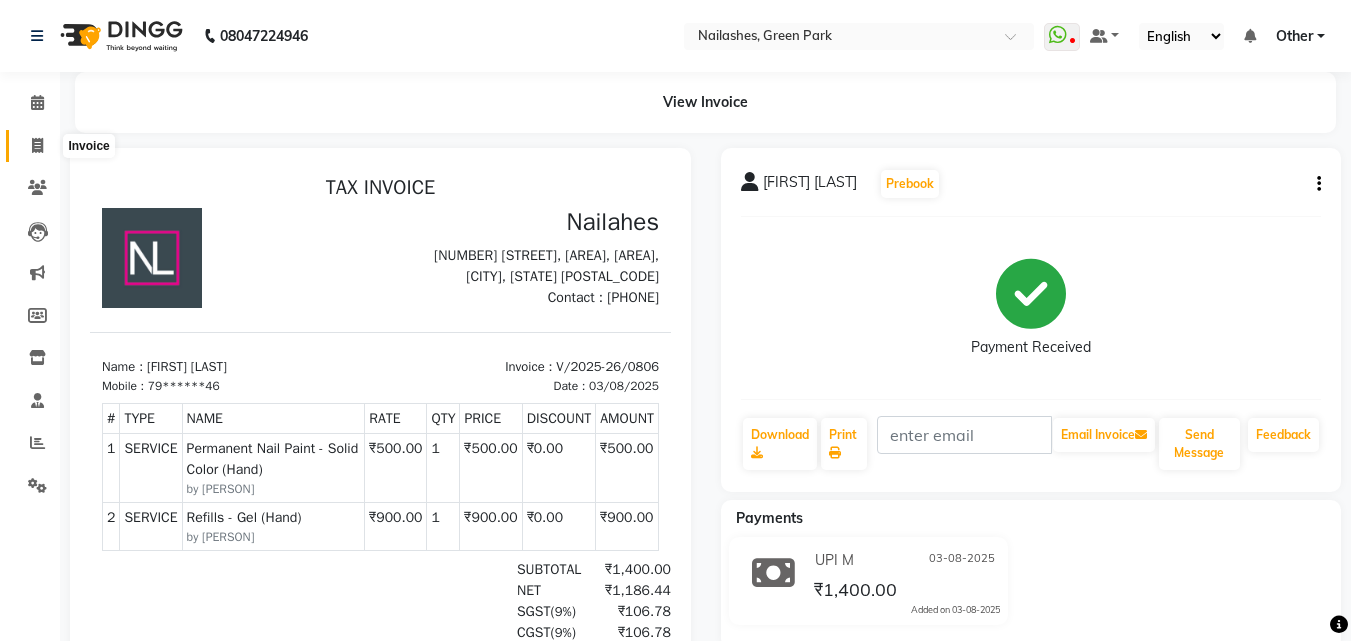 click 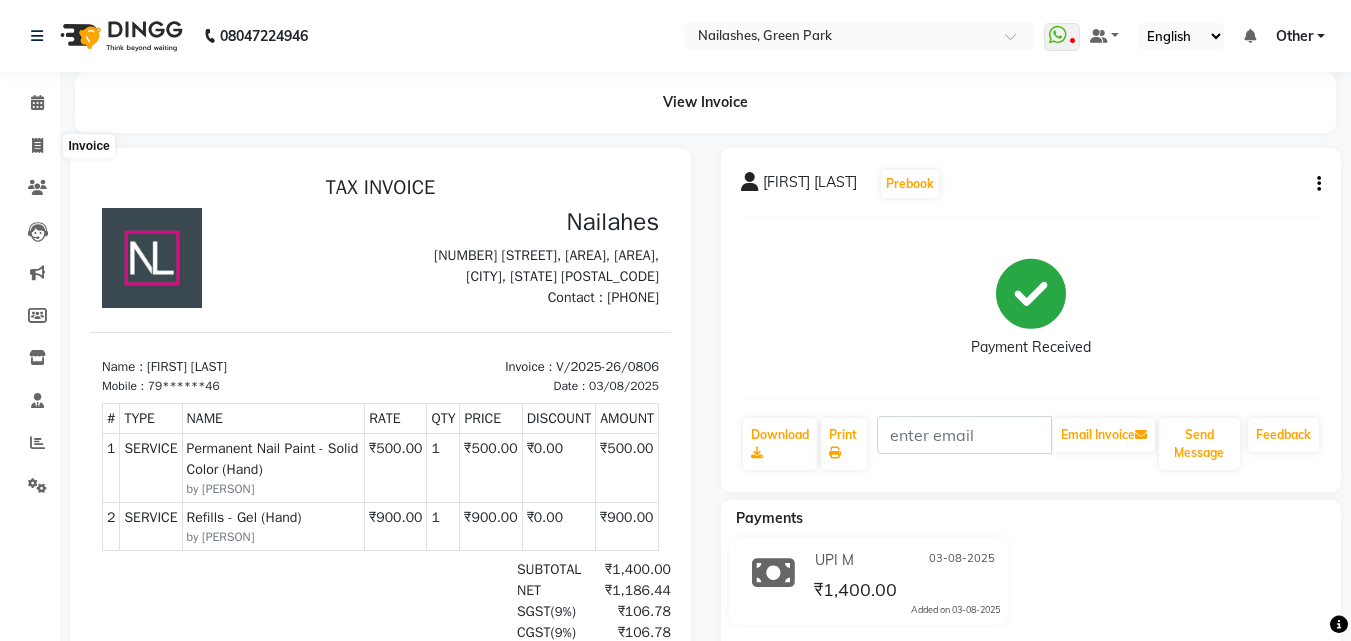 select on "service" 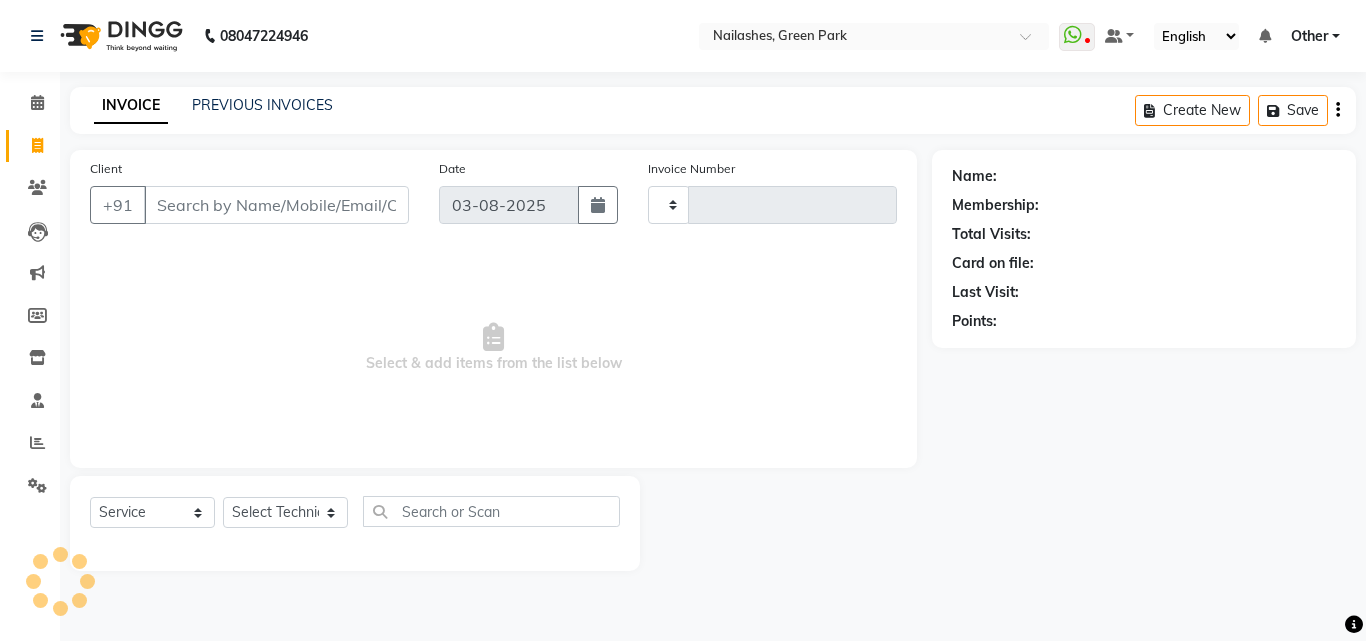 type on "0807" 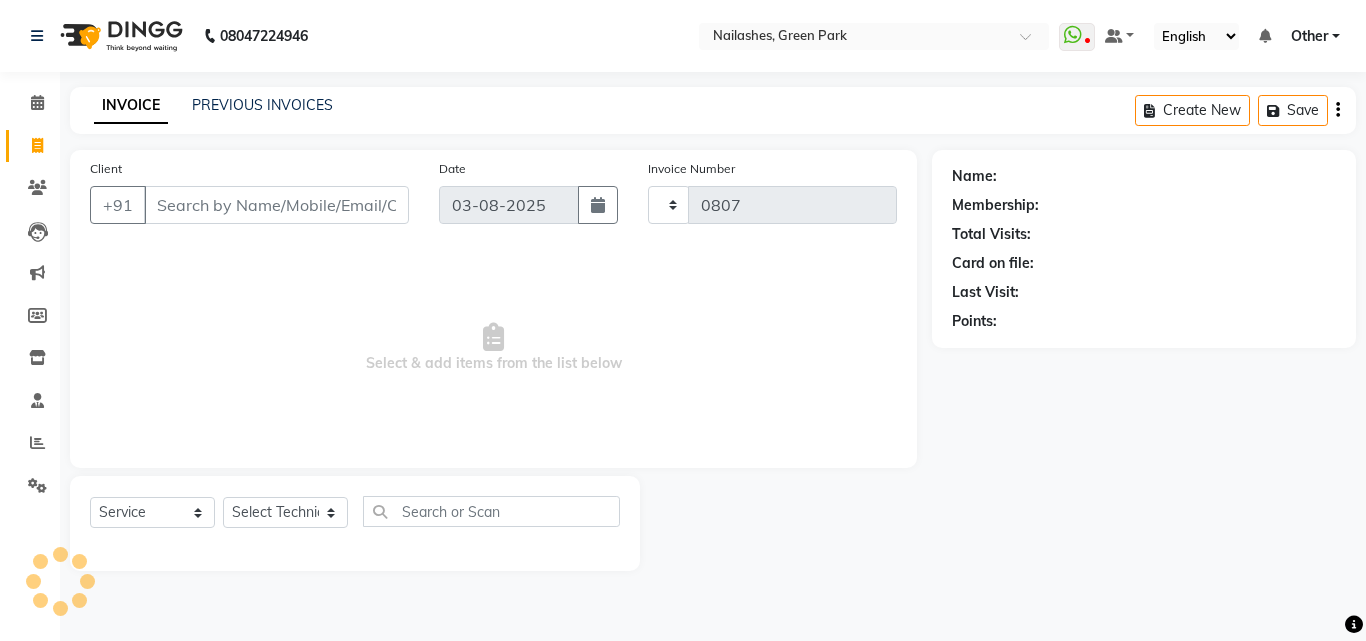 select on "3755" 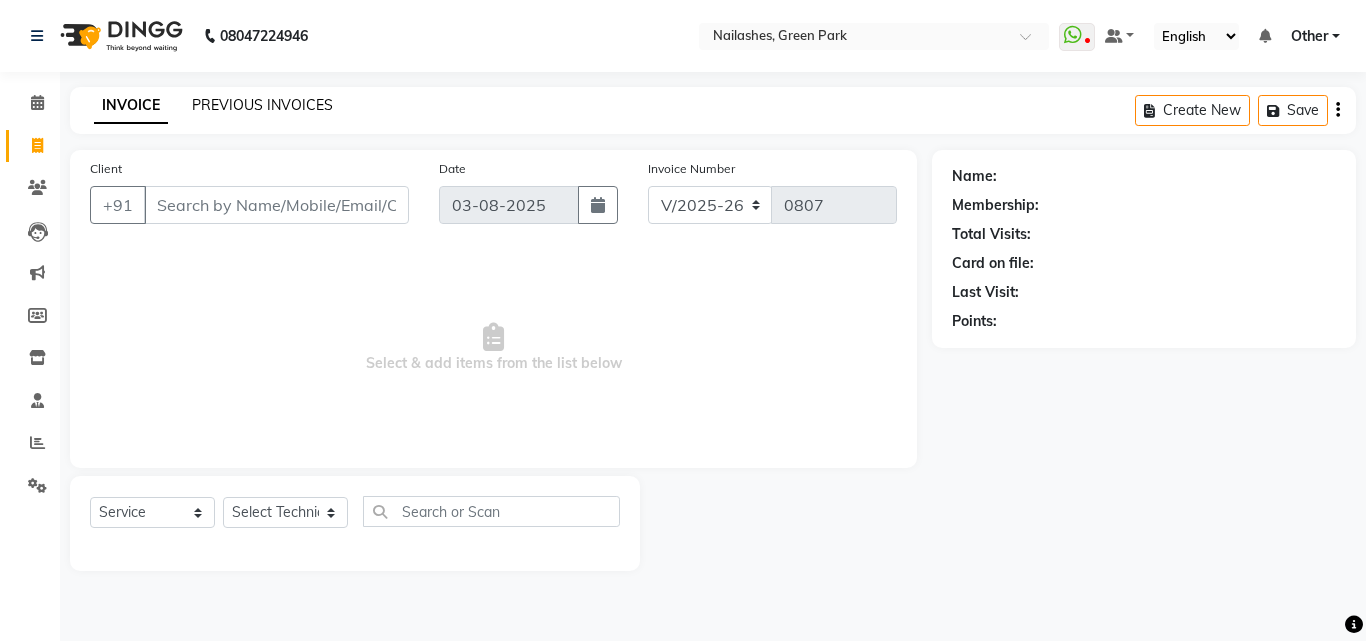 click on "PREVIOUS INVOICES" 